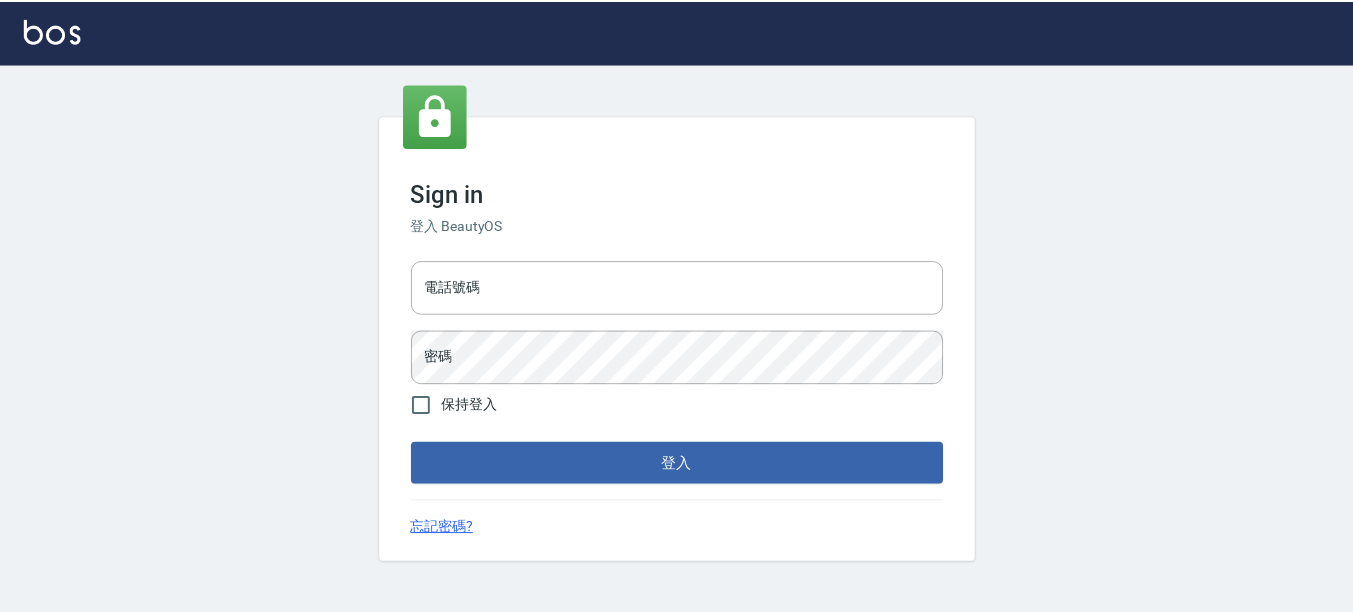 scroll, scrollTop: 0, scrollLeft: 0, axis: both 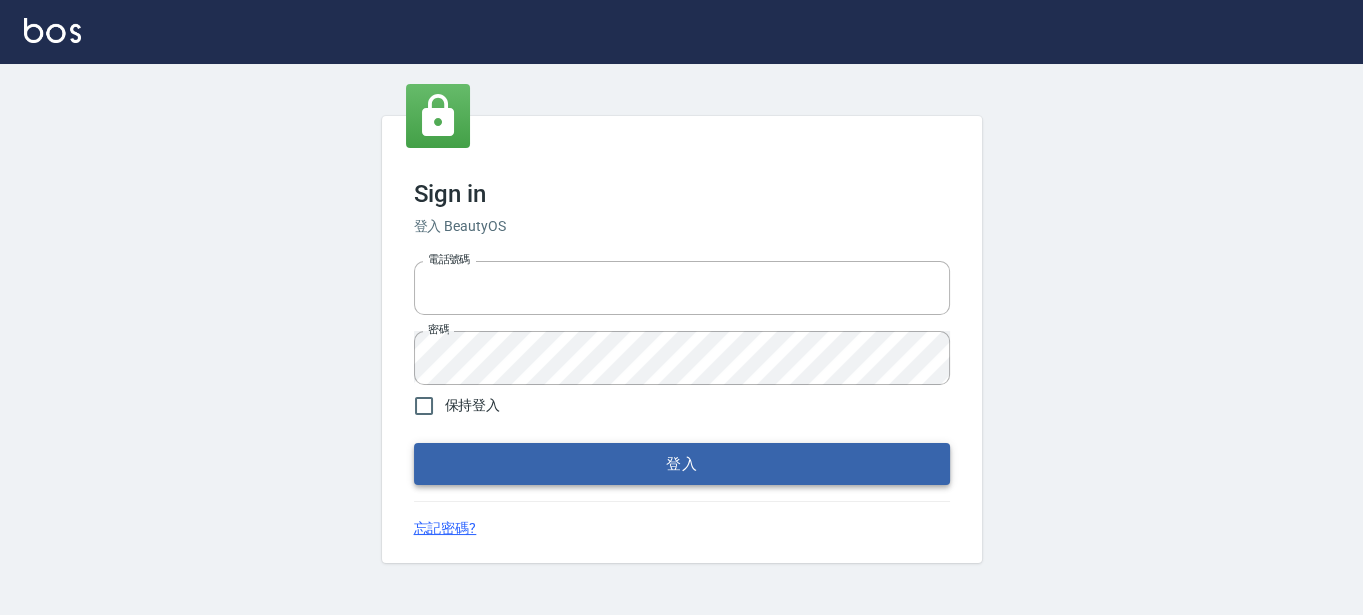 type on "0289832082" 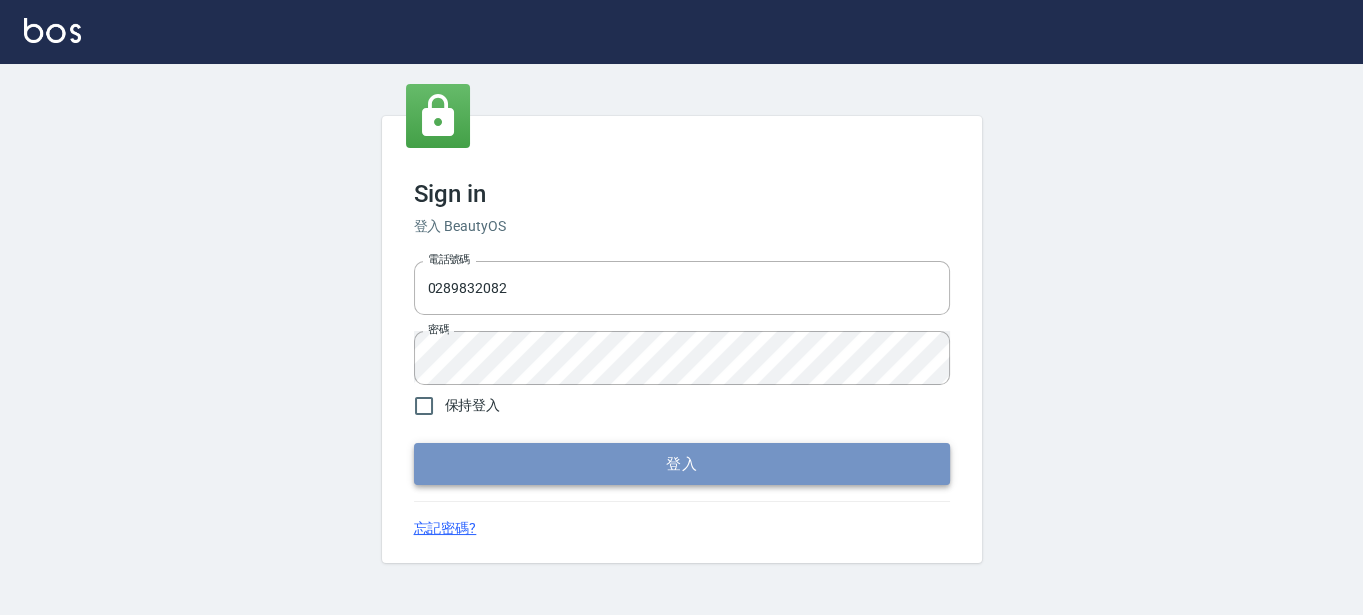 click on "登入" at bounding box center [682, 464] 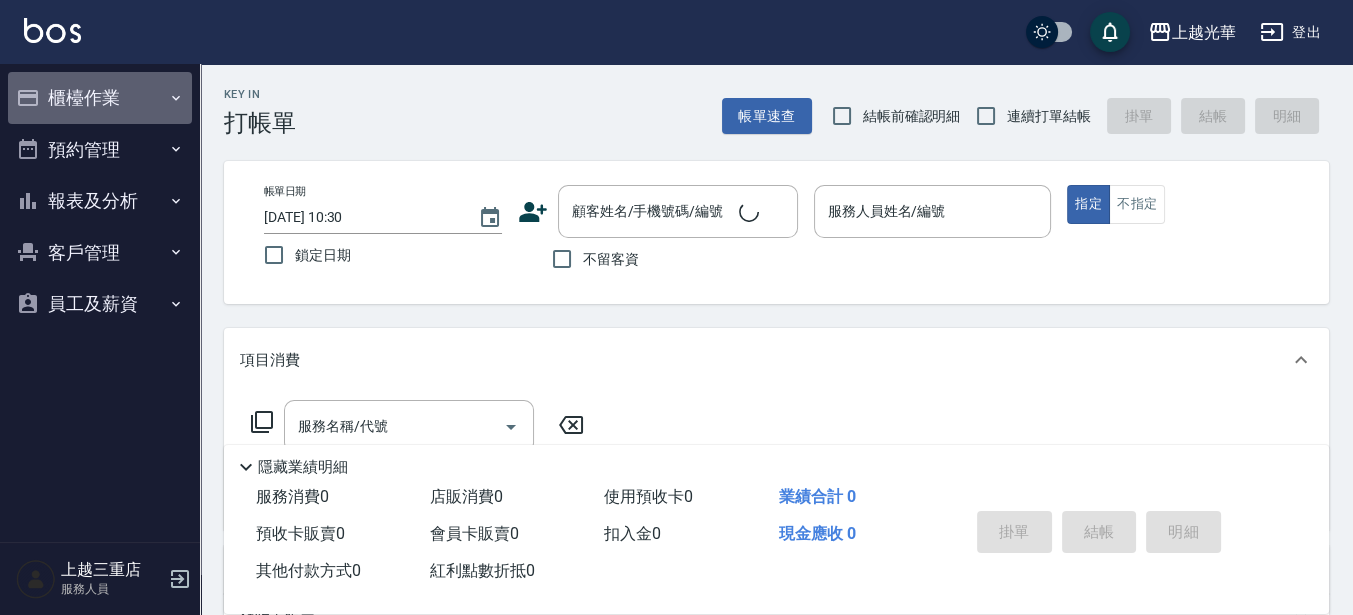 click on "櫃檯作業" at bounding box center [100, 98] 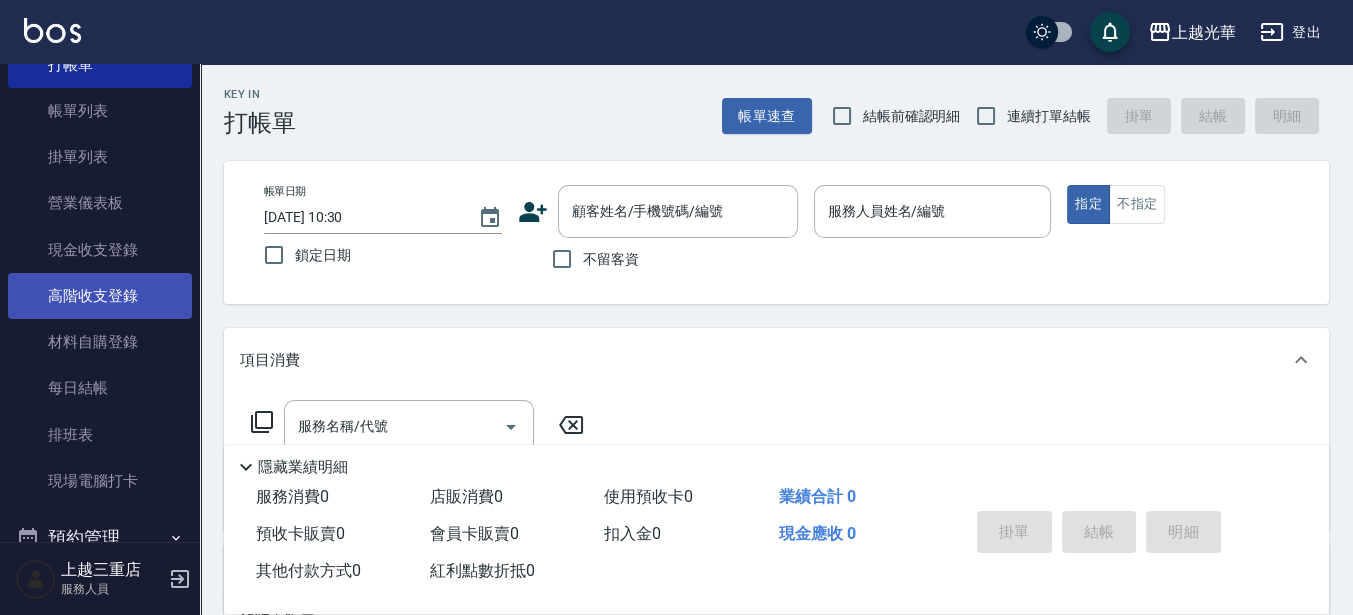 scroll, scrollTop: 125, scrollLeft: 0, axis: vertical 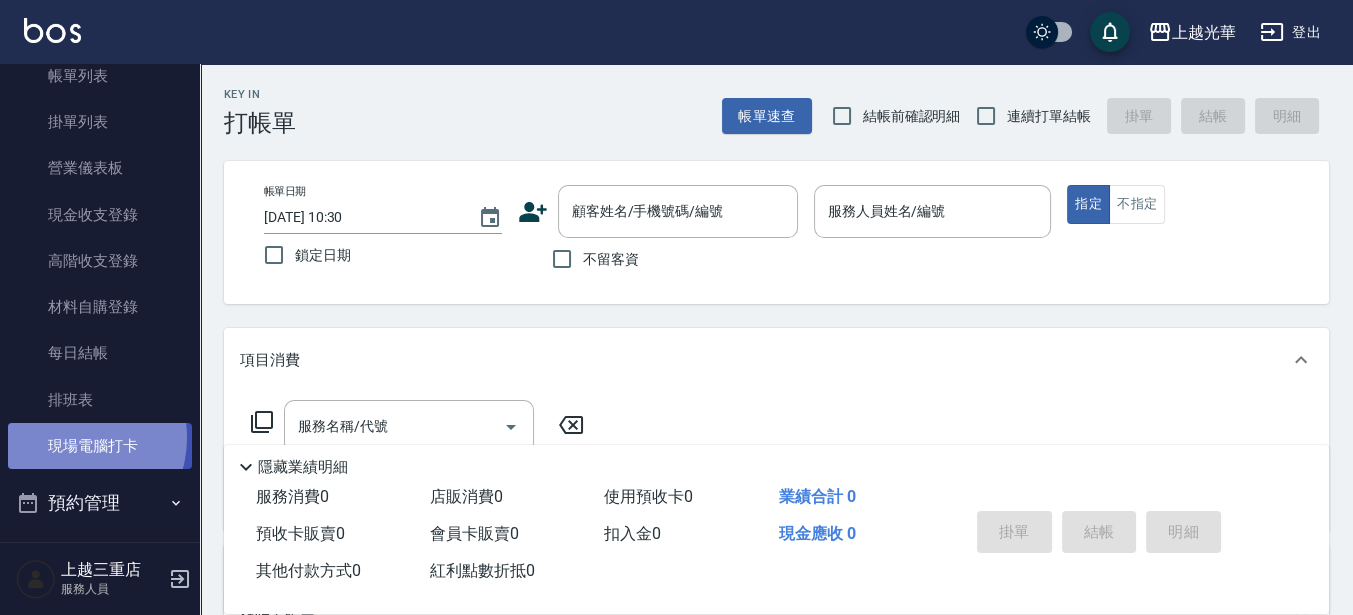 click on "現場電腦打卡" at bounding box center [100, 446] 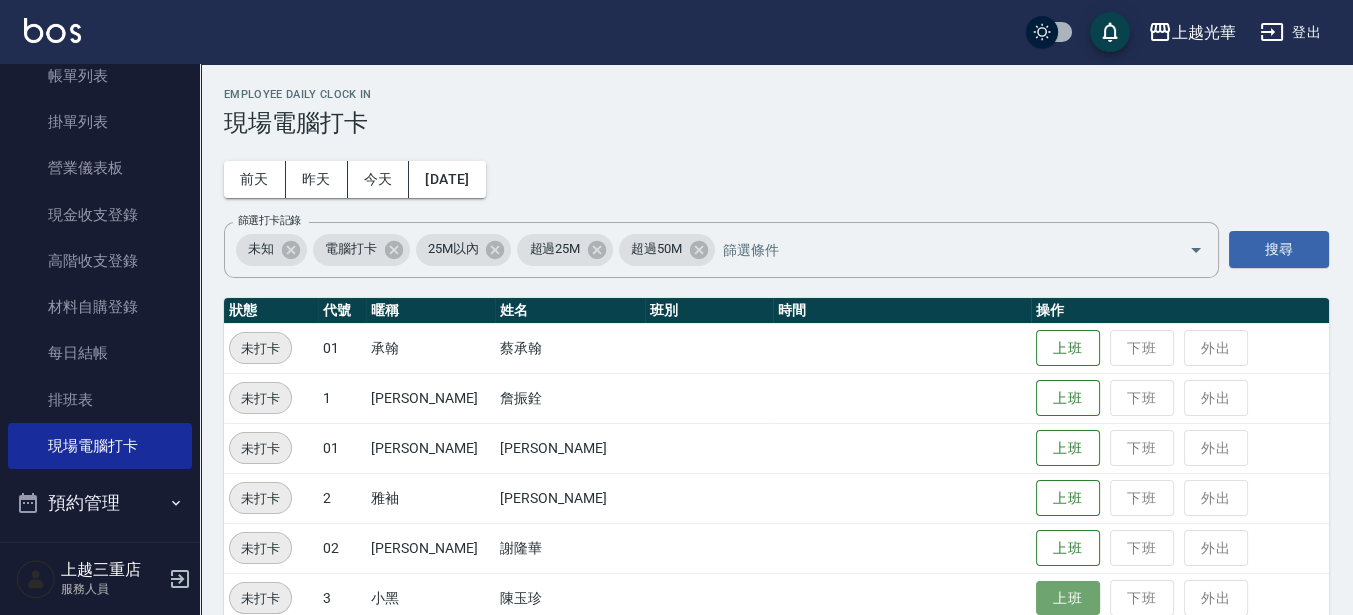 click on "上班" at bounding box center [1068, 598] 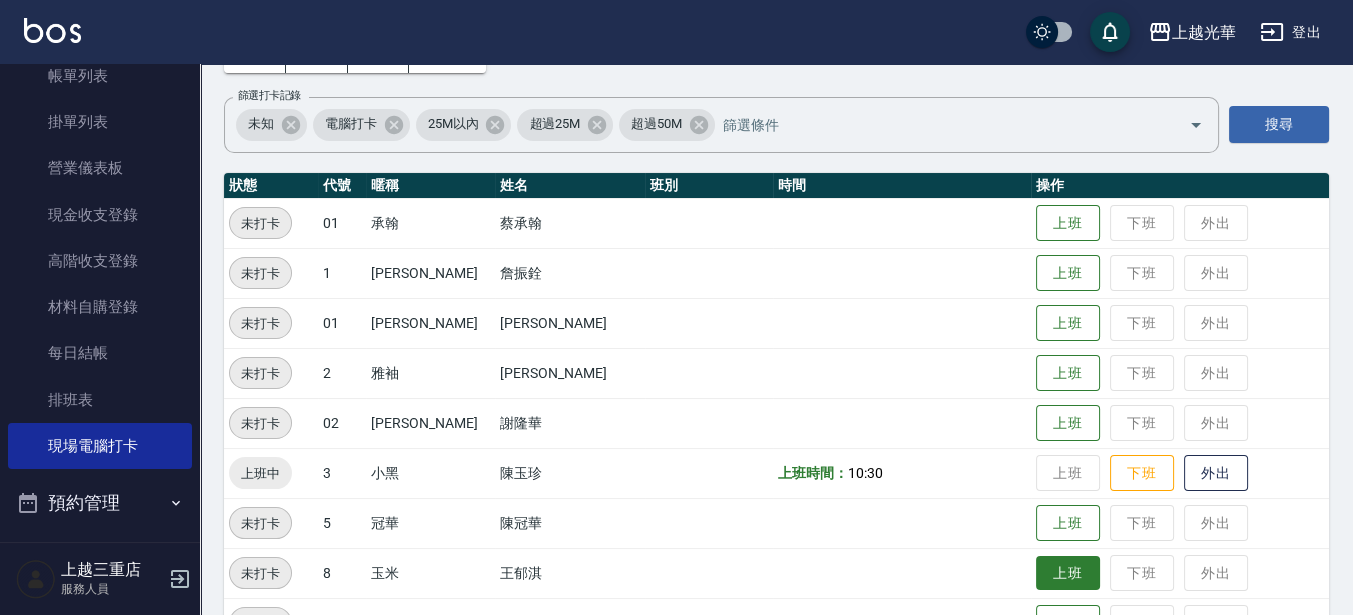 scroll, scrollTop: 250, scrollLeft: 0, axis: vertical 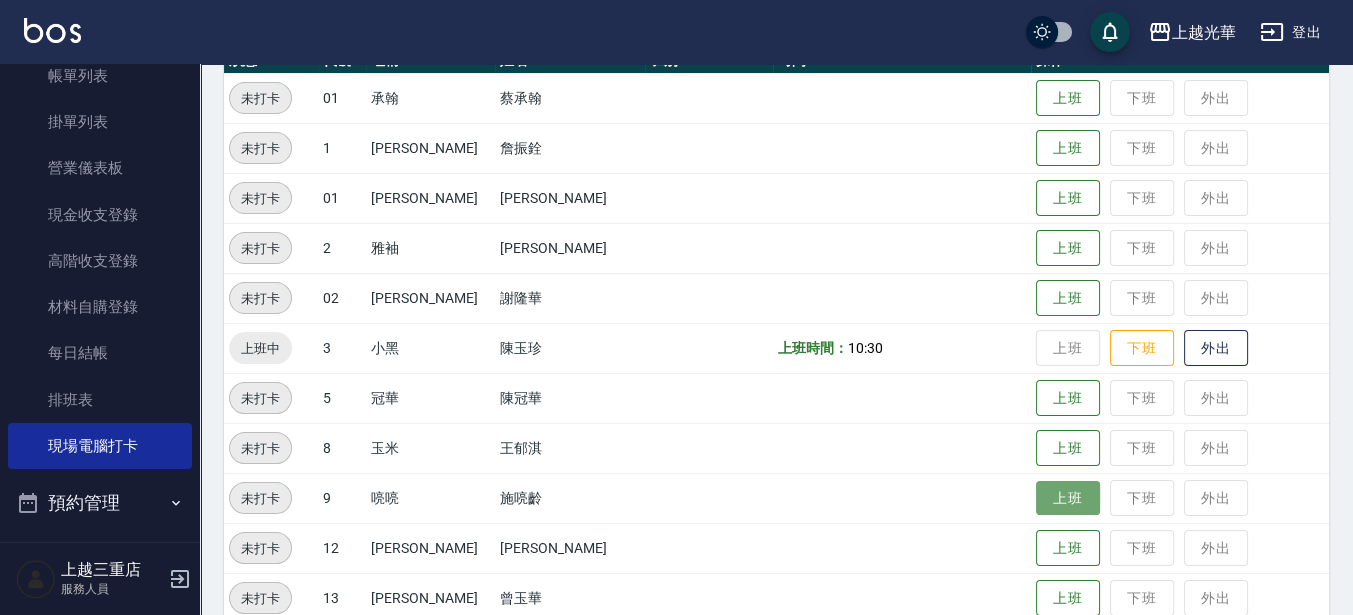 click on "上班" at bounding box center [1068, 498] 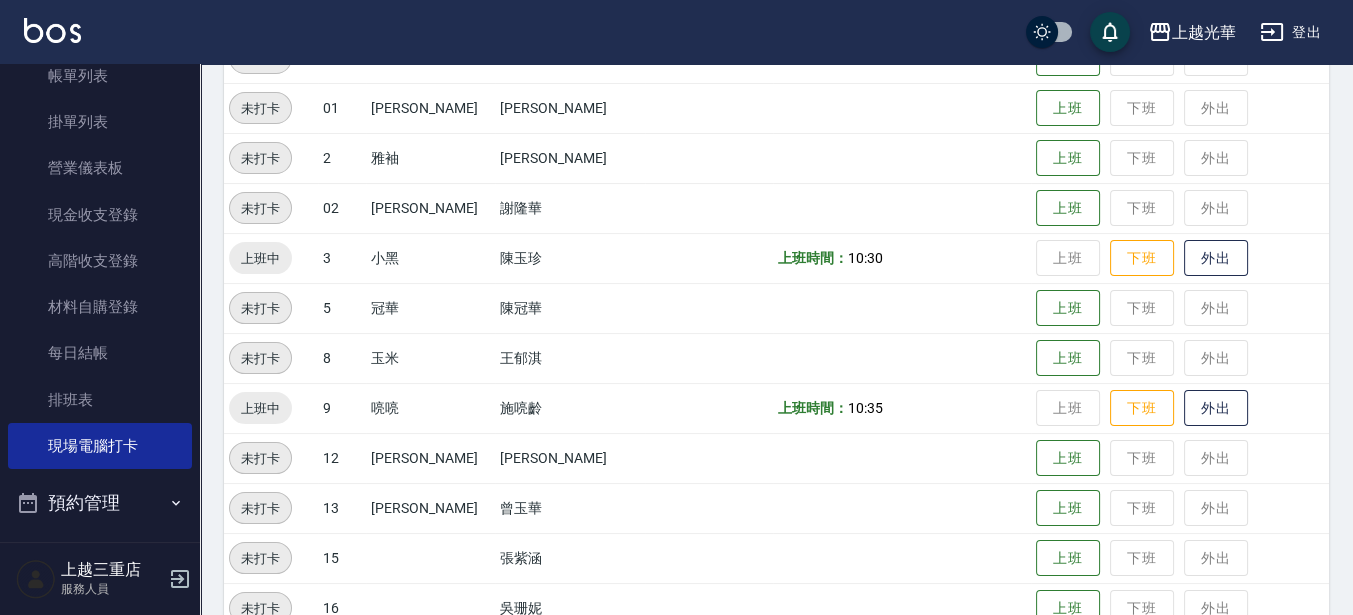 scroll, scrollTop: 375, scrollLeft: 0, axis: vertical 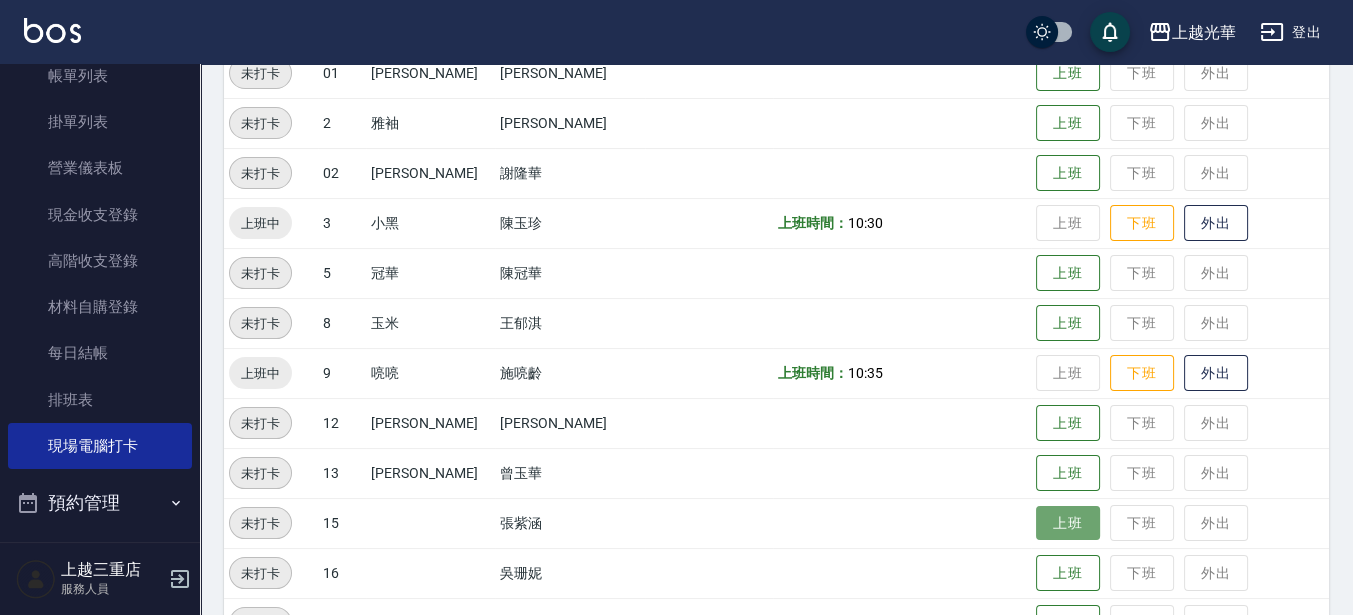 click on "上班" at bounding box center [1068, 523] 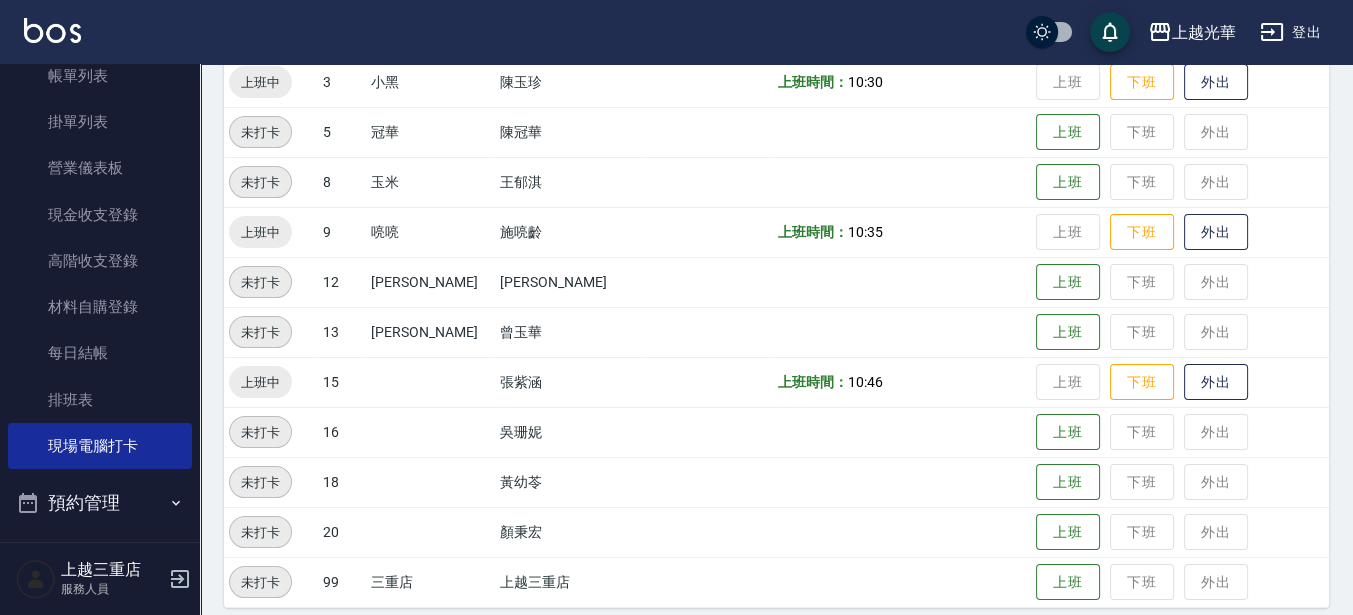 scroll, scrollTop: 532, scrollLeft: 0, axis: vertical 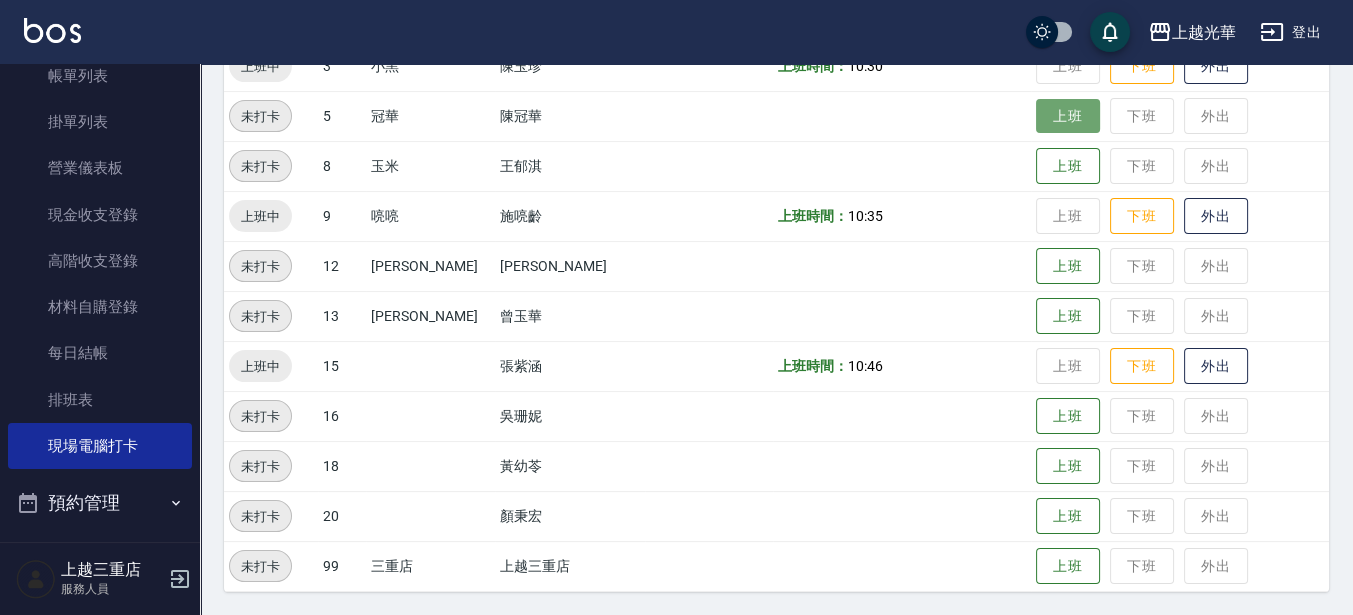 click on "上班" at bounding box center (1068, 116) 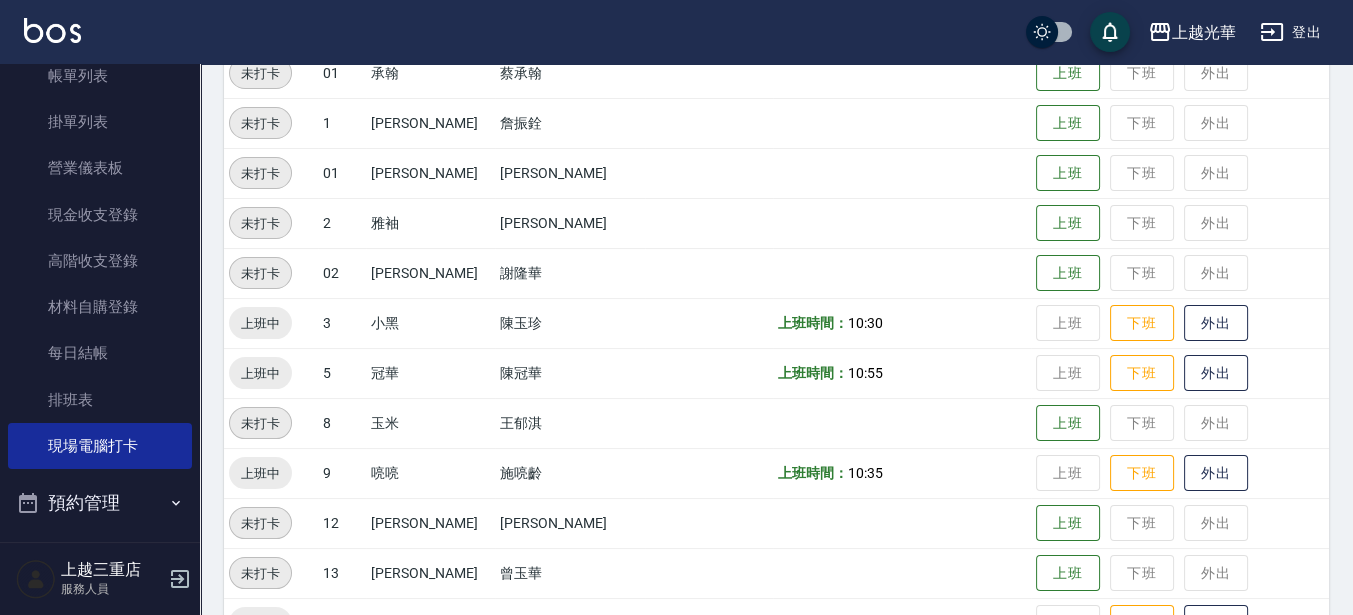 scroll, scrollTop: 157, scrollLeft: 0, axis: vertical 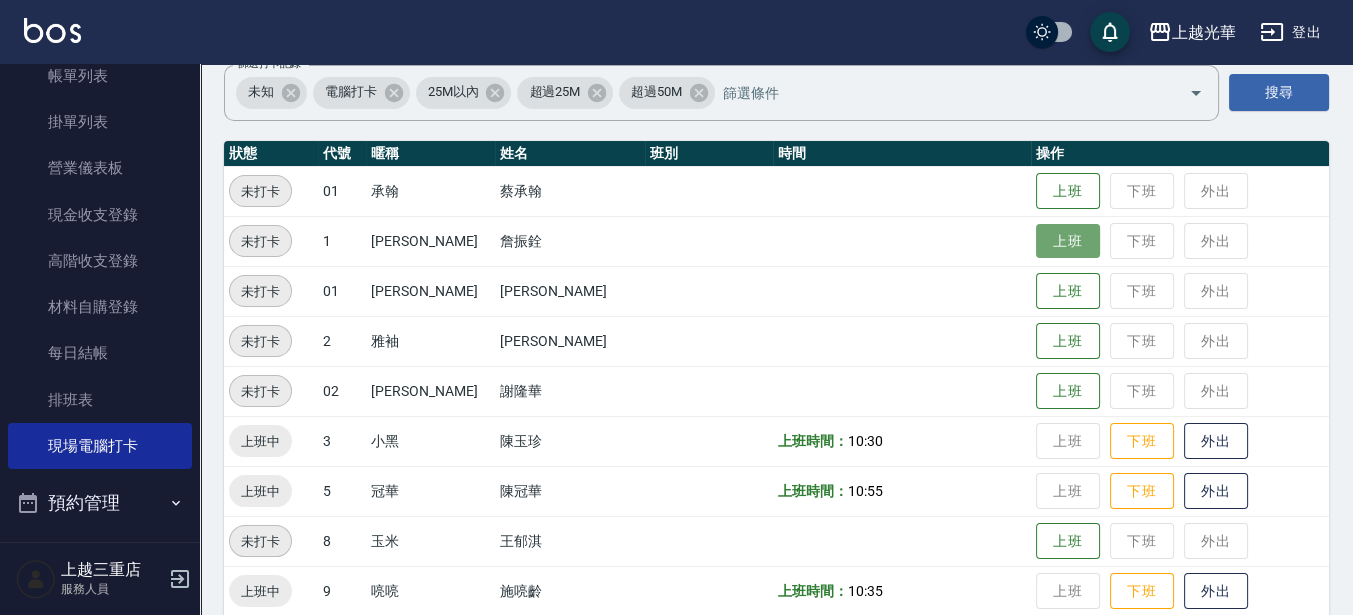 click on "上班" at bounding box center [1068, 241] 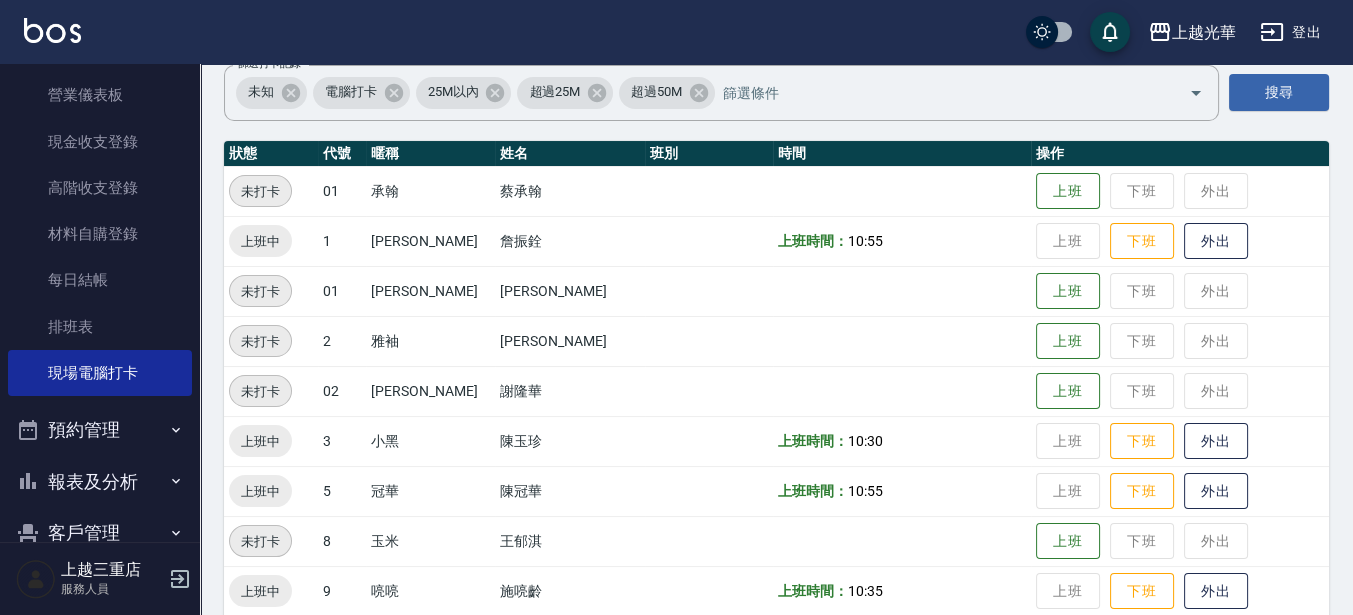scroll, scrollTop: 289, scrollLeft: 0, axis: vertical 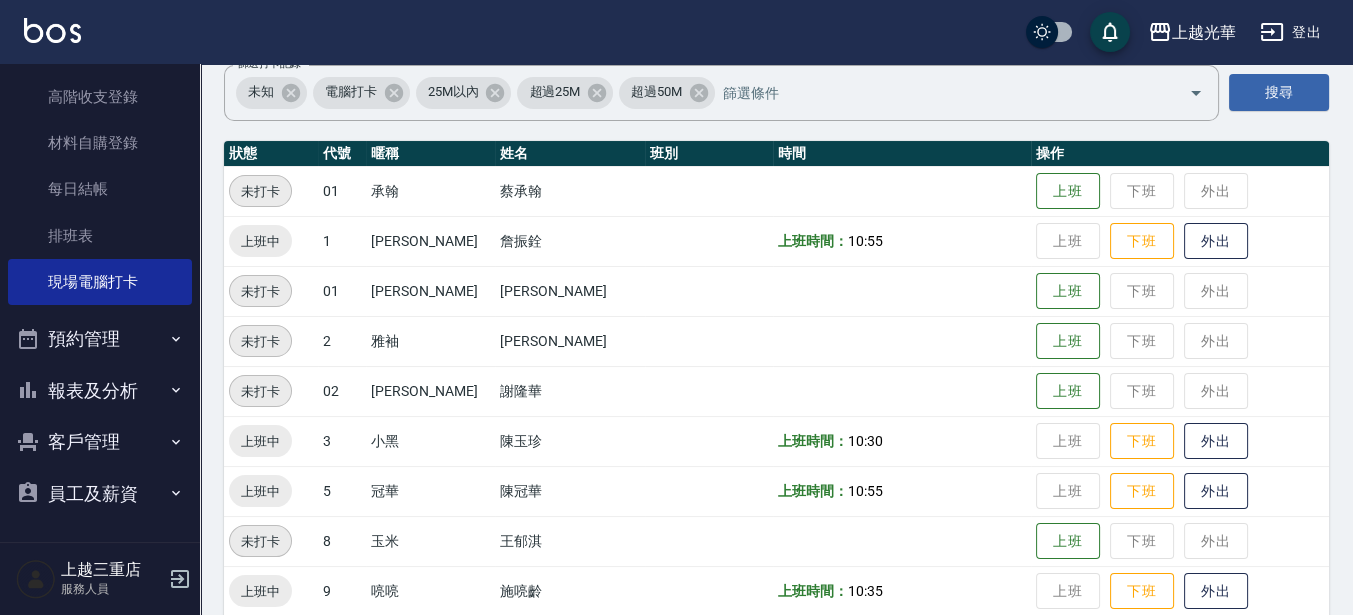click on "報表及分析" at bounding box center (100, 391) 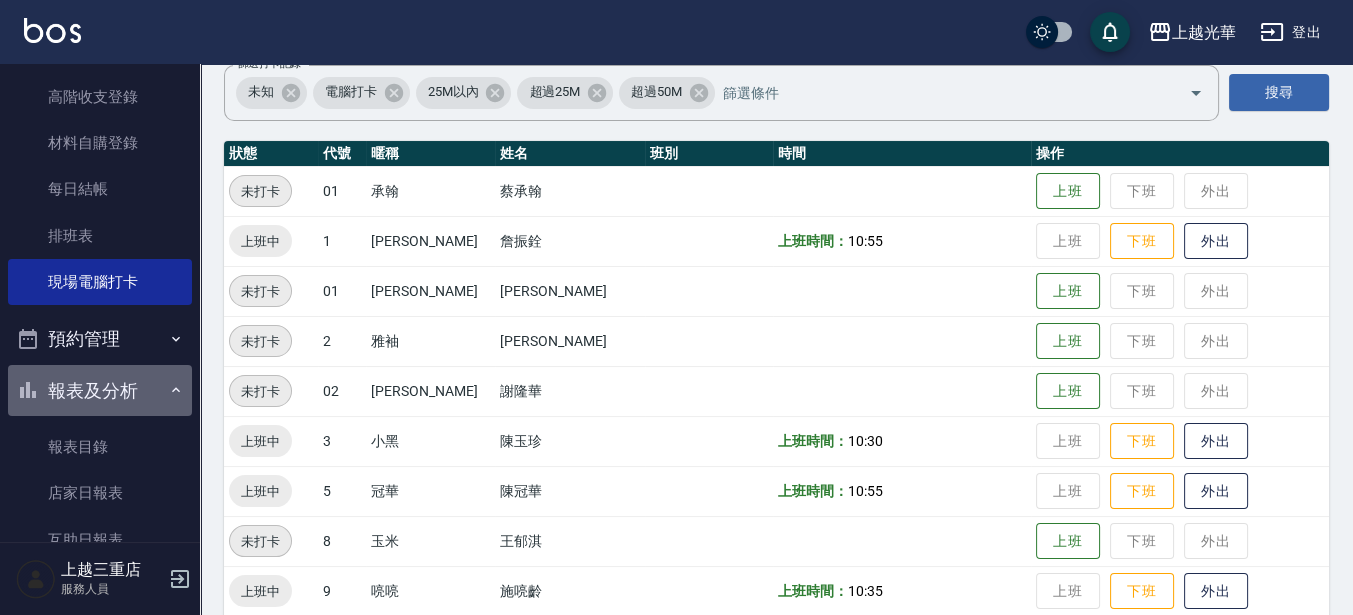 click on "報表及分析" at bounding box center (100, 391) 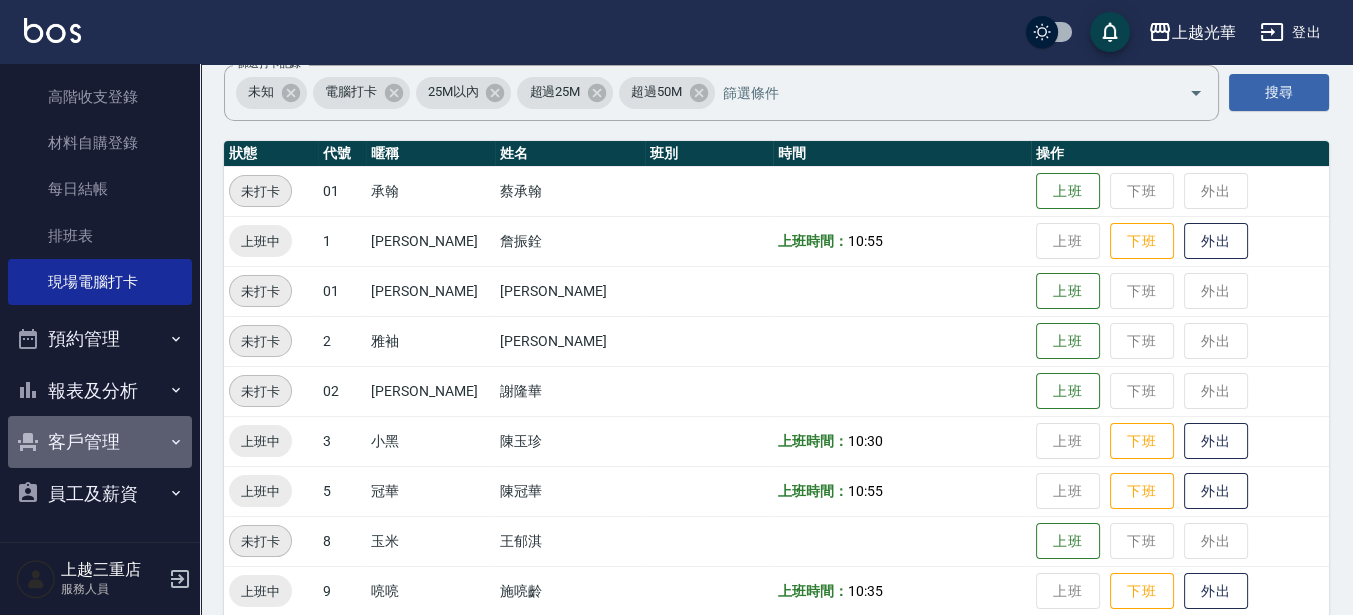 click on "客戶管理" at bounding box center (100, 442) 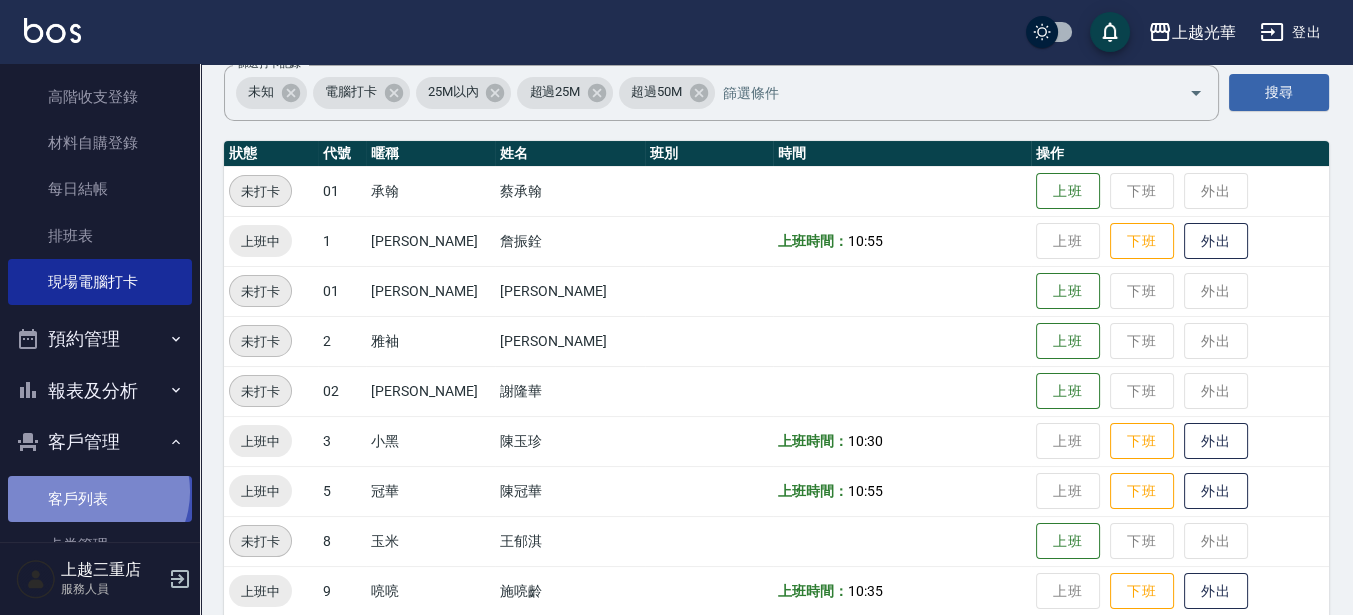 click on "客戶列表" at bounding box center [100, 499] 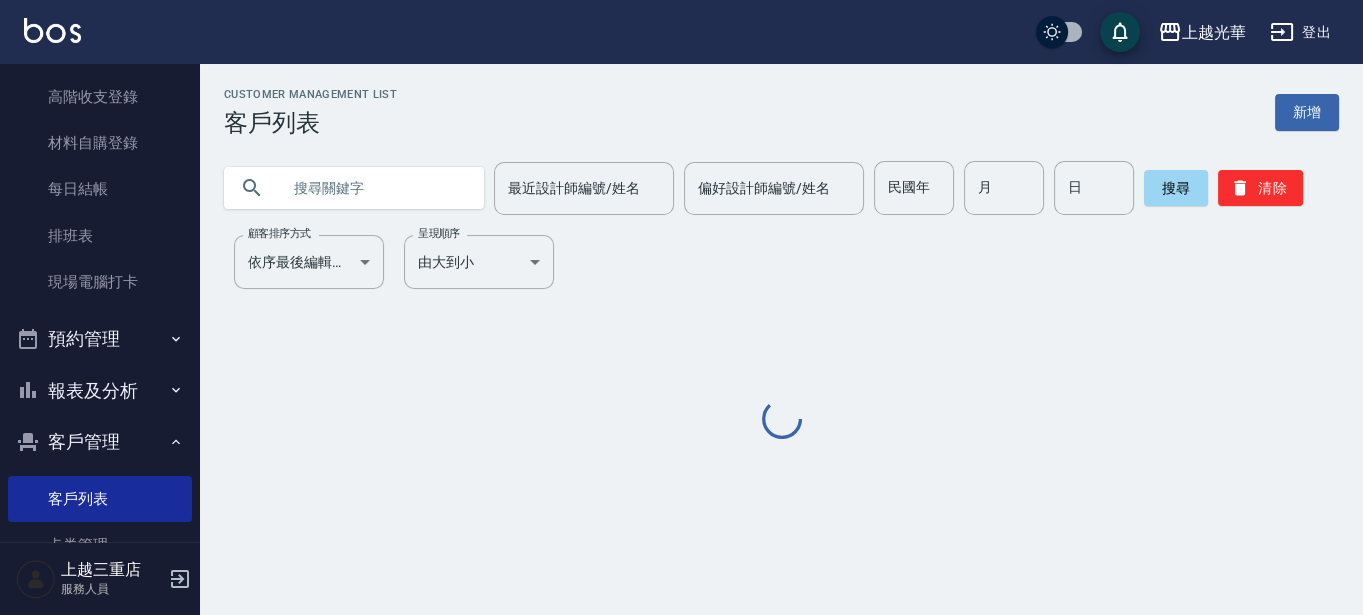 click at bounding box center (374, 188) 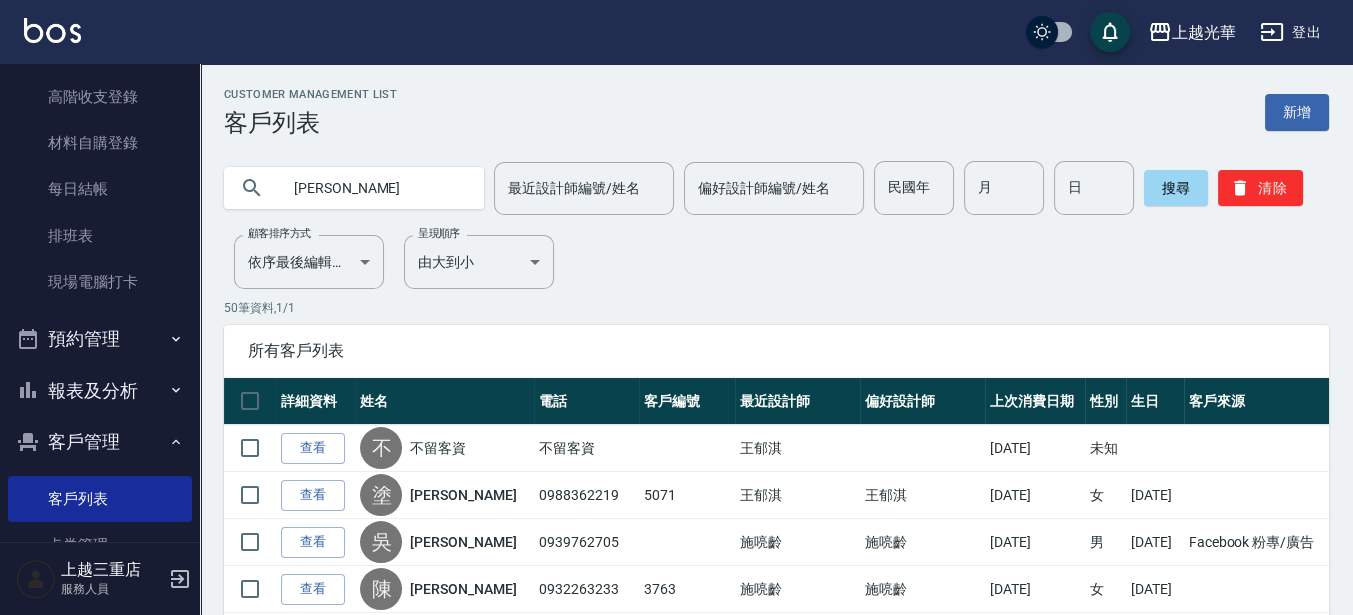 type on "杜麗" 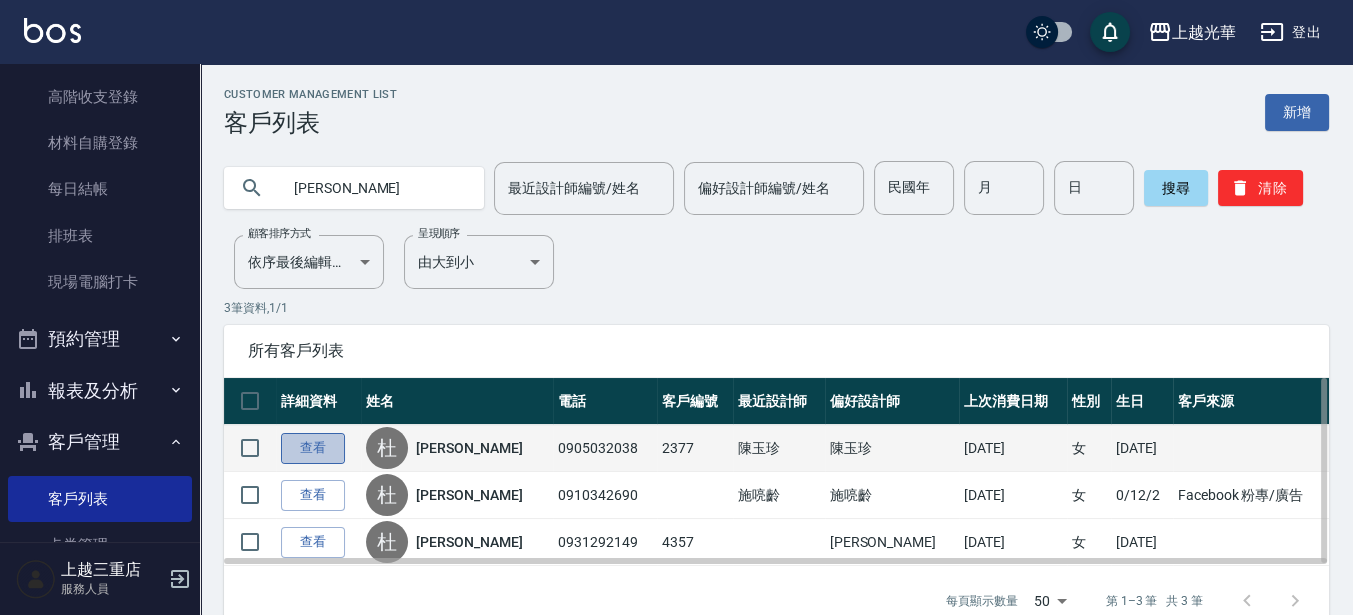 click on "查看" at bounding box center [313, 448] 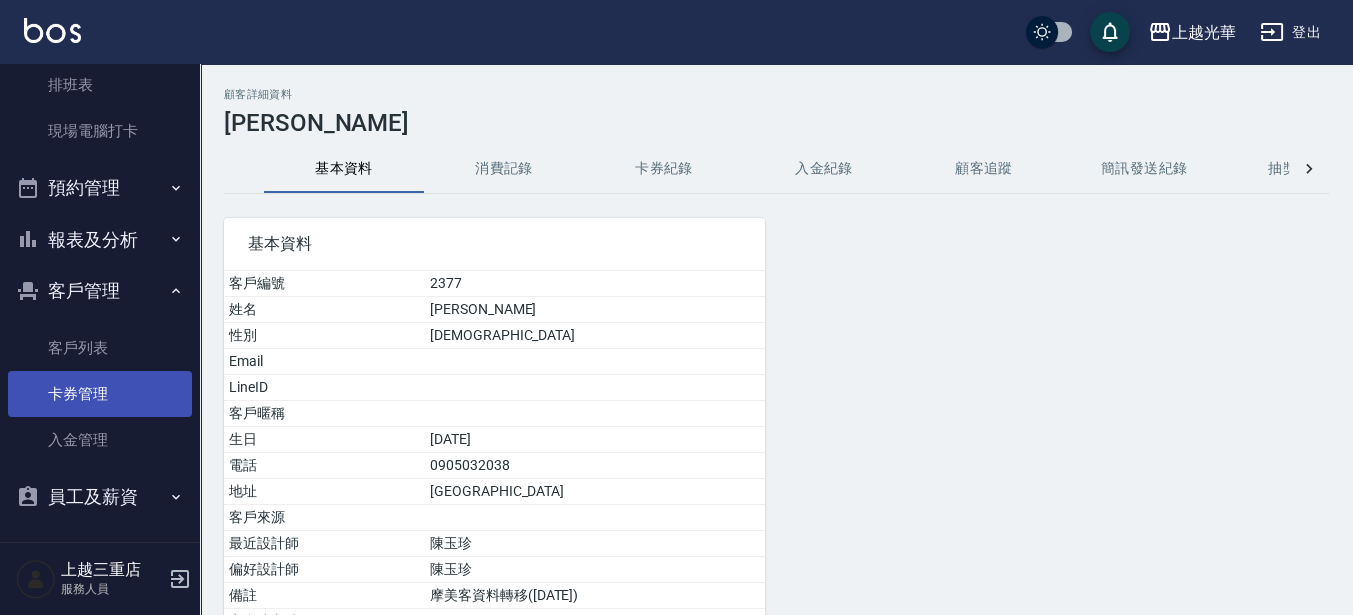 scroll, scrollTop: 444, scrollLeft: 0, axis: vertical 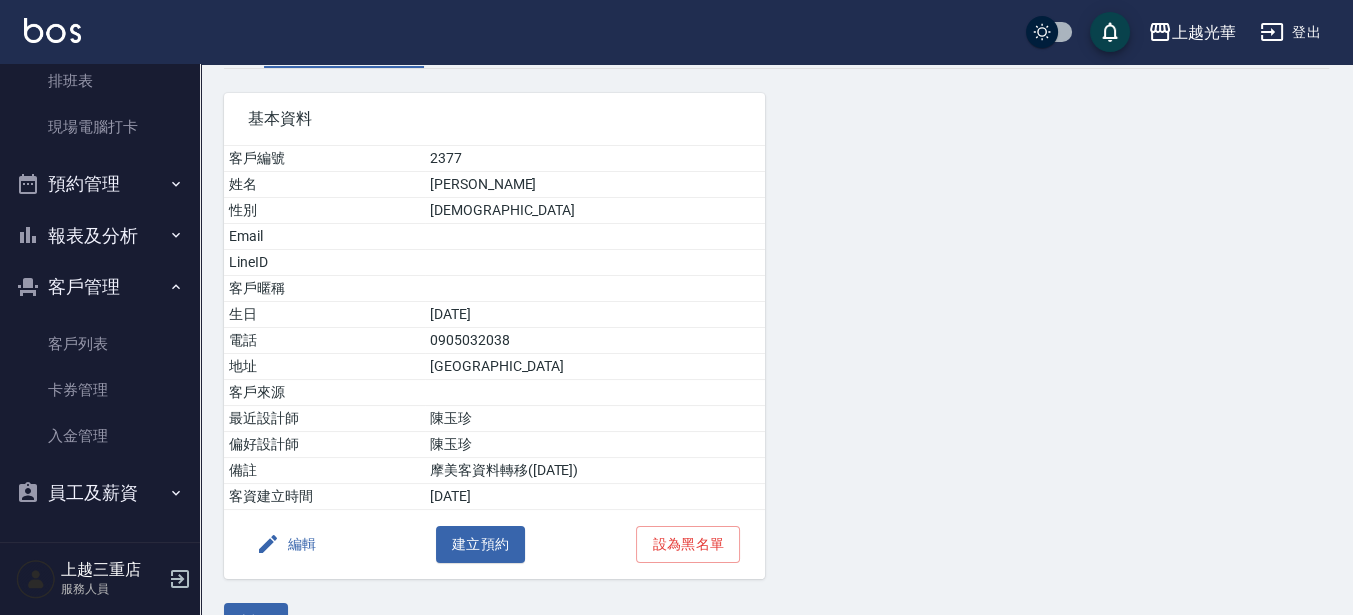click on "報表及分析" at bounding box center (100, 236) 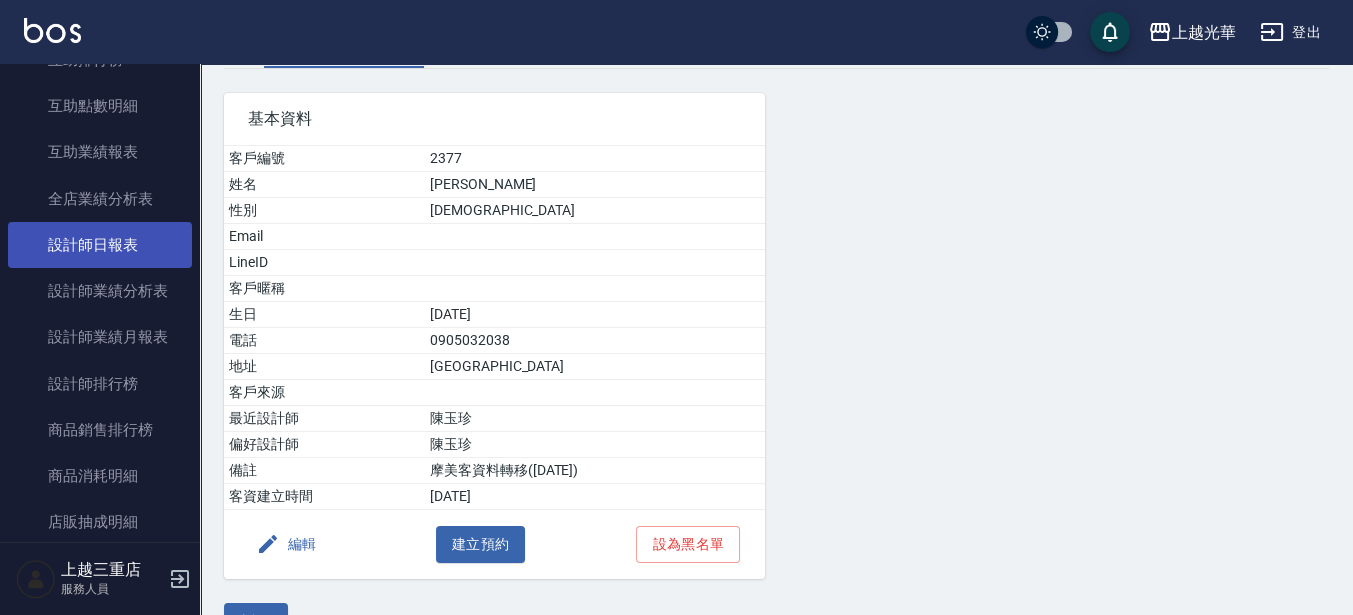 scroll, scrollTop: 819, scrollLeft: 0, axis: vertical 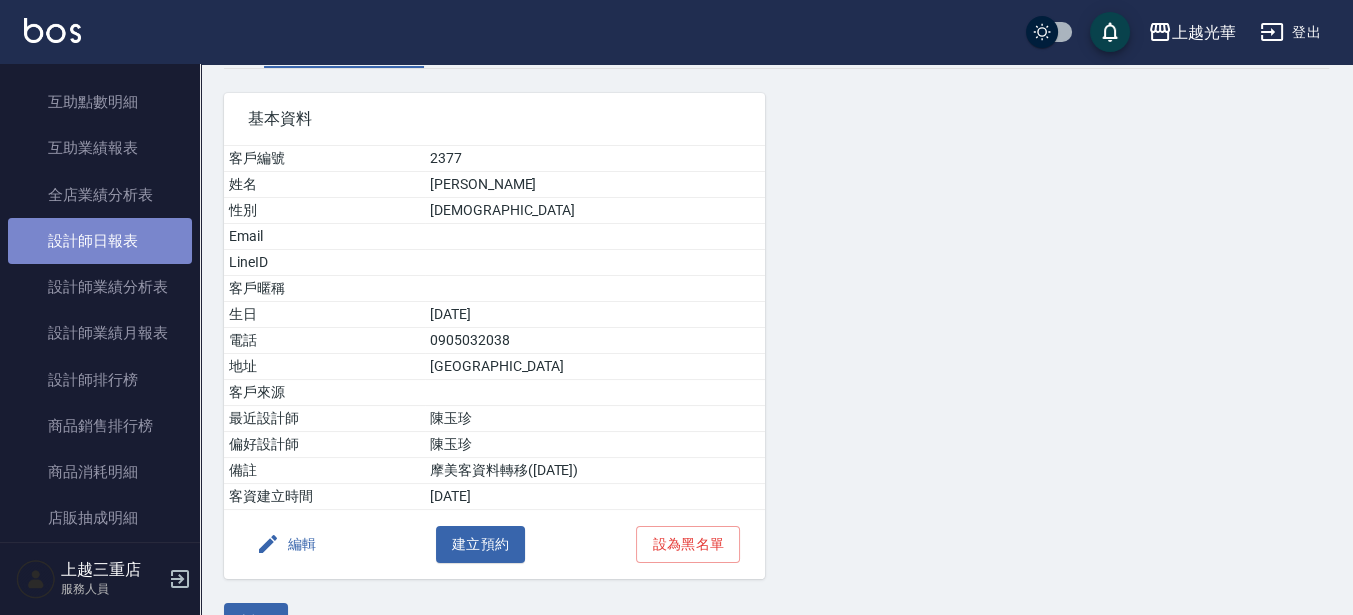 click on "設計師日報表" at bounding box center [100, 241] 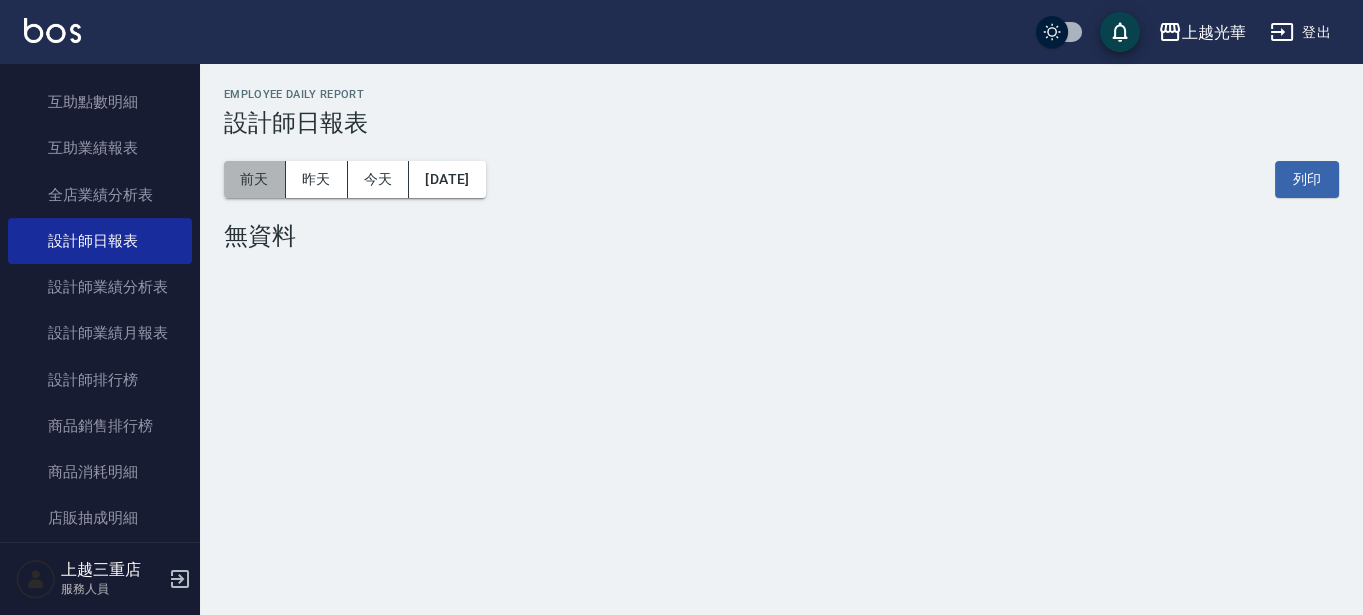 click on "前天" at bounding box center (255, 179) 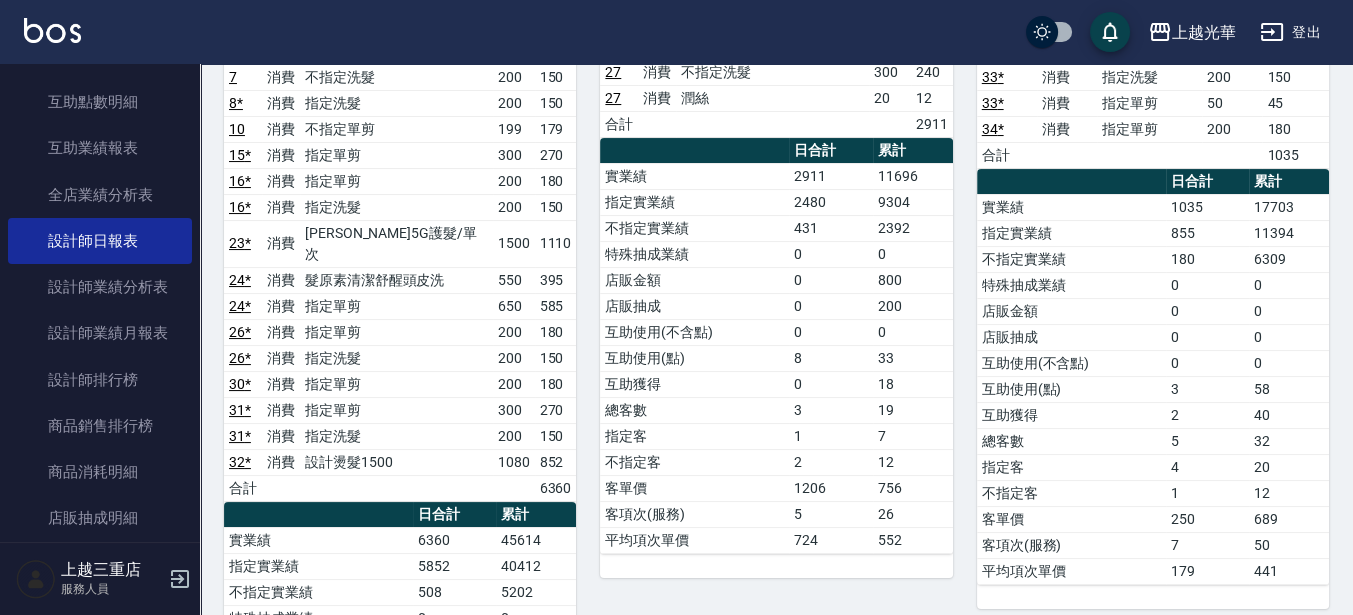 scroll, scrollTop: 375, scrollLeft: 0, axis: vertical 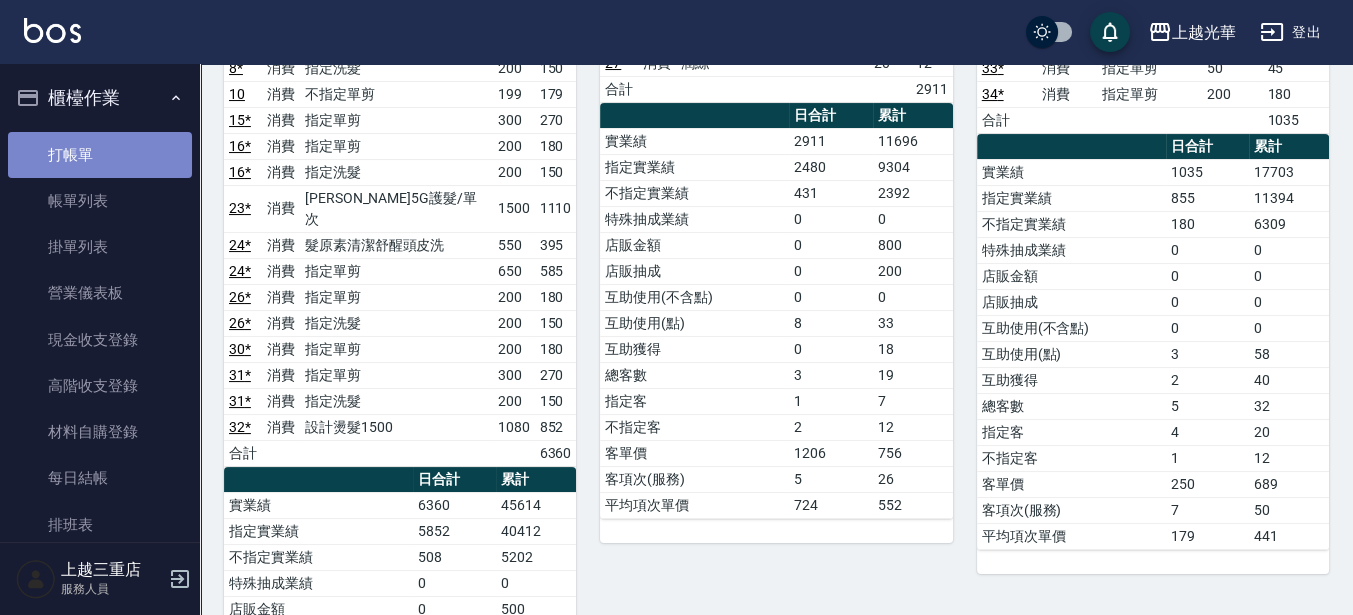 click on "打帳單" at bounding box center (100, 155) 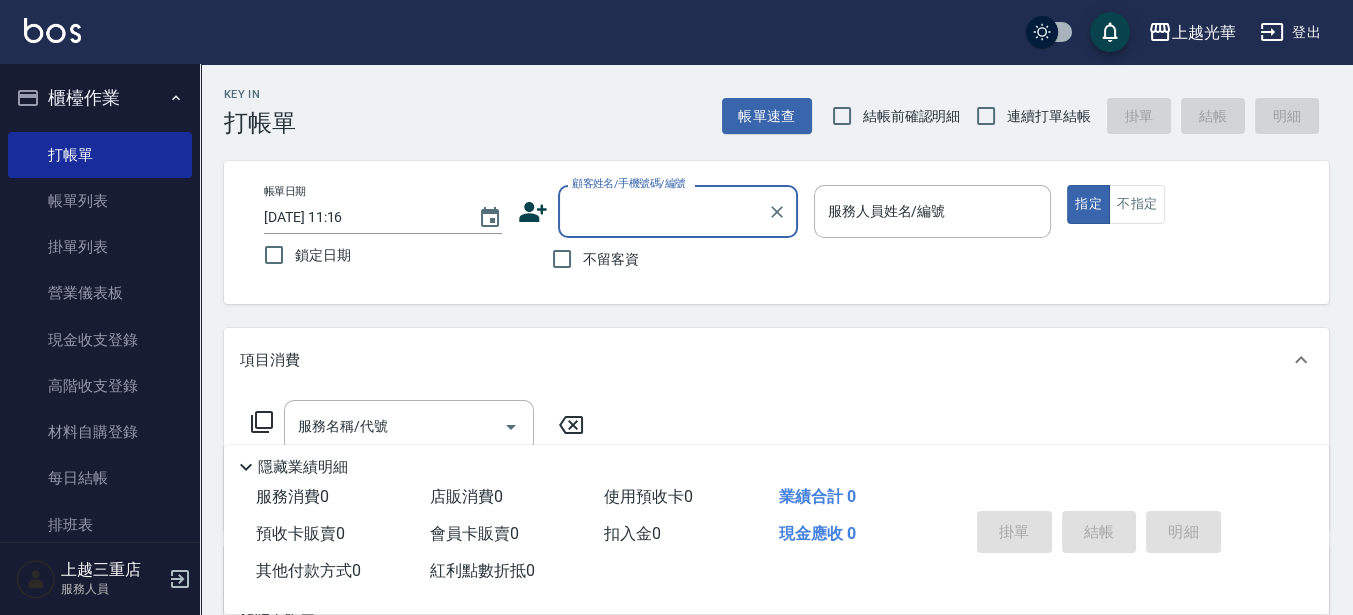 click on "不留客資" at bounding box center [611, 259] 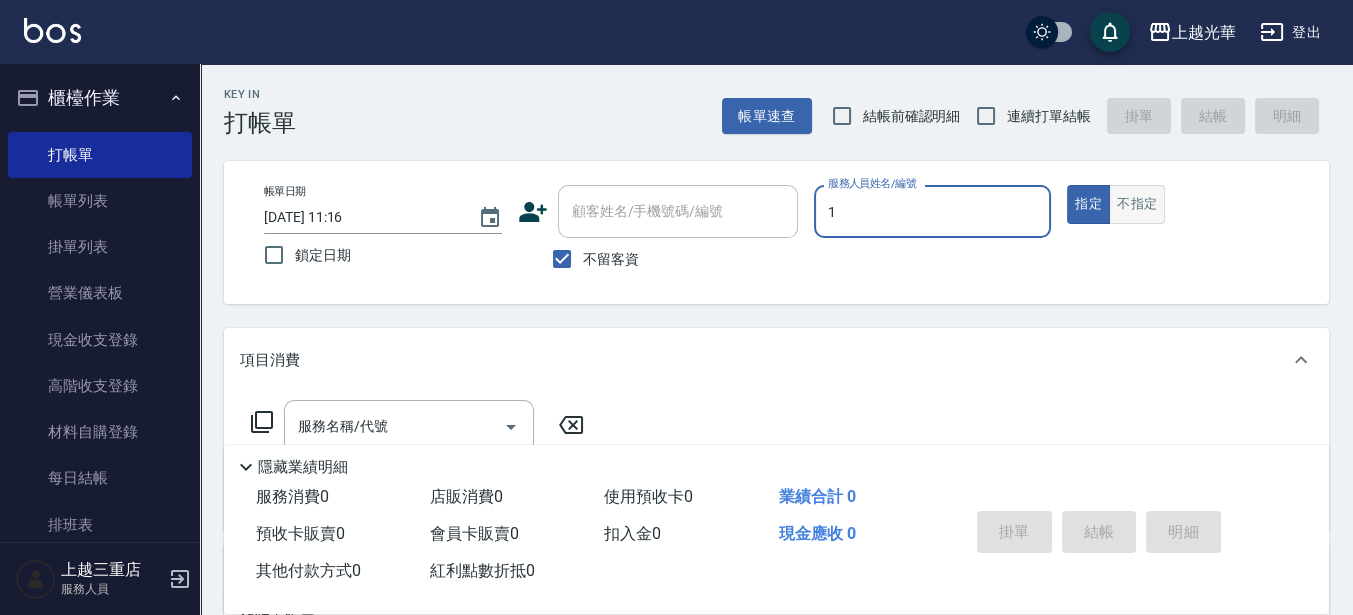 type on "1" 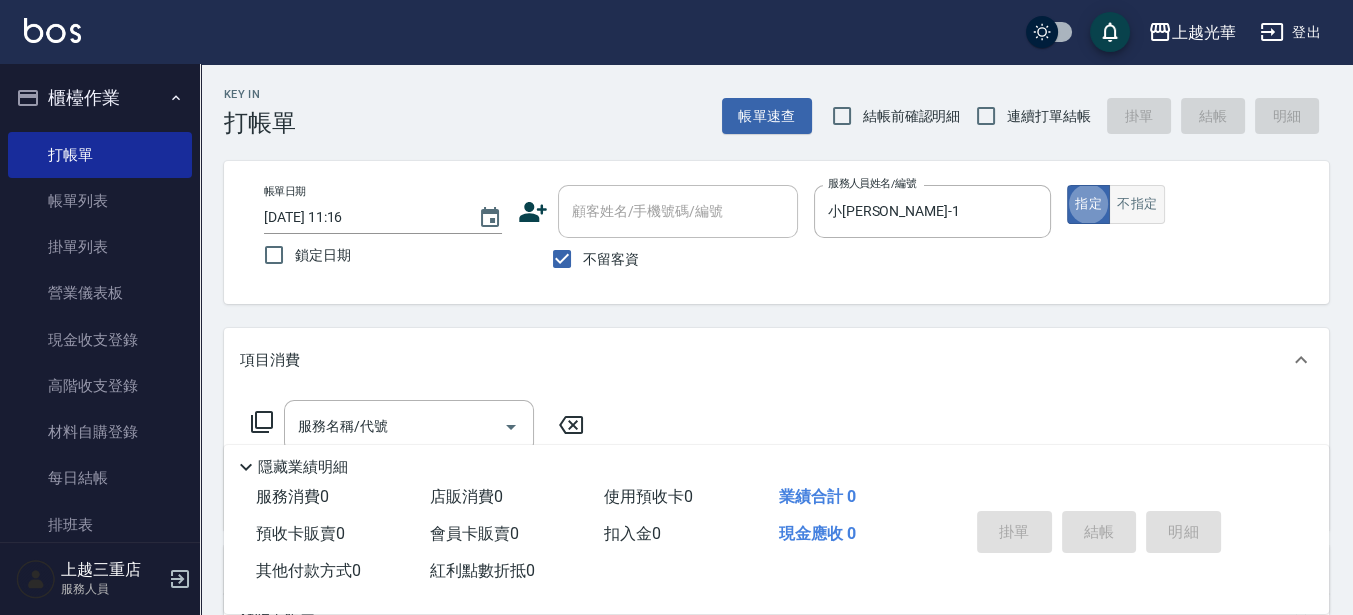 click on "不指定" at bounding box center [1137, 204] 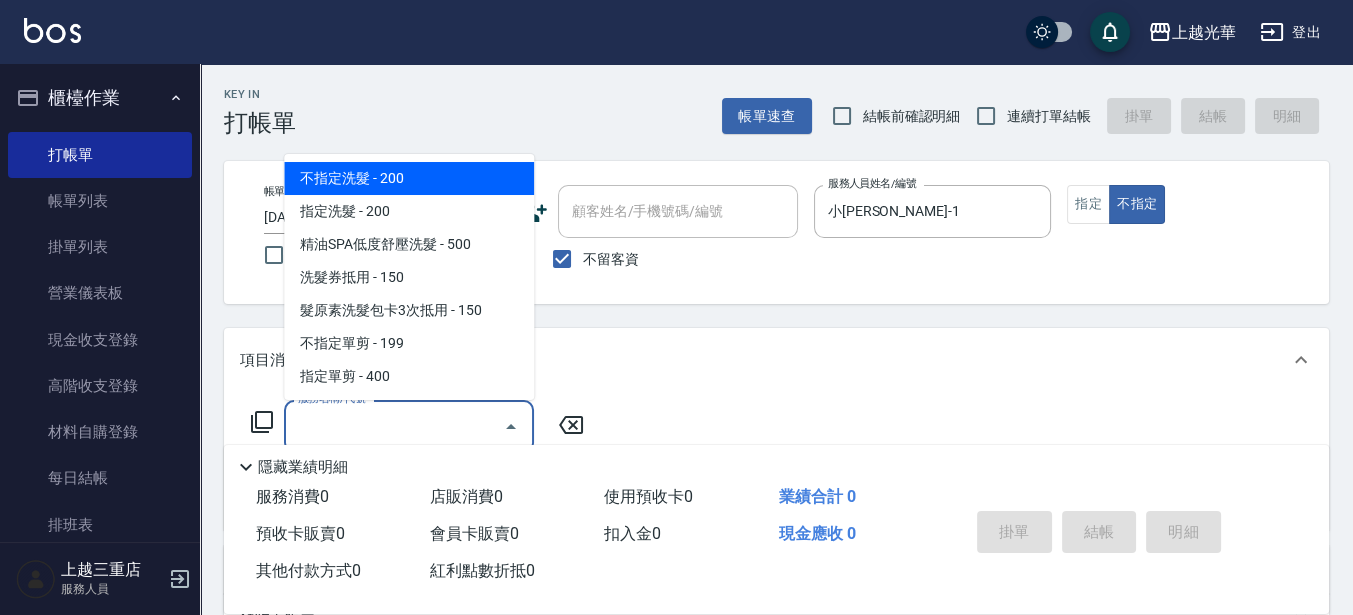 click on "服務名稱/代號" at bounding box center [394, 426] 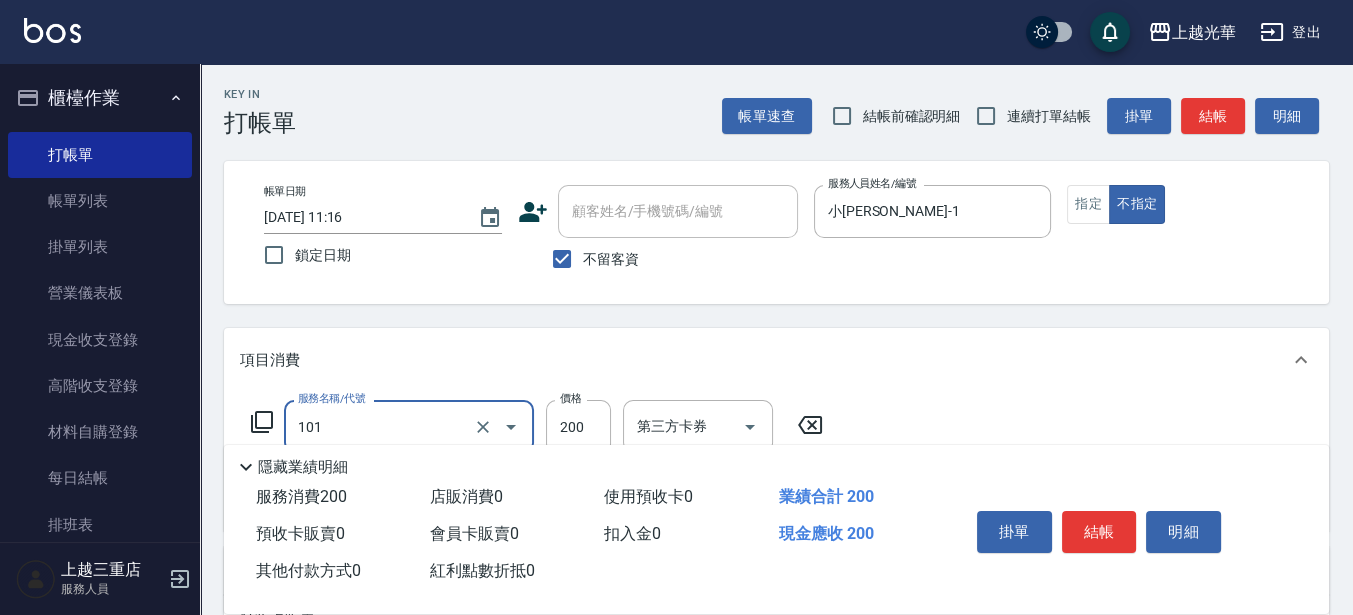type on "不指定洗髮(101)" 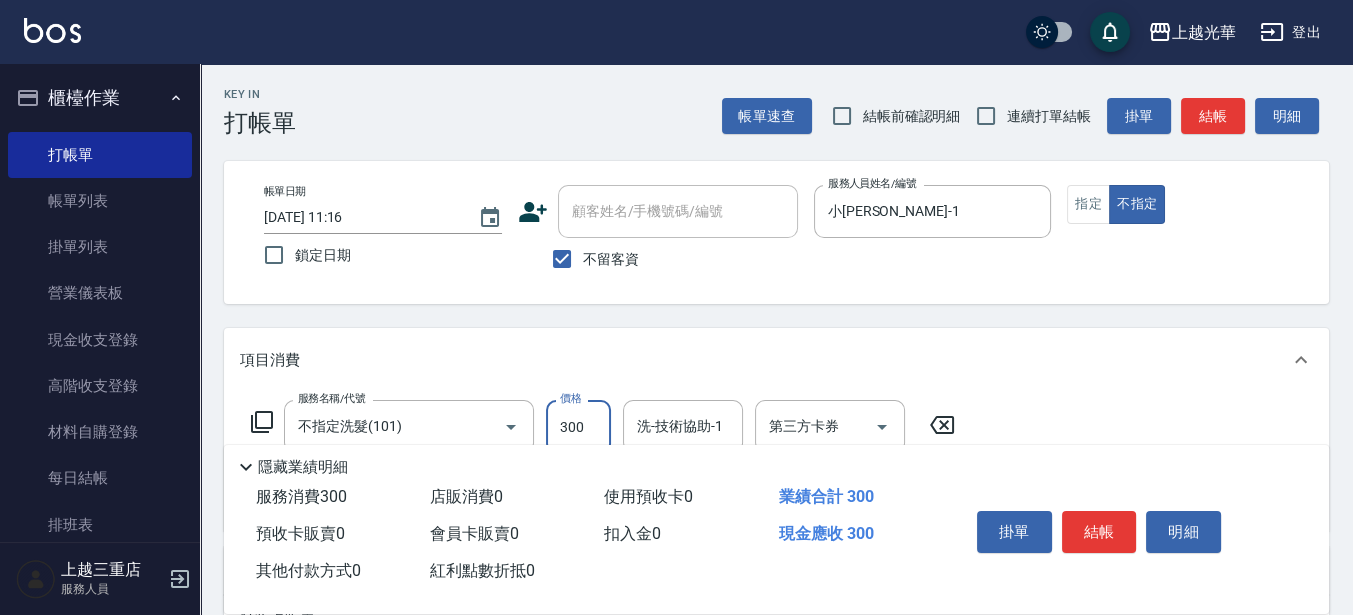 type on "300" 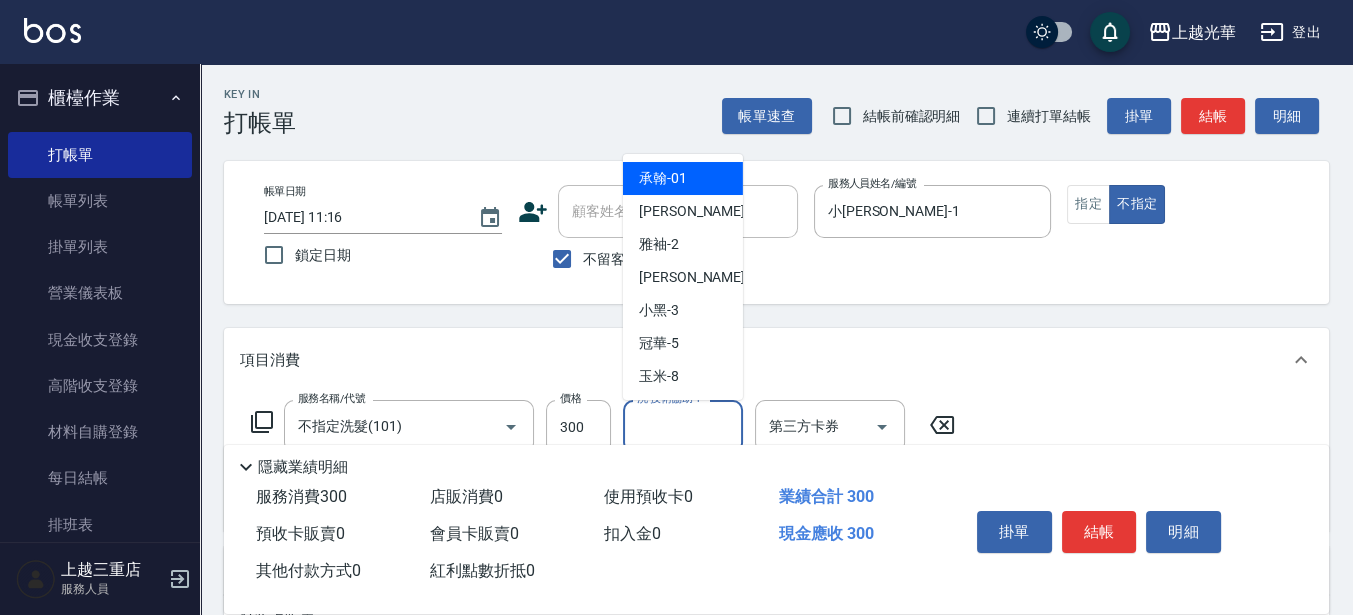 click on "洗-技術協助-1" at bounding box center [683, 426] 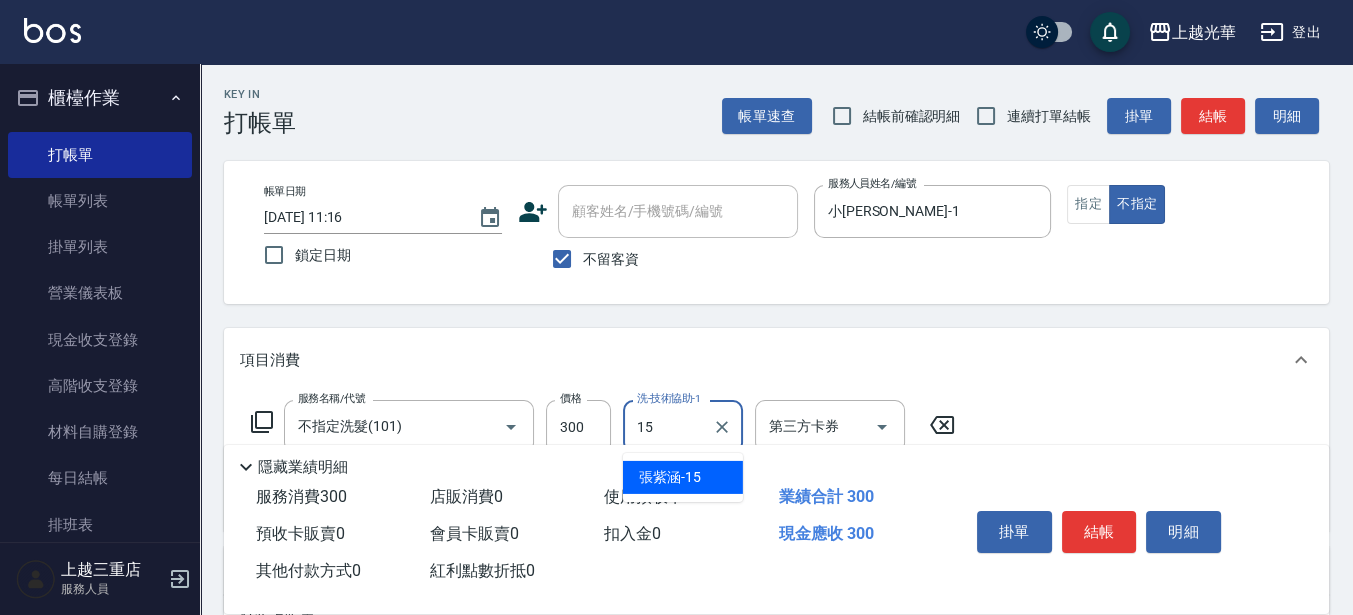 type on "張紫涵-15" 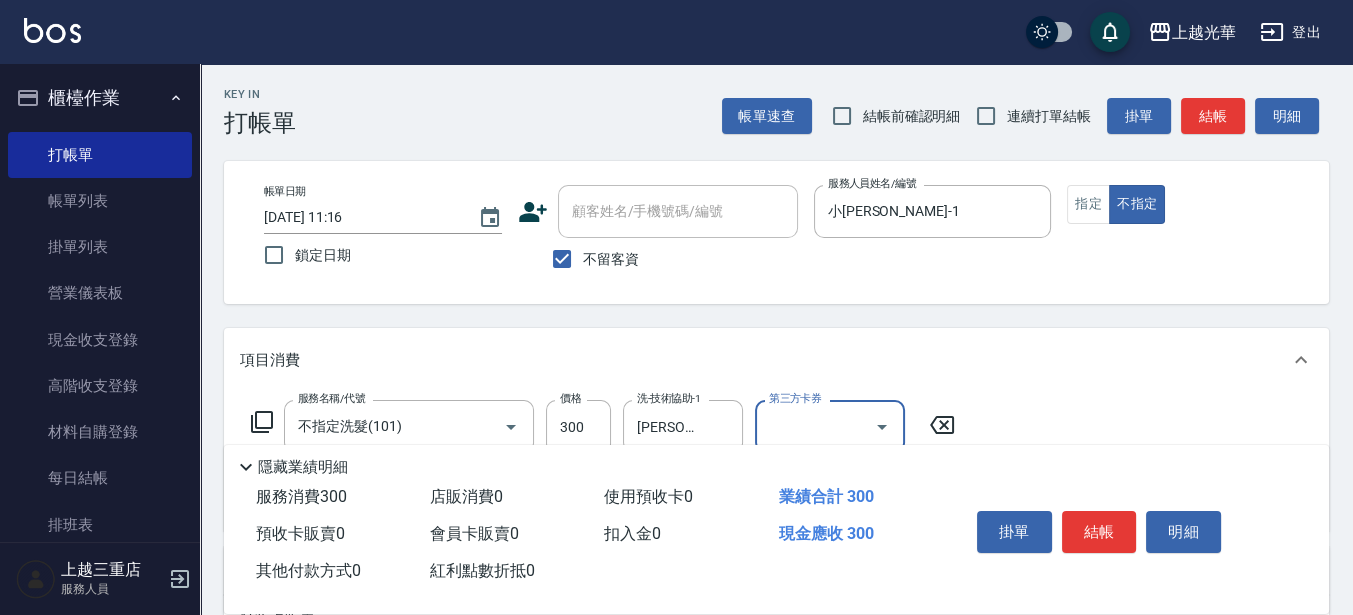 scroll, scrollTop: 125, scrollLeft: 0, axis: vertical 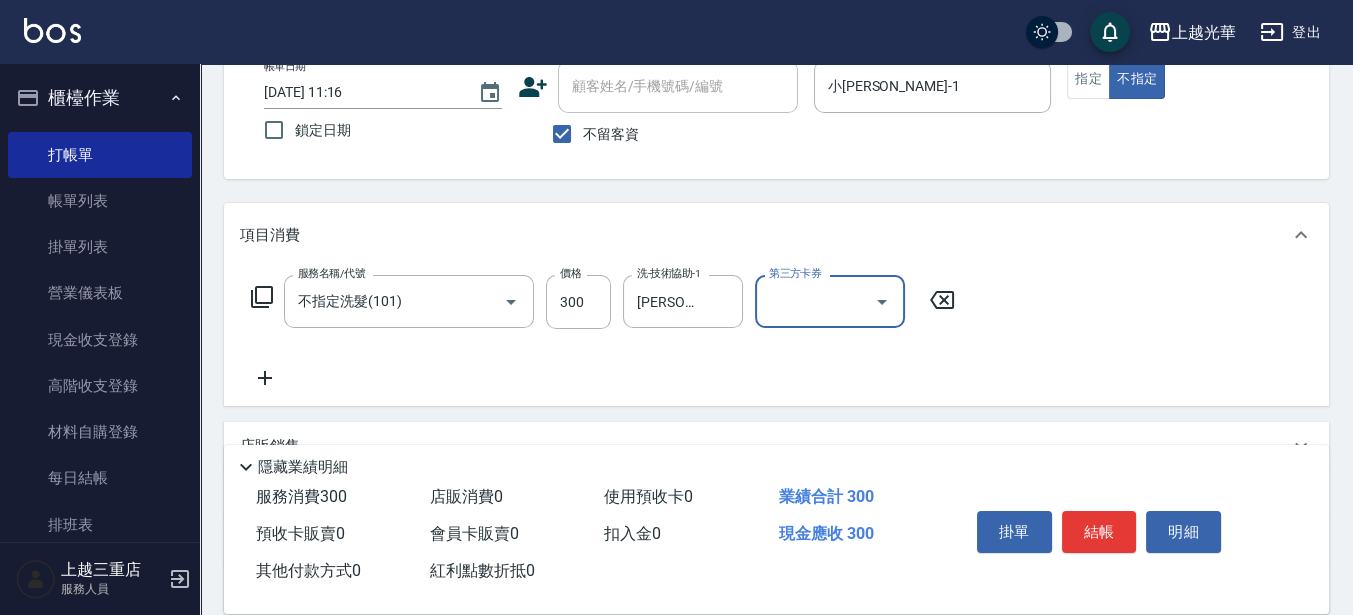 click 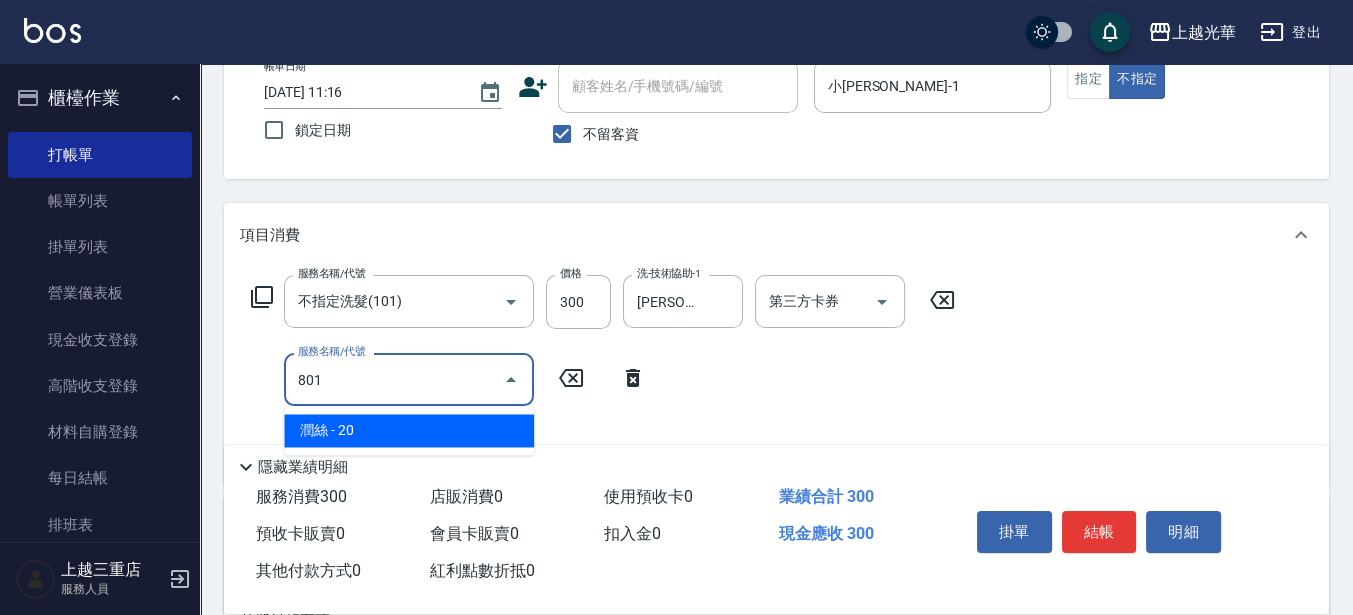 type on "潤絲(801)" 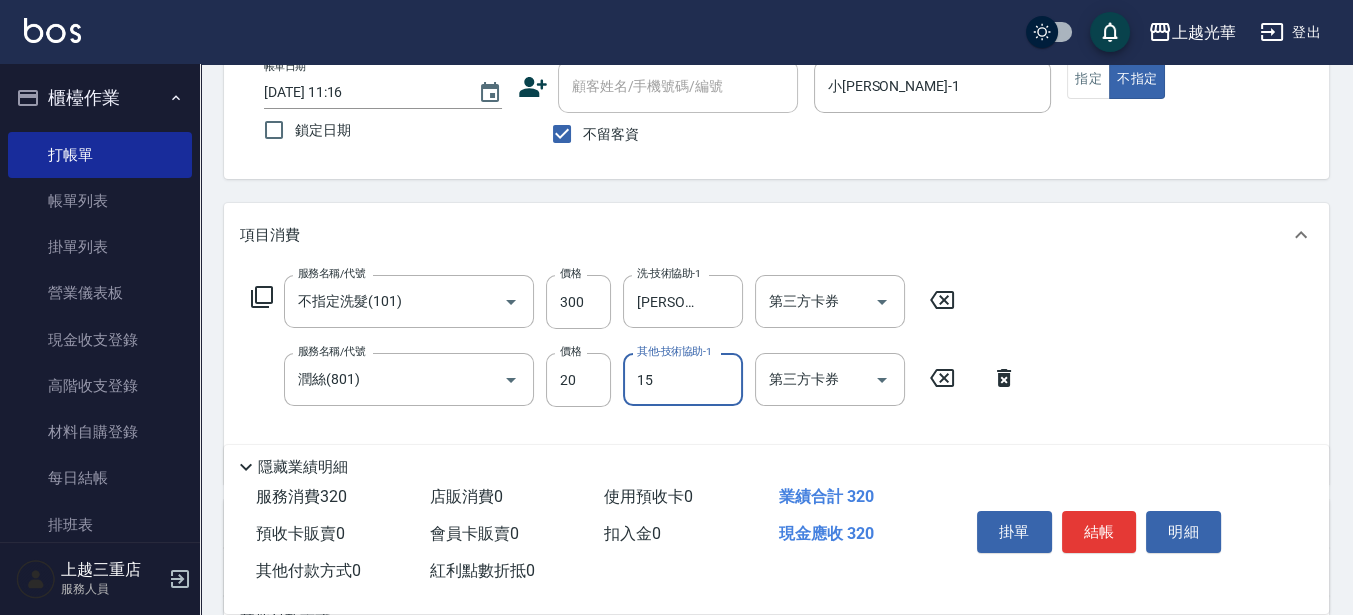 type on "張紫涵-15" 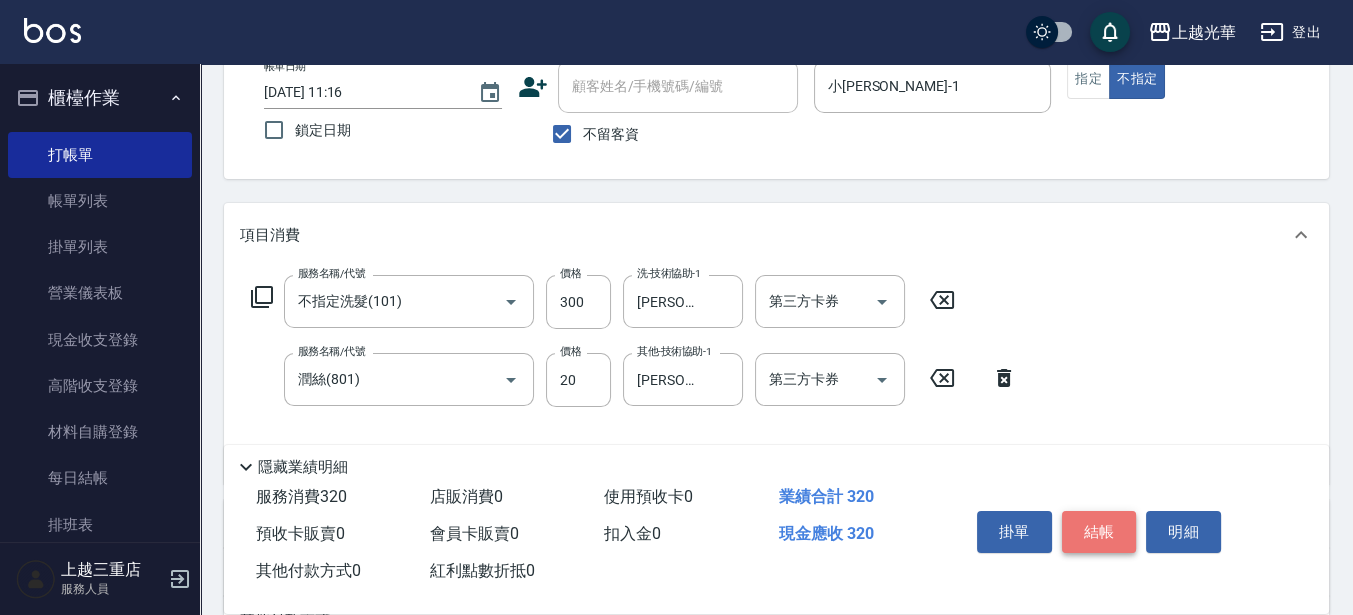 click on "結帳" at bounding box center (1099, 532) 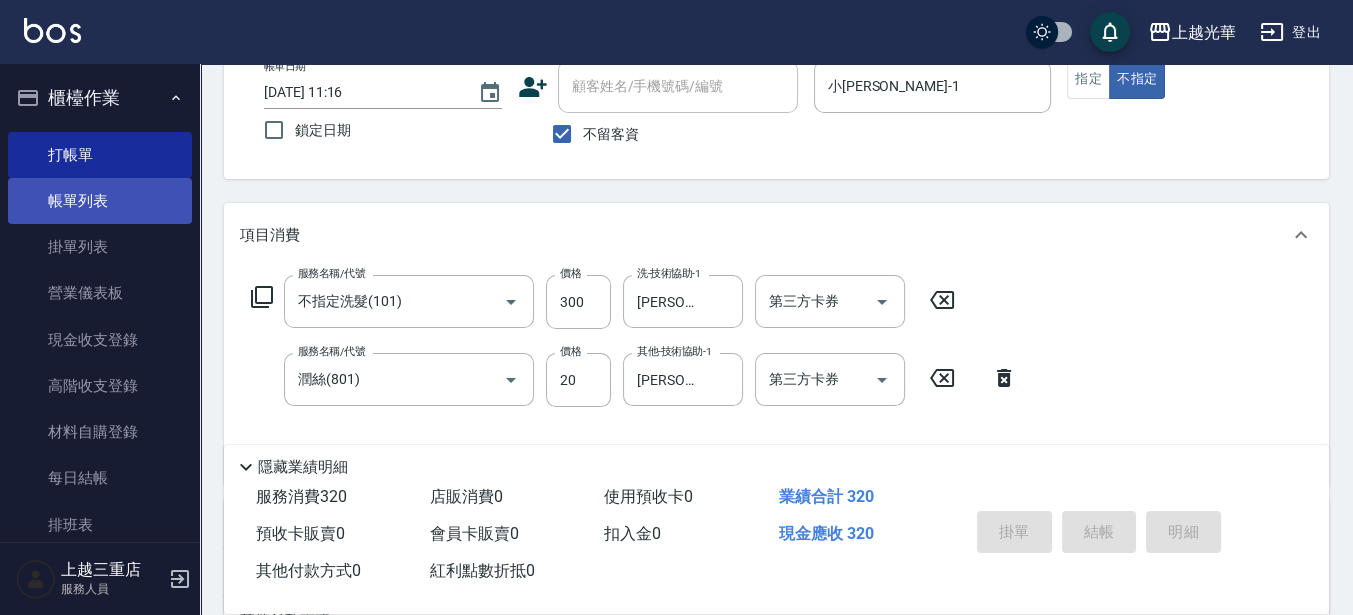 scroll, scrollTop: 0, scrollLeft: 0, axis: both 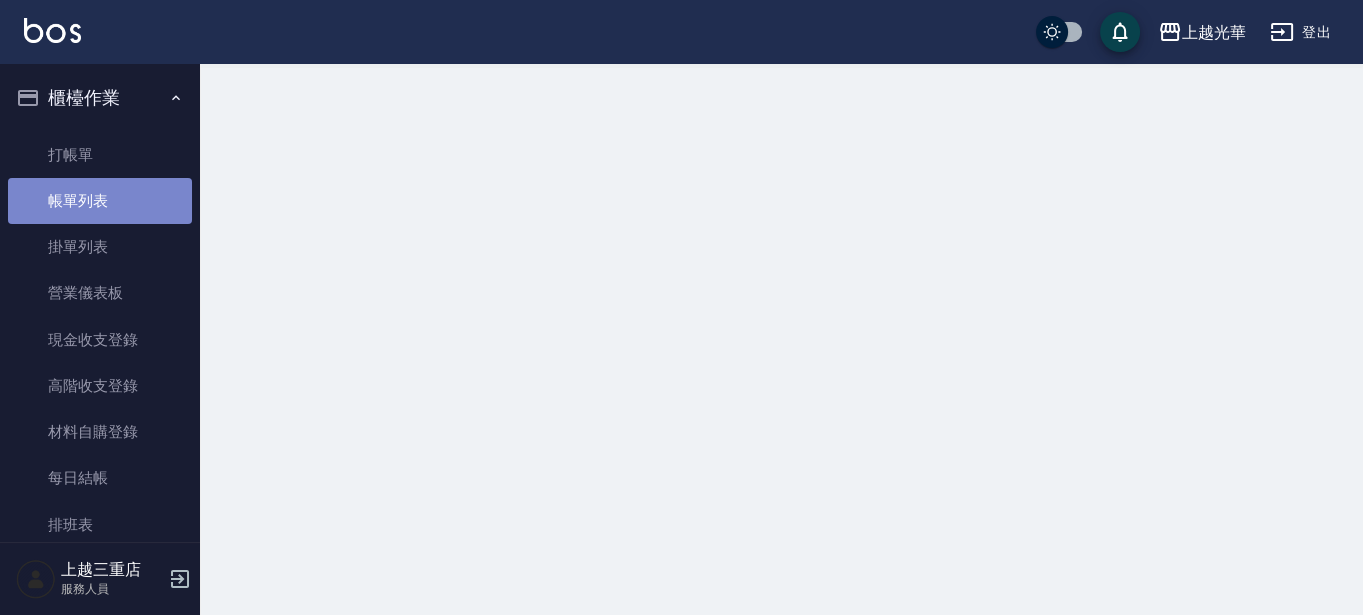 click on "帳單列表" at bounding box center (100, 201) 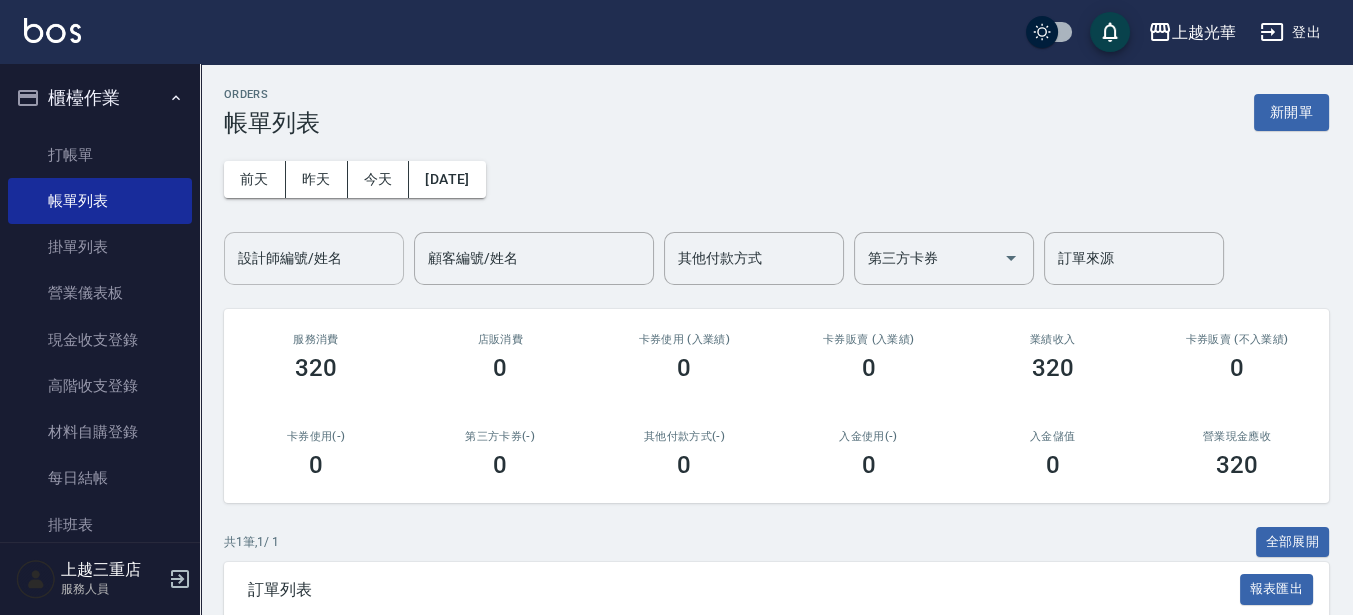 scroll, scrollTop: 193, scrollLeft: 0, axis: vertical 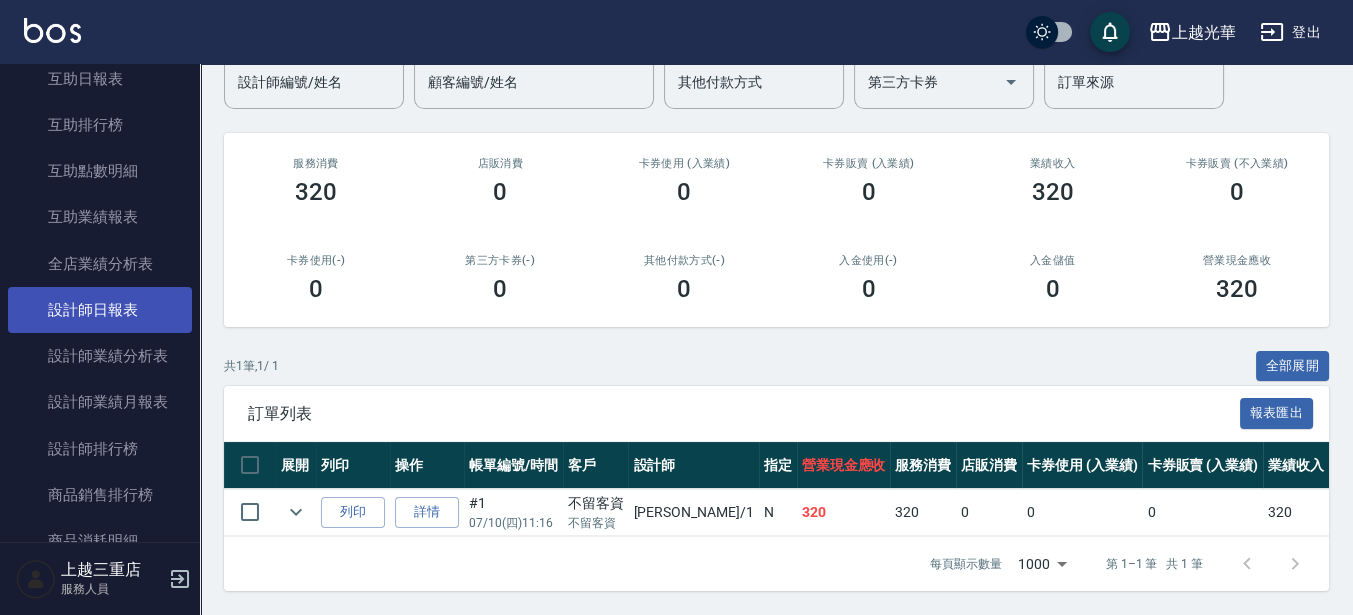 click on "設計師日報表" at bounding box center (100, 310) 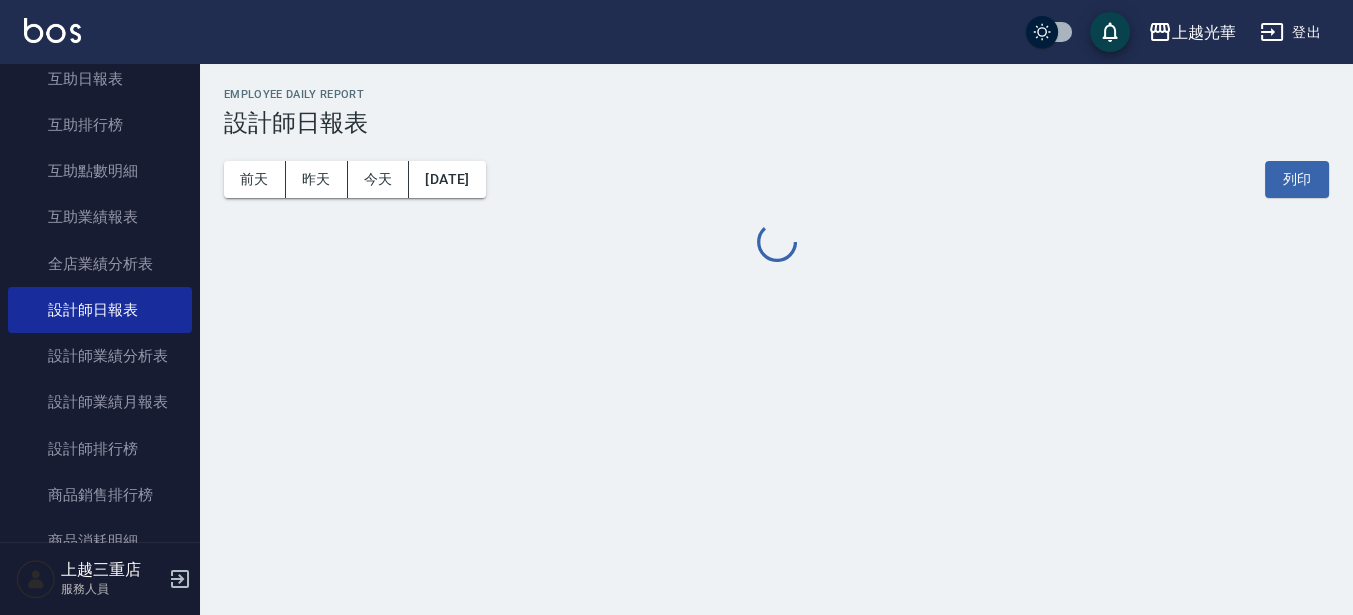 scroll, scrollTop: 0, scrollLeft: 0, axis: both 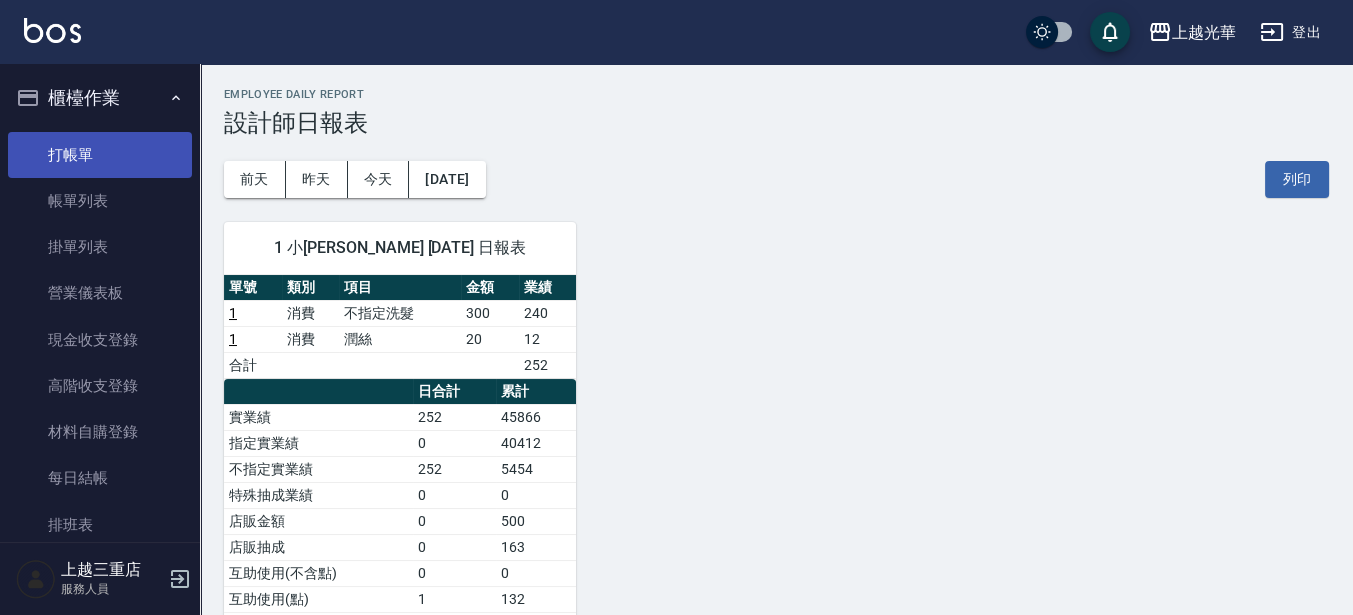 click on "打帳單" at bounding box center [100, 155] 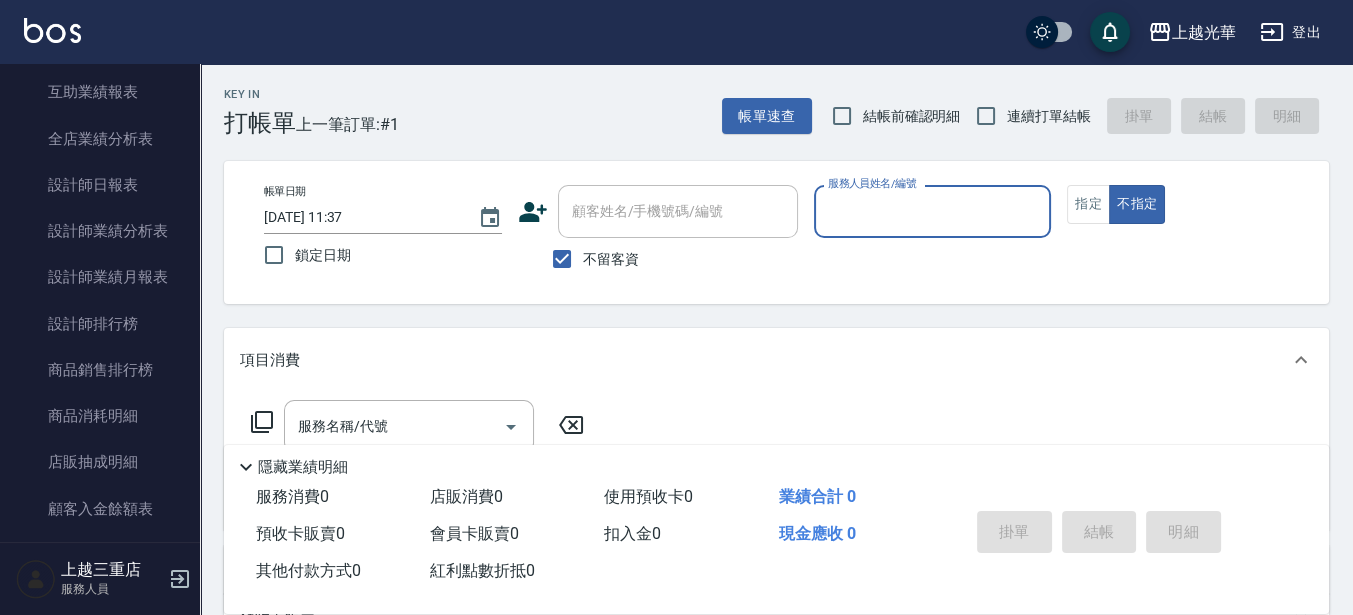 scroll, scrollTop: 500, scrollLeft: 0, axis: vertical 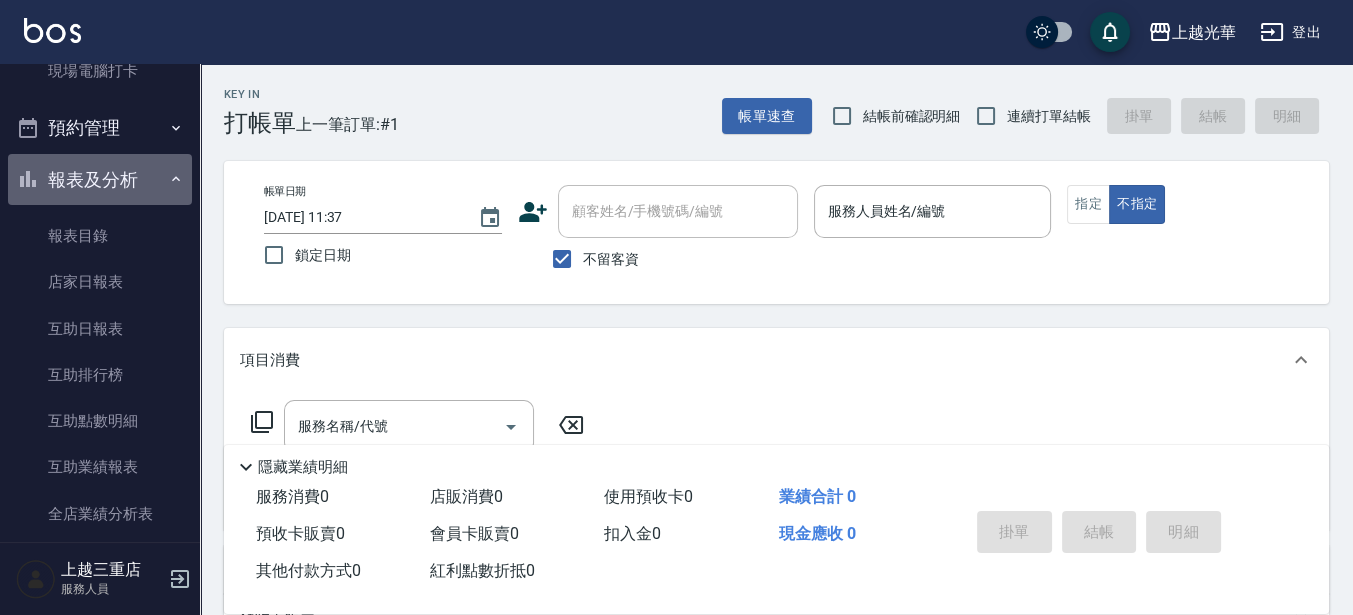 click on "報表及分析" at bounding box center [100, 180] 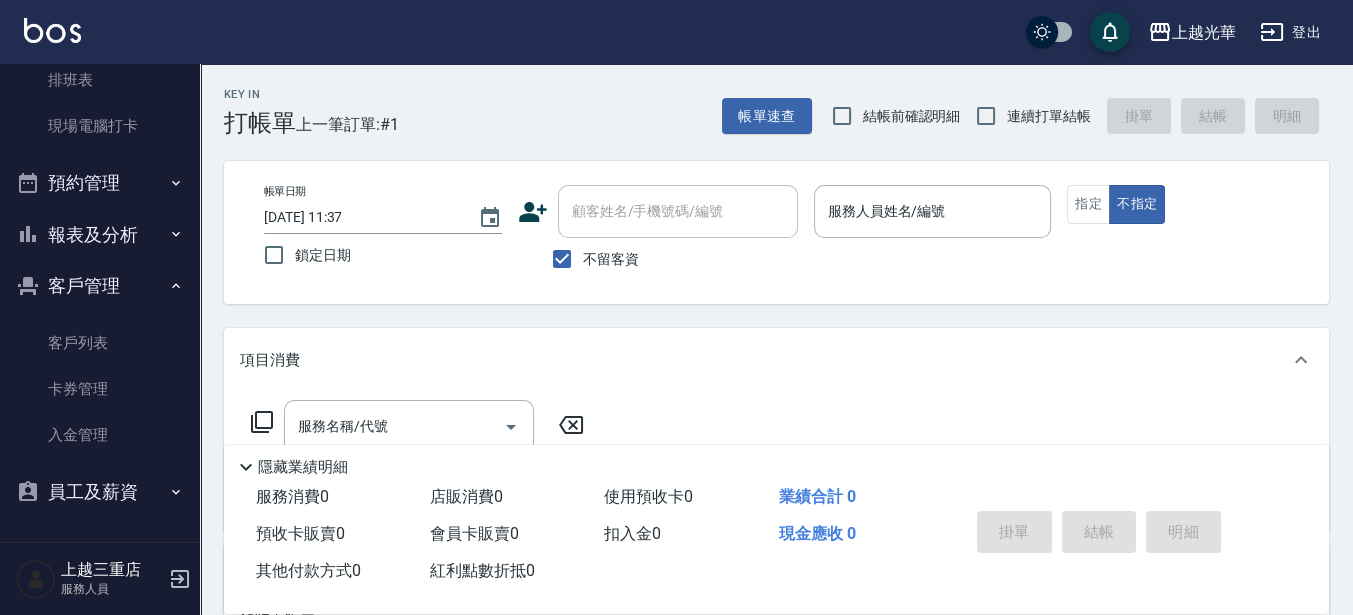 scroll, scrollTop: 444, scrollLeft: 0, axis: vertical 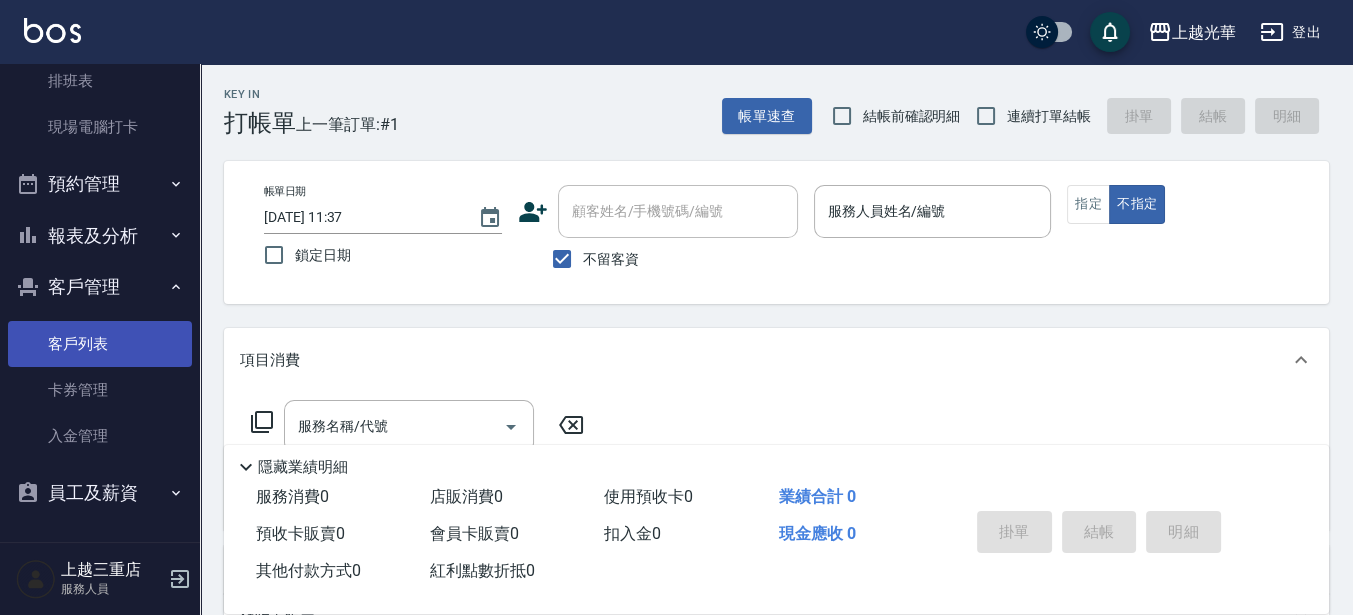 click on "客戶列表" at bounding box center [100, 344] 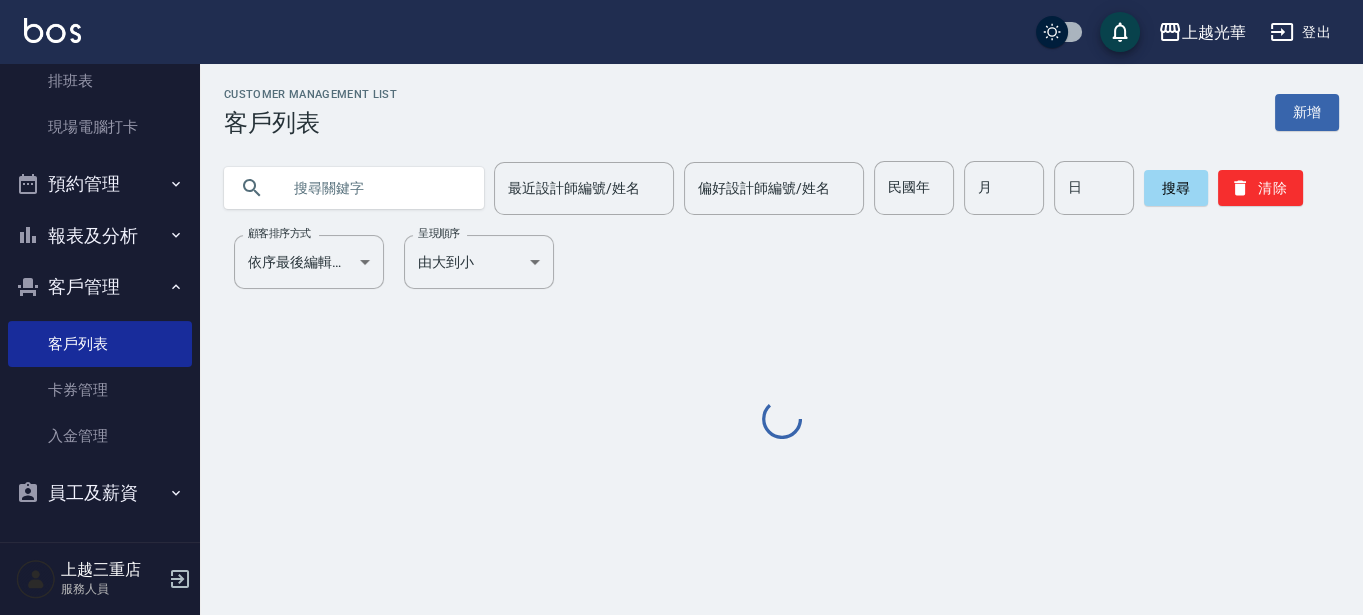 click at bounding box center (374, 188) 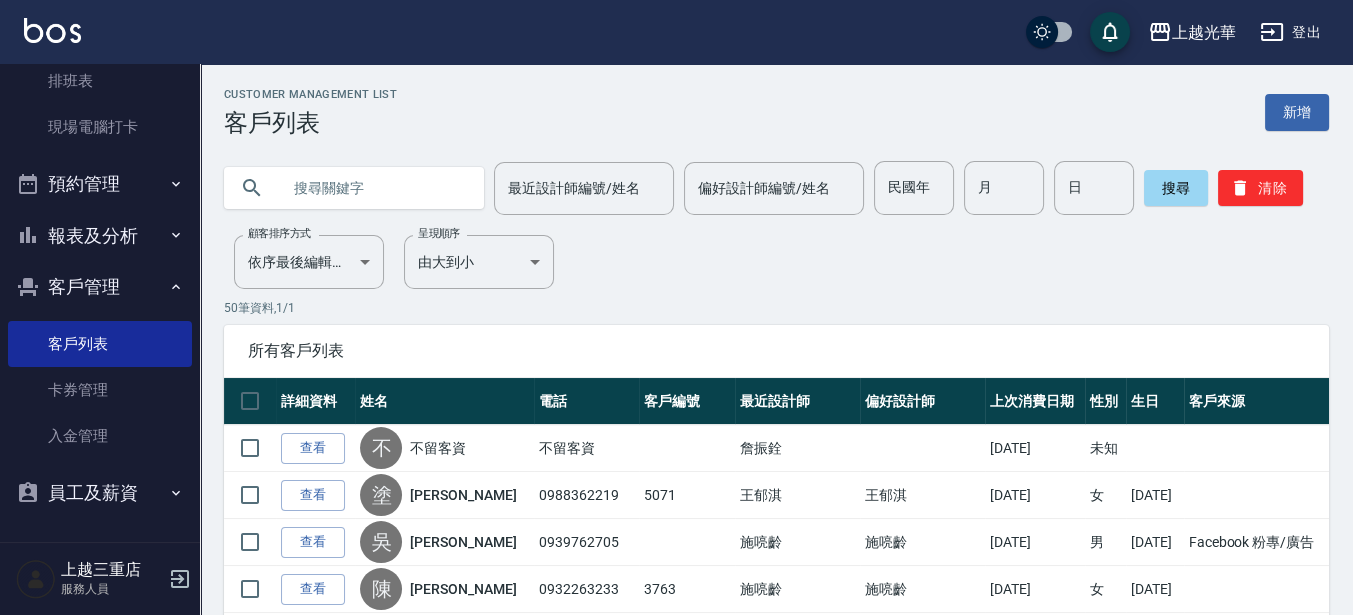 click at bounding box center [374, 188] 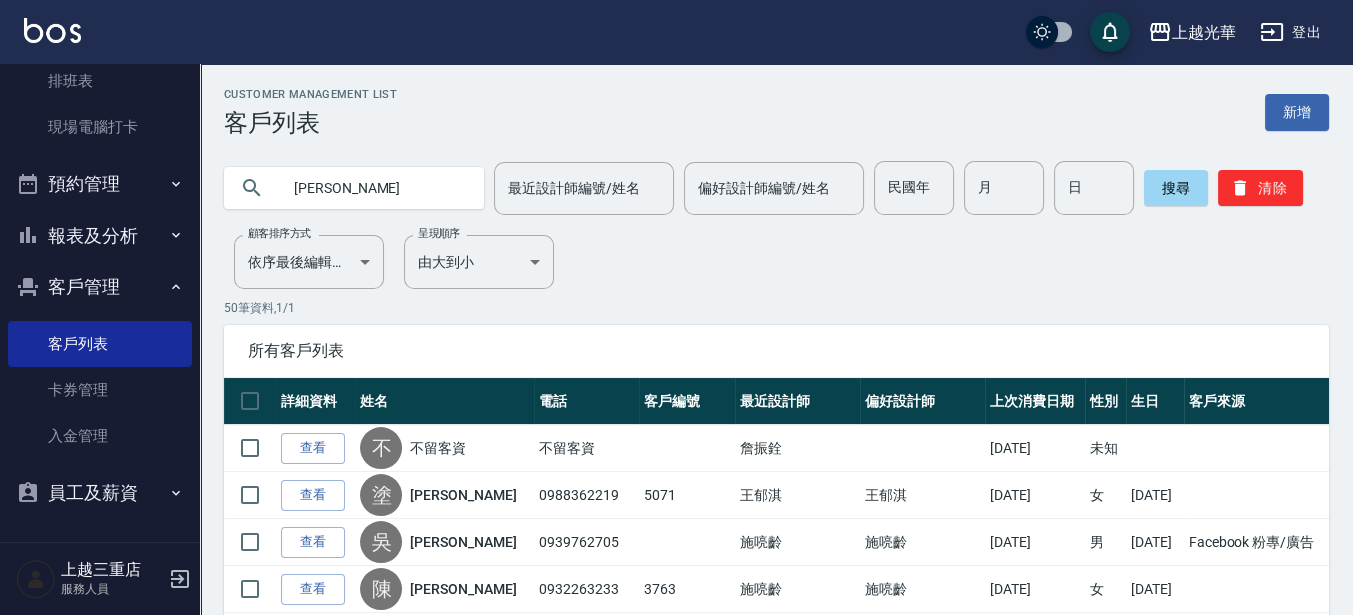 type on "黃心" 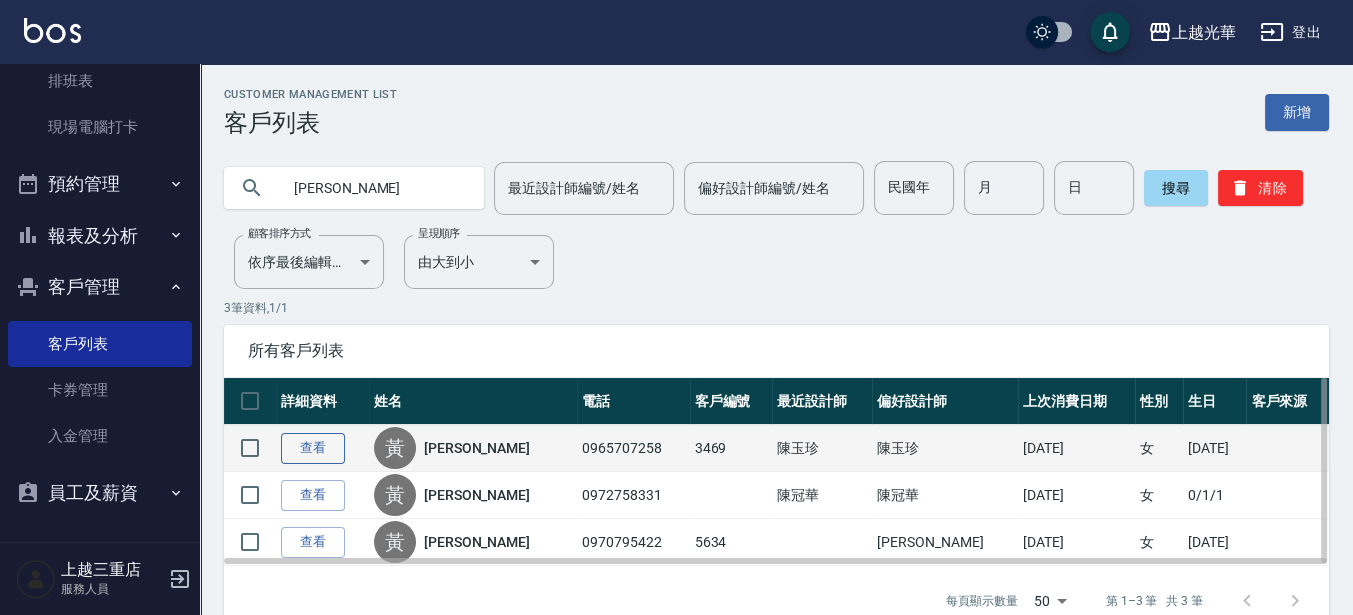 click on "查看" at bounding box center (313, 448) 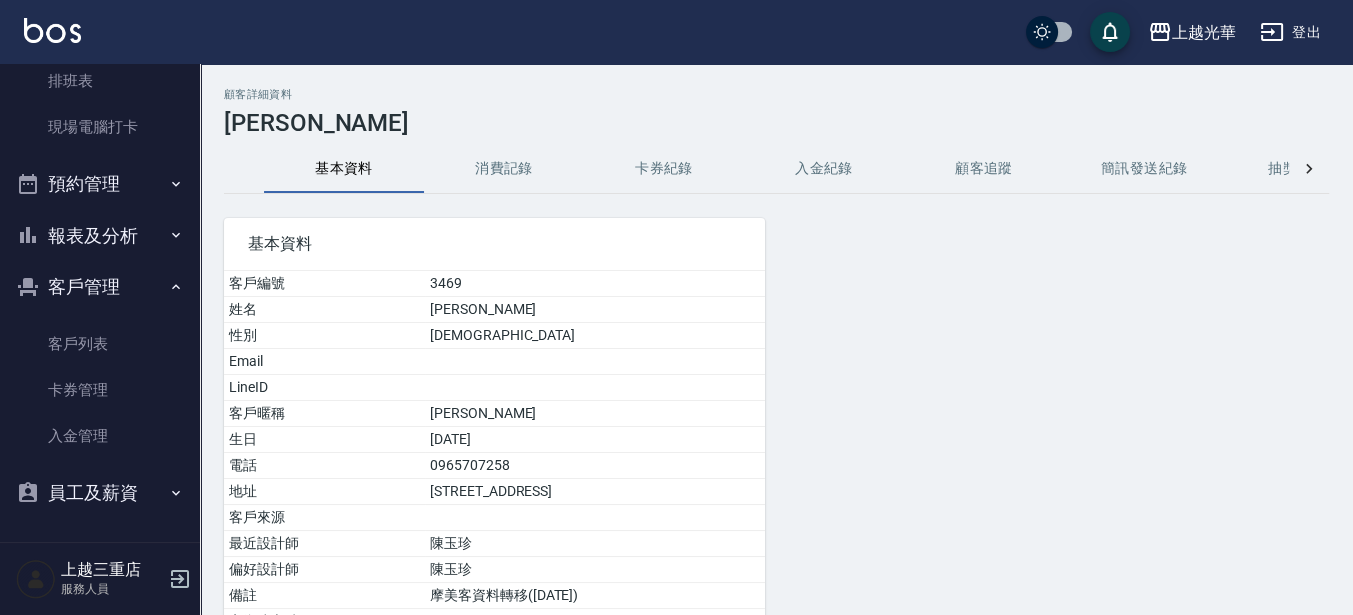 click on "消費記錄" at bounding box center [504, 169] 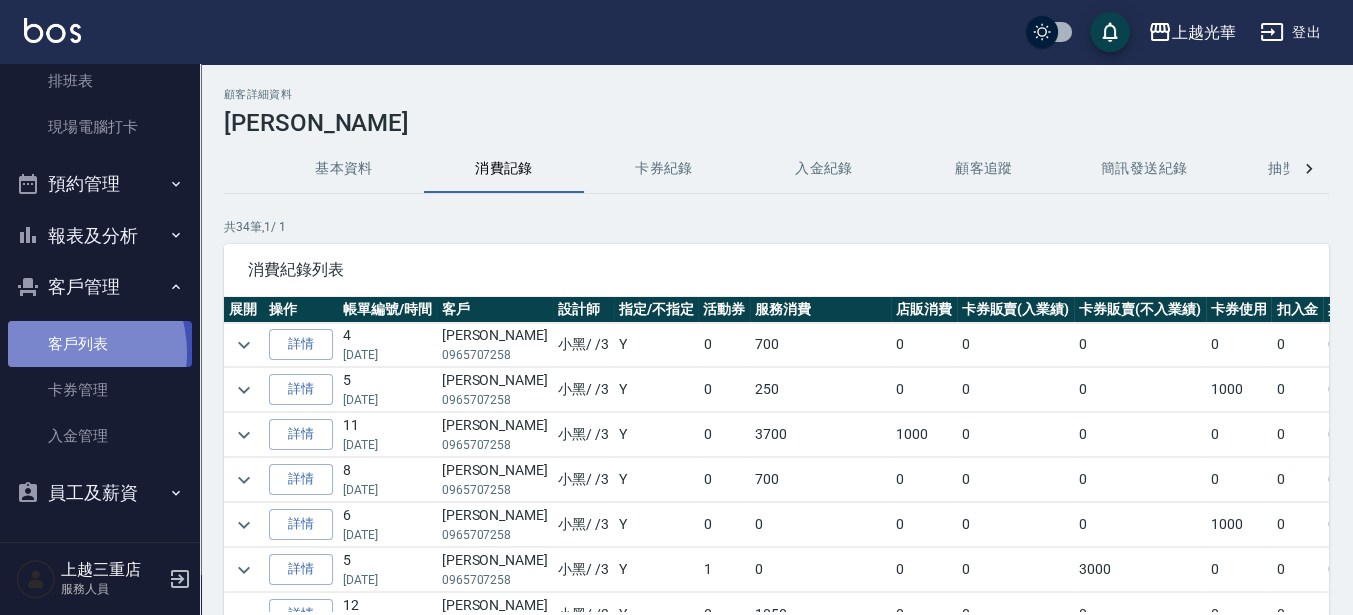 drag, startPoint x: 62, startPoint y: 353, endPoint x: 77, endPoint y: 321, distance: 35.341194 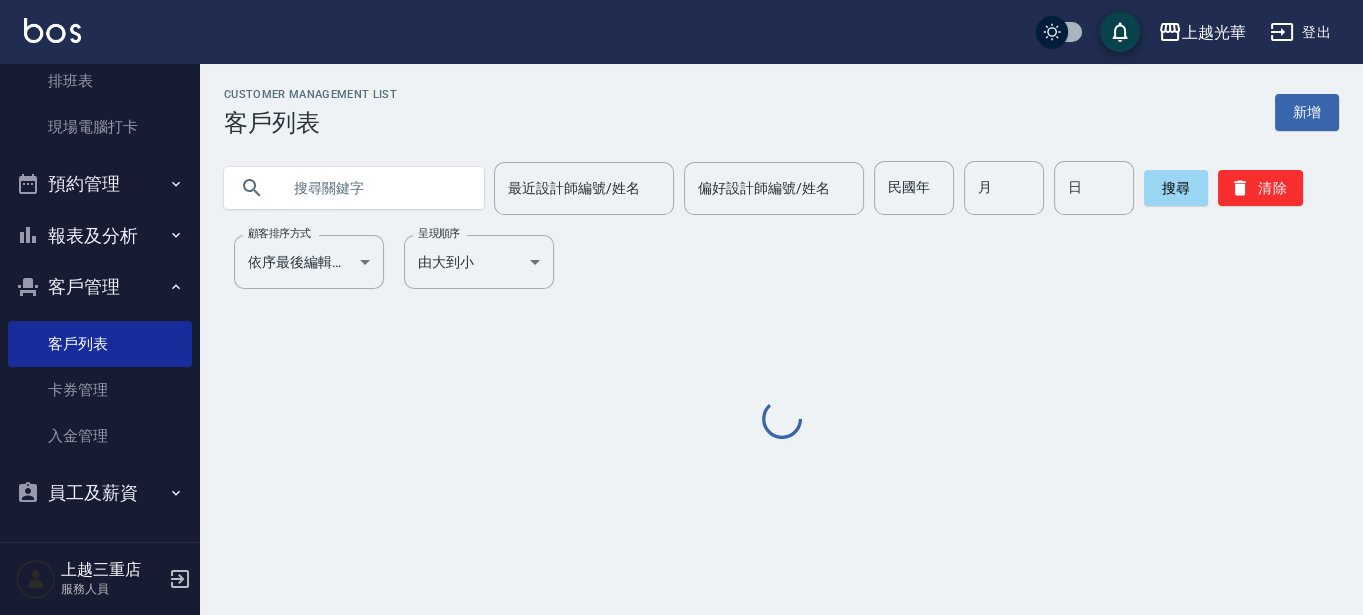 drag, startPoint x: 320, startPoint y: 194, endPoint x: 0, endPoint y: 152, distance: 322.74448 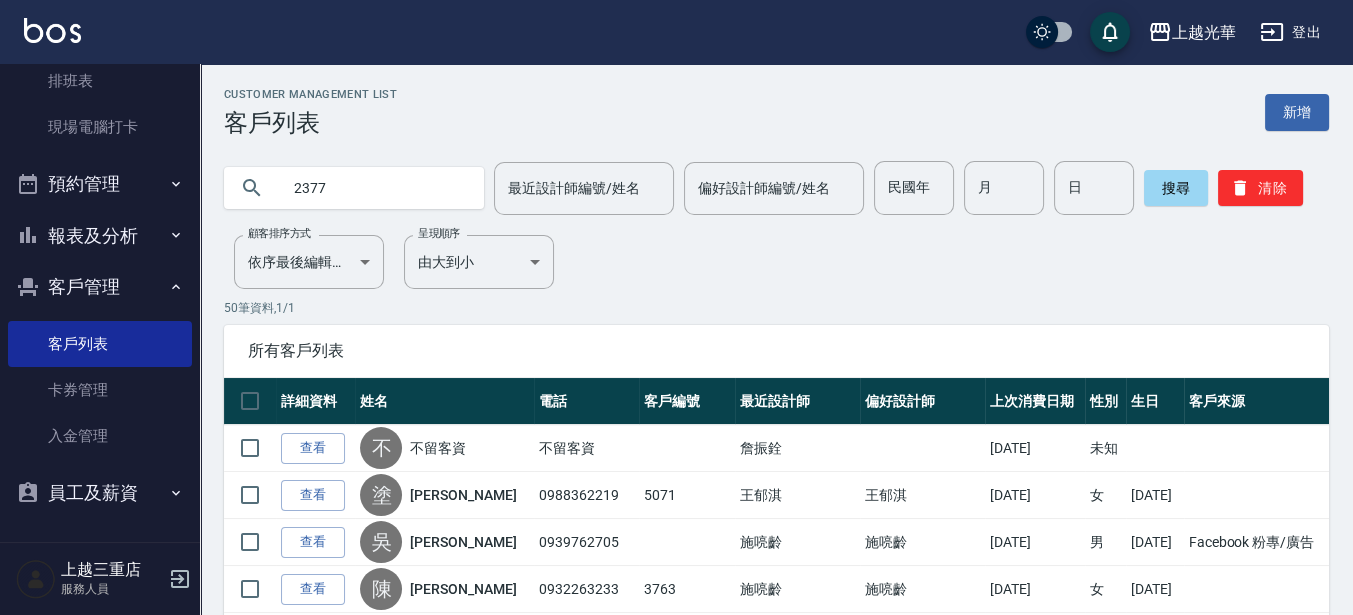 type on "2377" 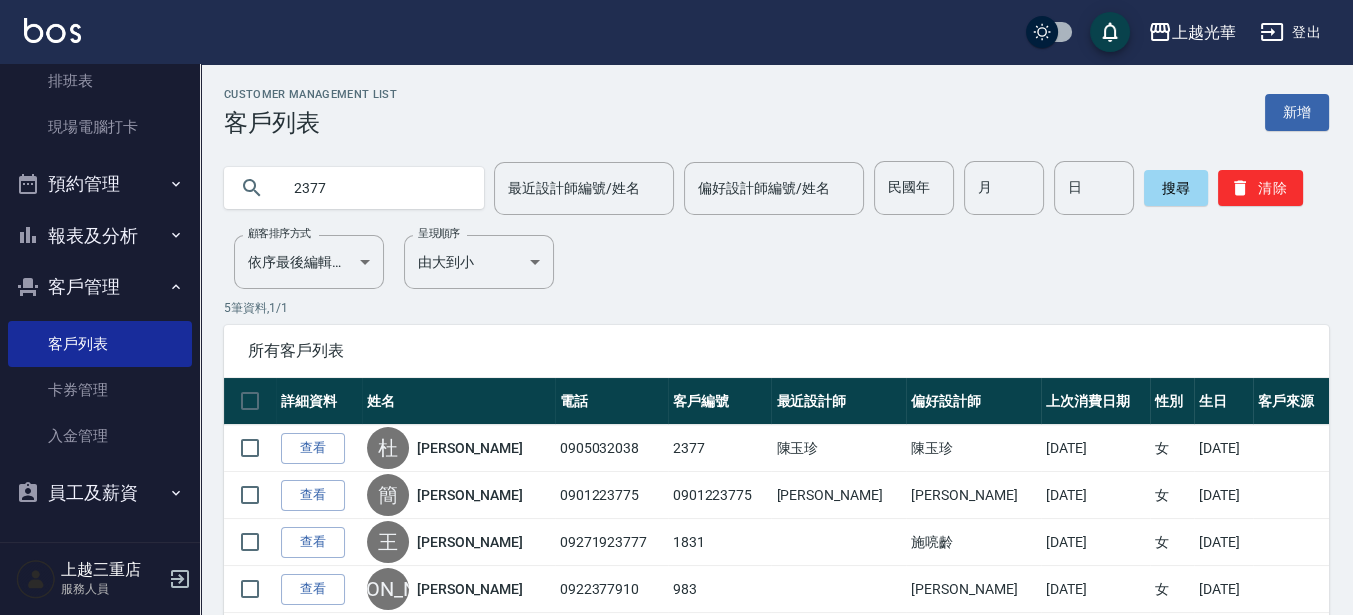click on "查看" at bounding box center (313, 448) 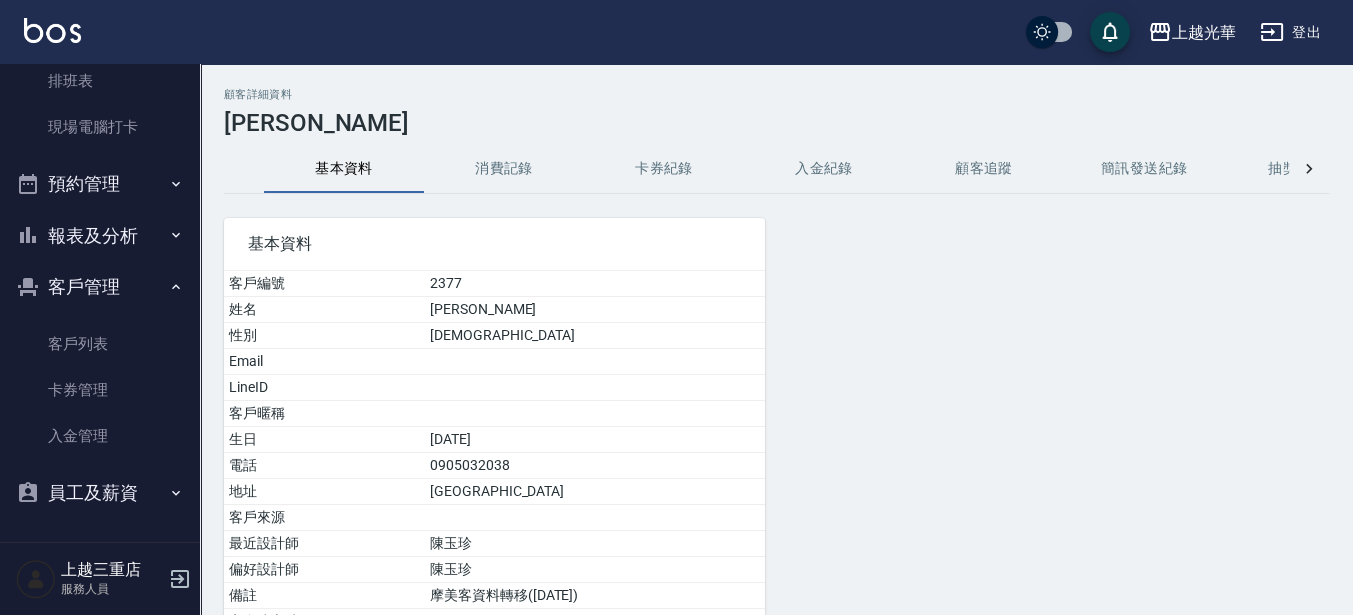 click on "消費記錄" at bounding box center [504, 169] 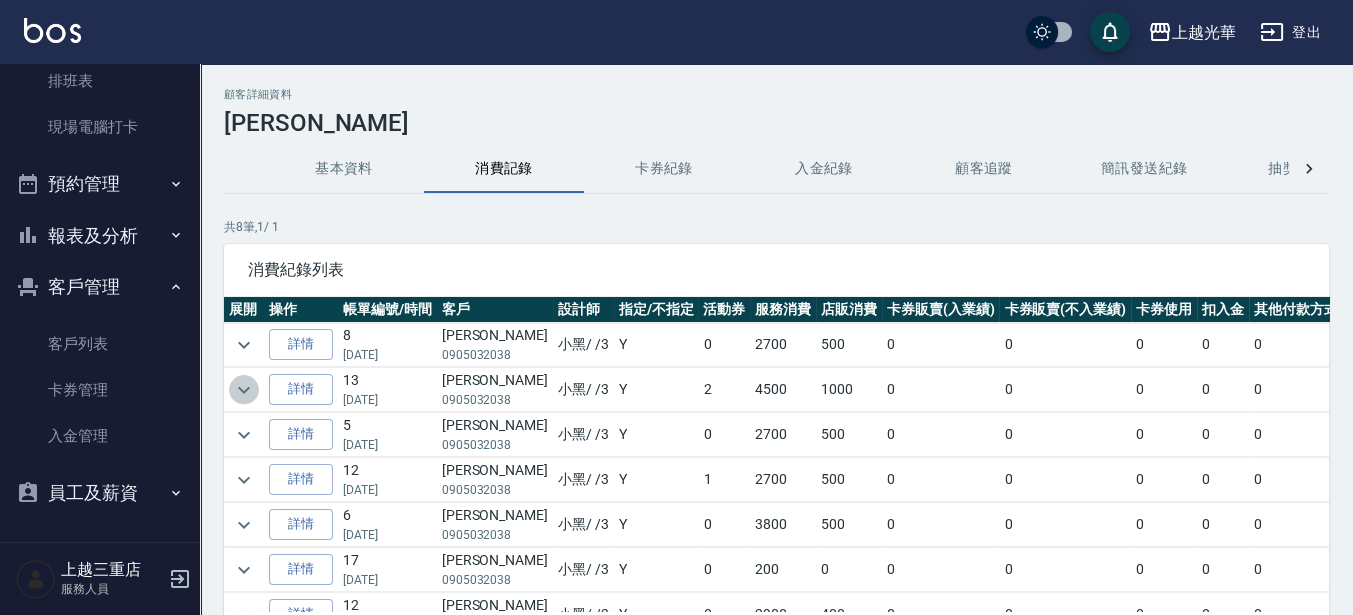 click at bounding box center [244, 390] 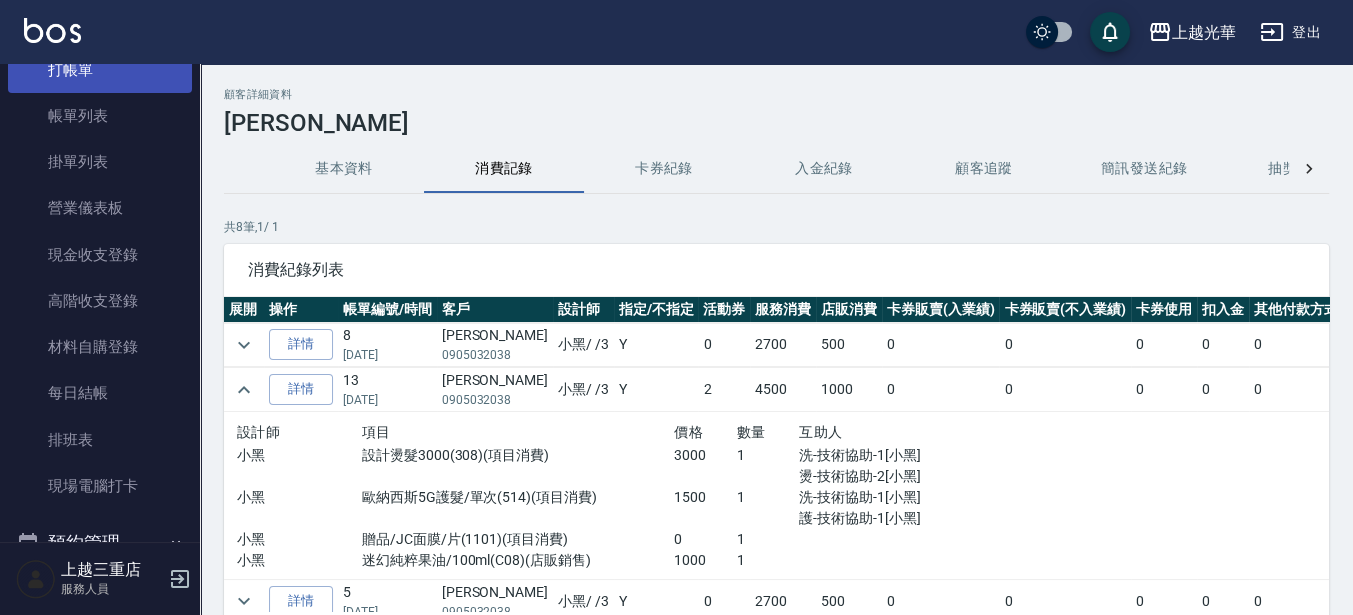 scroll, scrollTop: 0, scrollLeft: 0, axis: both 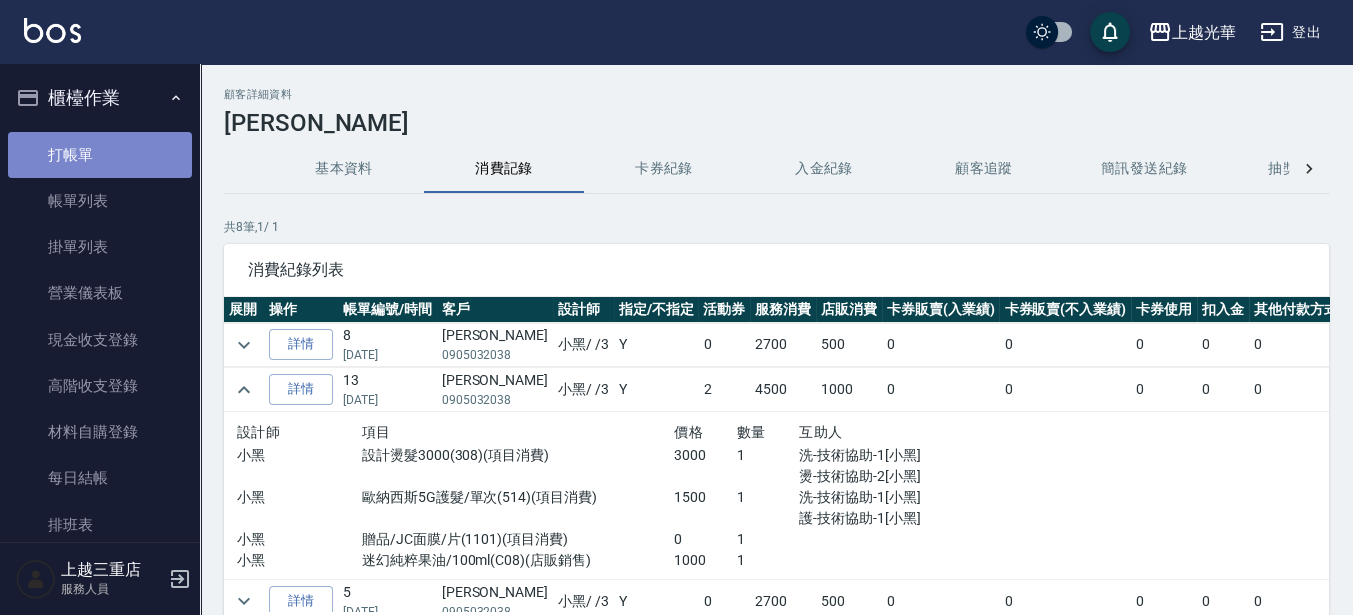 click on "打帳單" at bounding box center (100, 155) 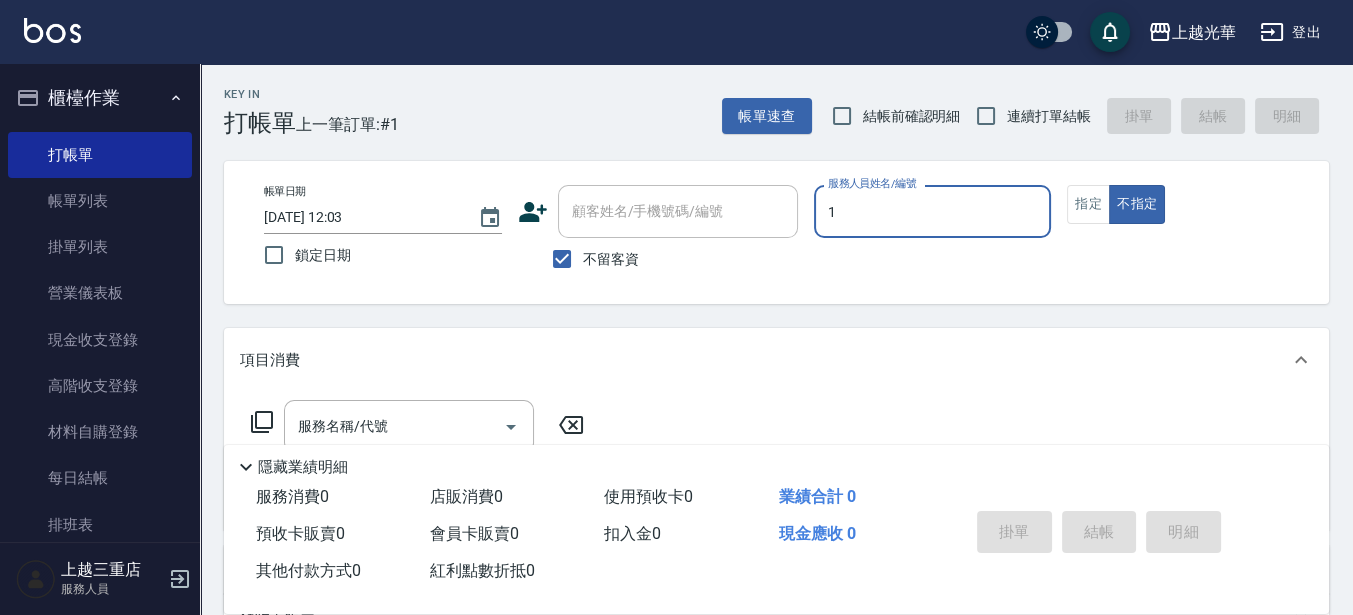 type on "1" 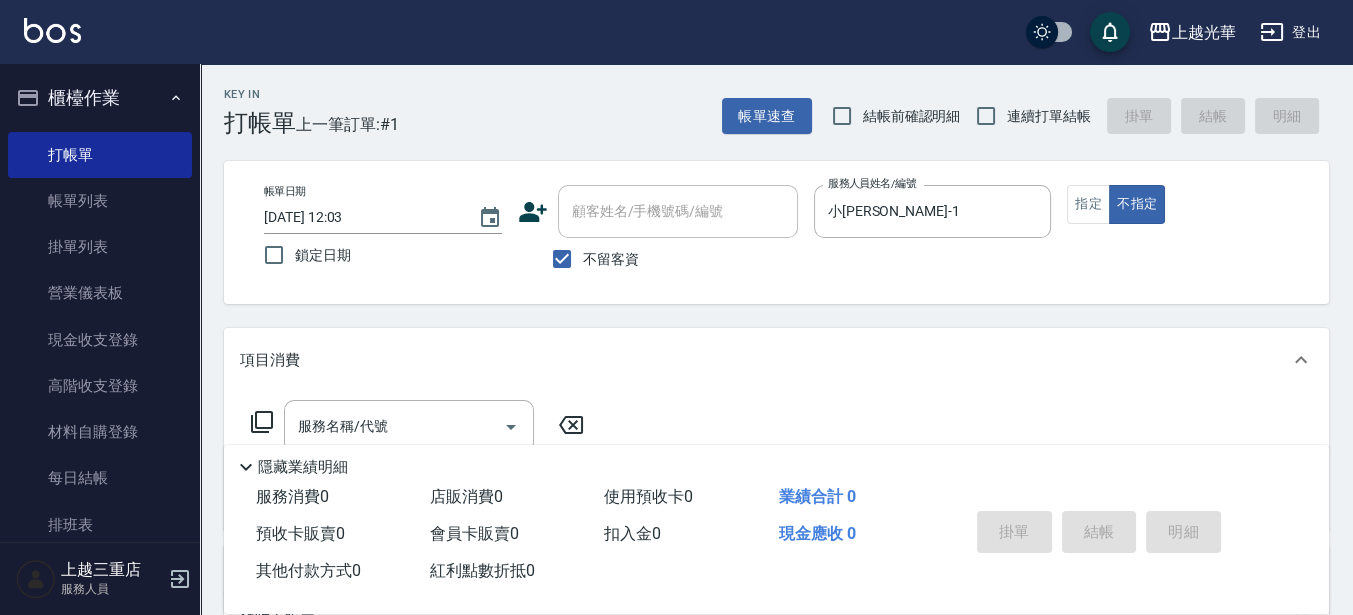 click on "連續打單結帳" at bounding box center [1049, 116] 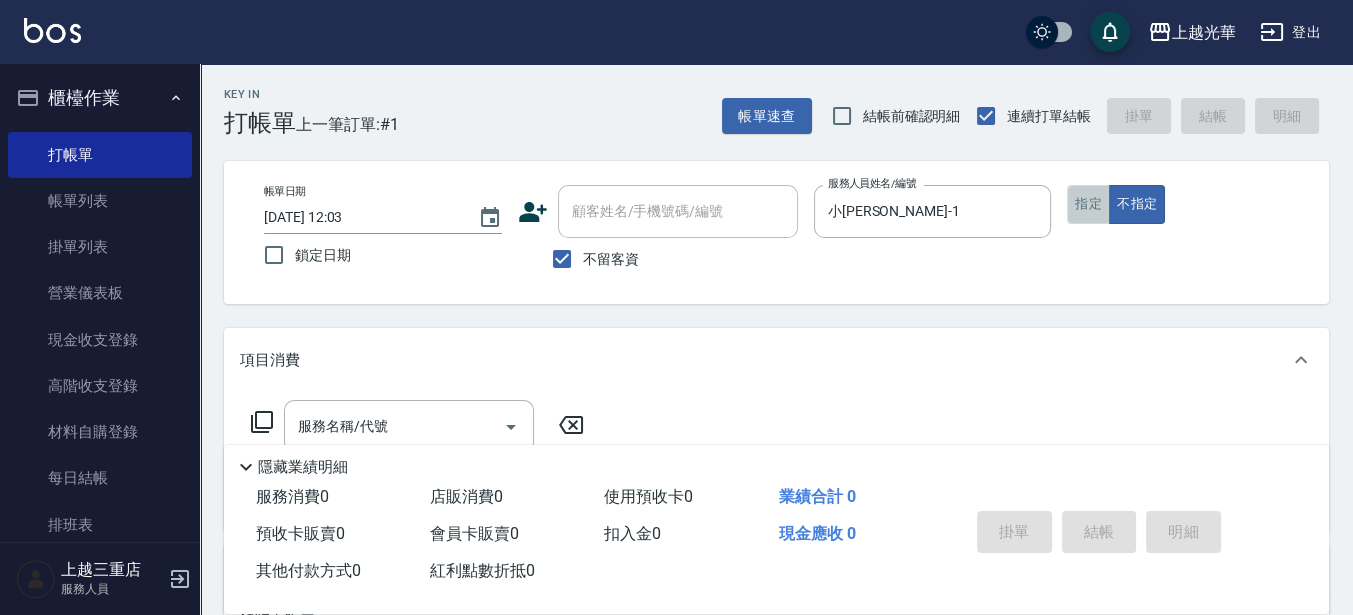 click on "指定" at bounding box center (1088, 204) 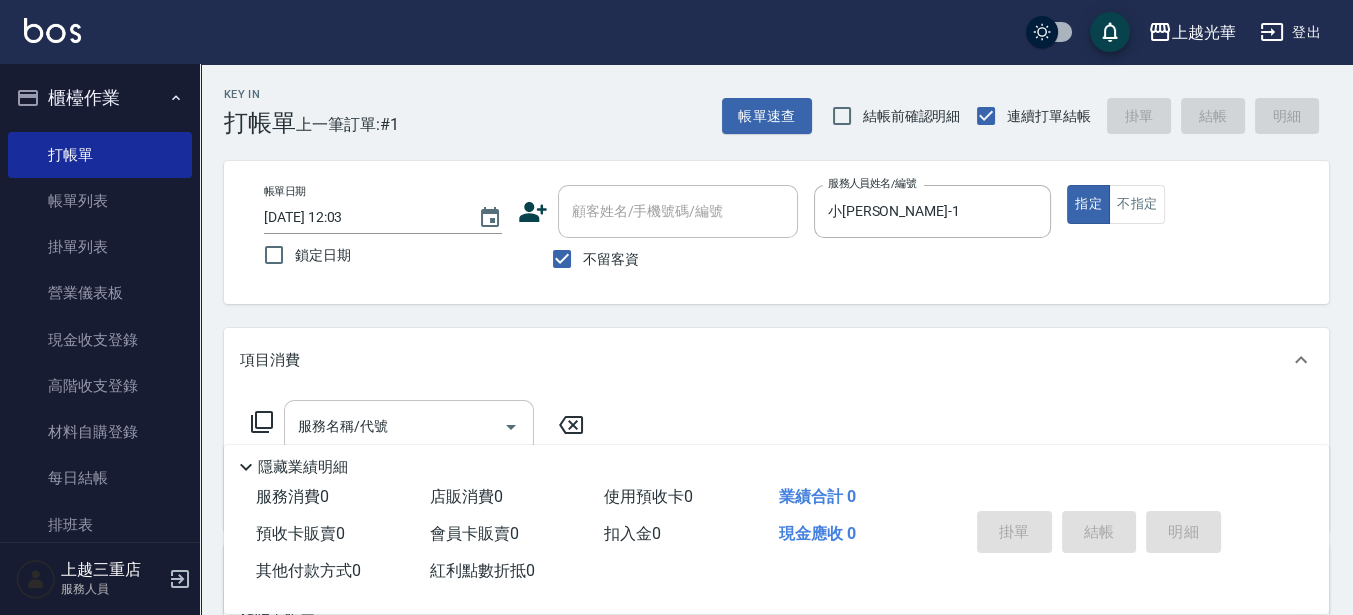 click on "服務名稱/代號" at bounding box center (394, 426) 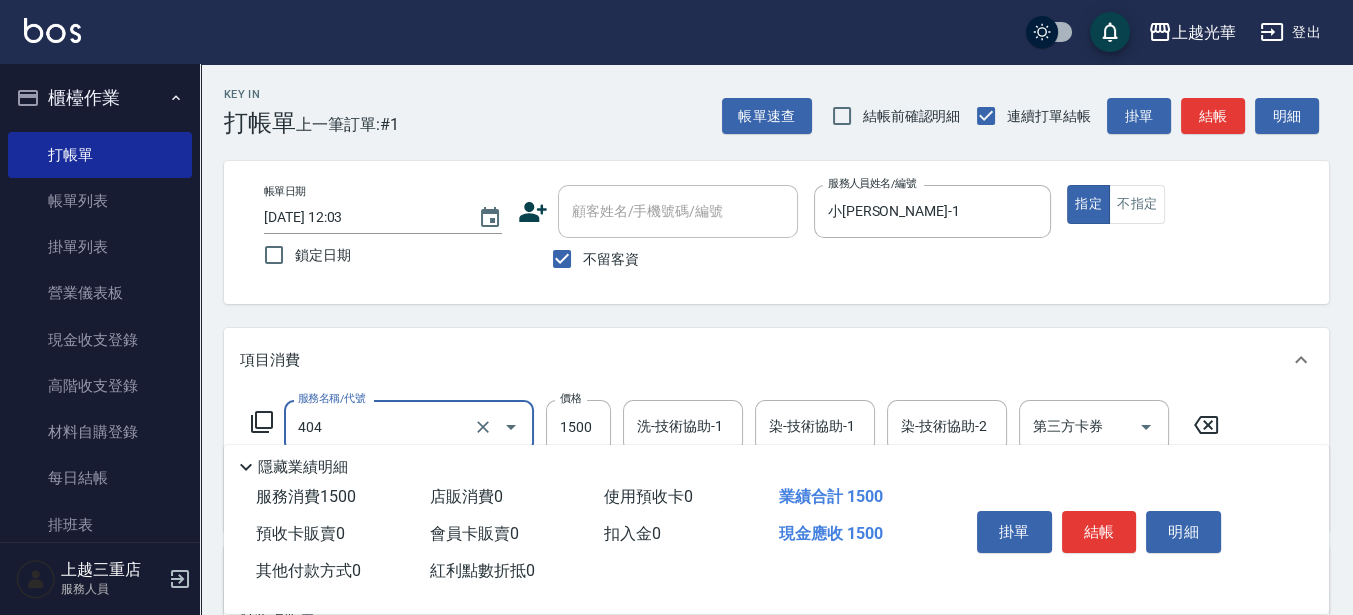 type on "設計染髮(404)" 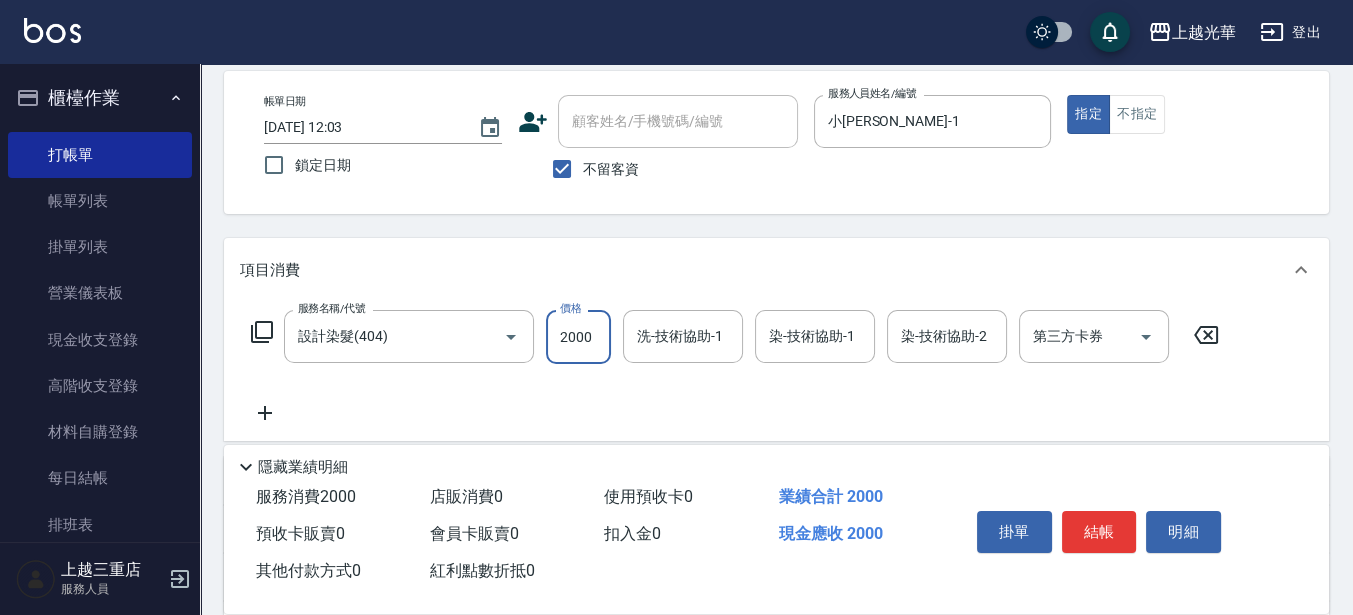scroll, scrollTop: 125, scrollLeft: 0, axis: vertical 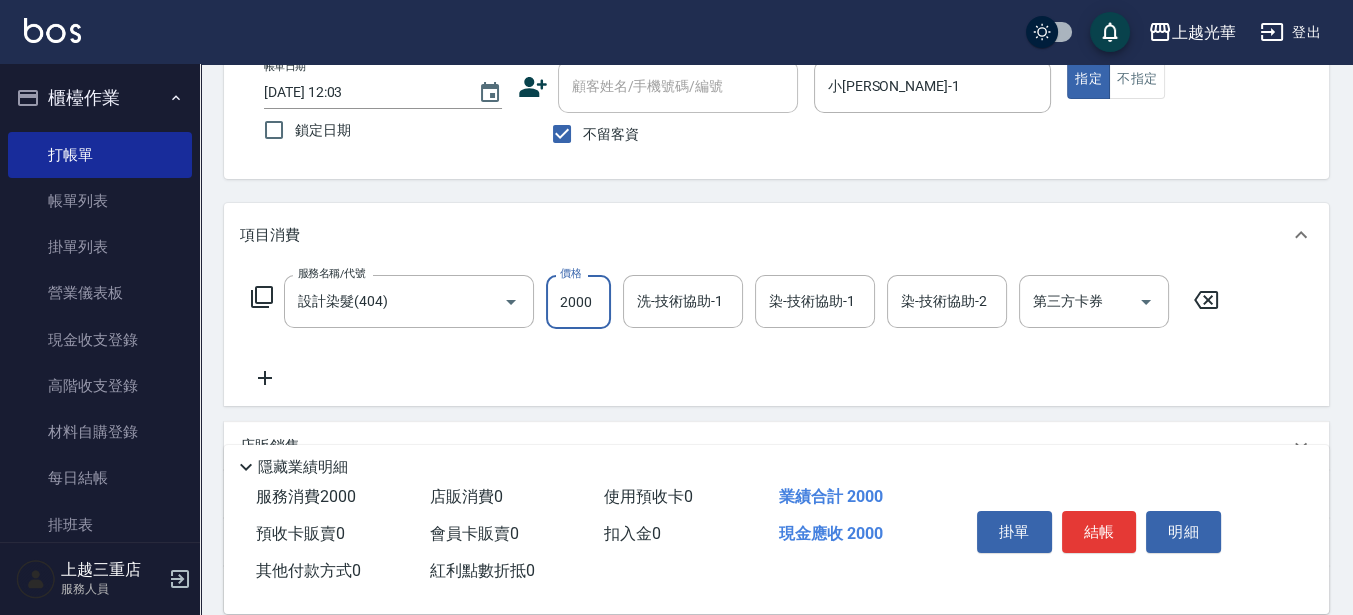 type on "2000" 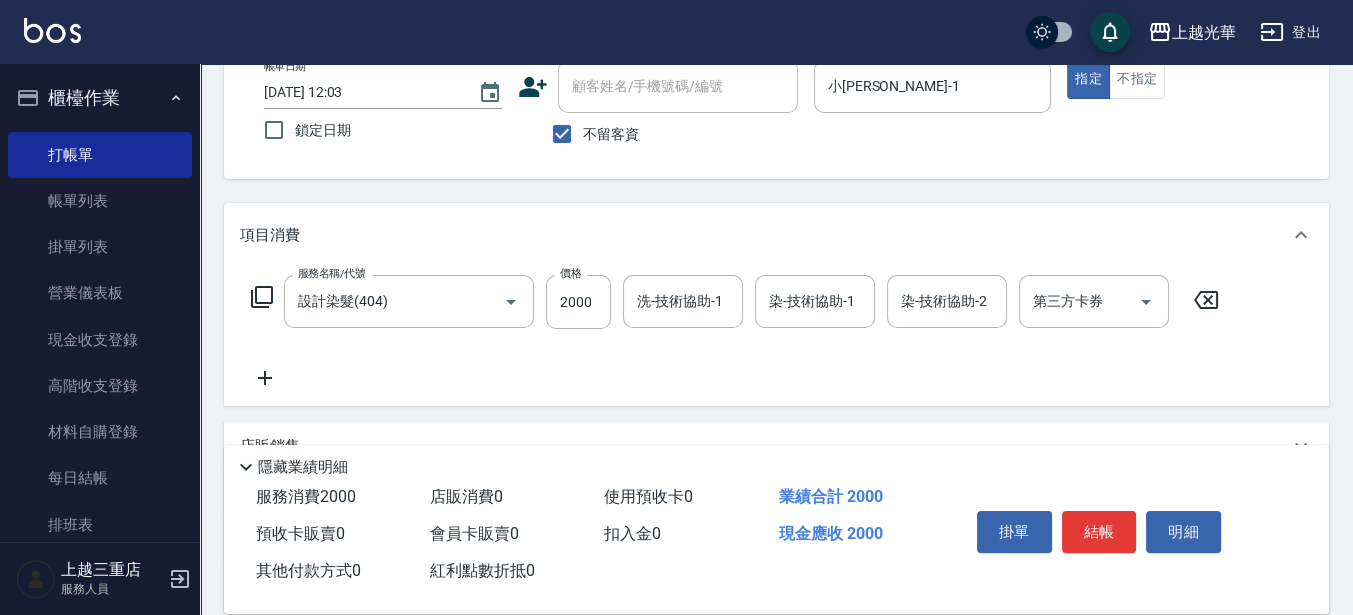 click 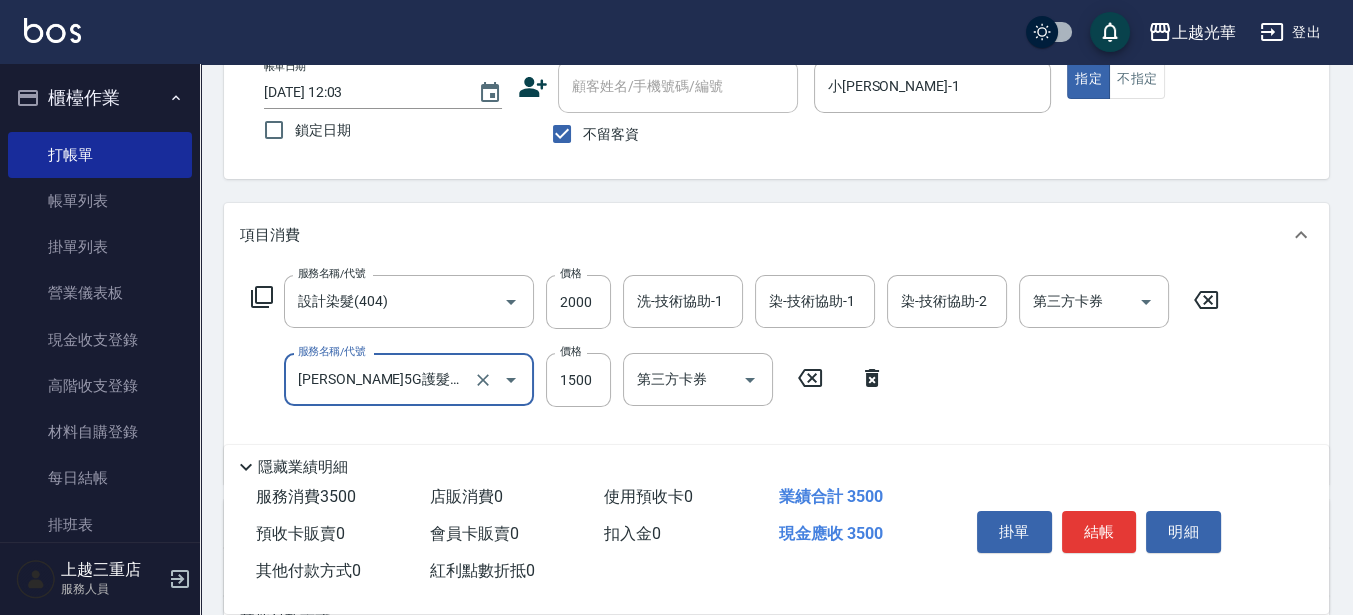type on "歐納西斯5G護髮/單次(514)" 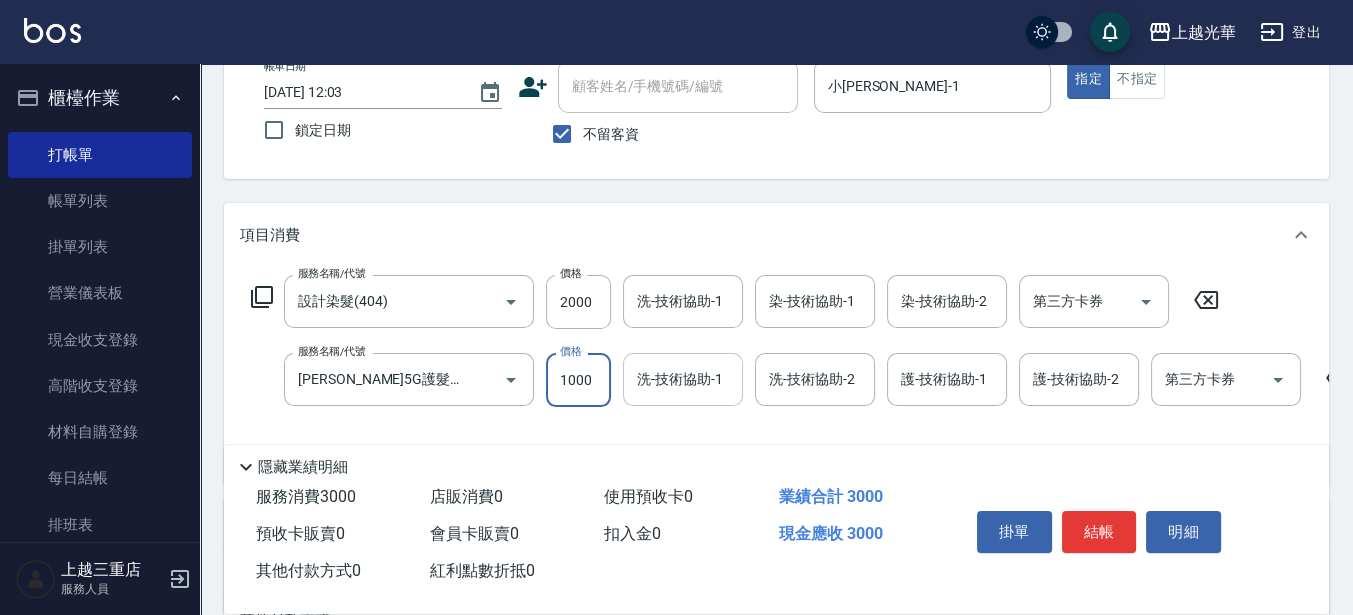 type on "1000" 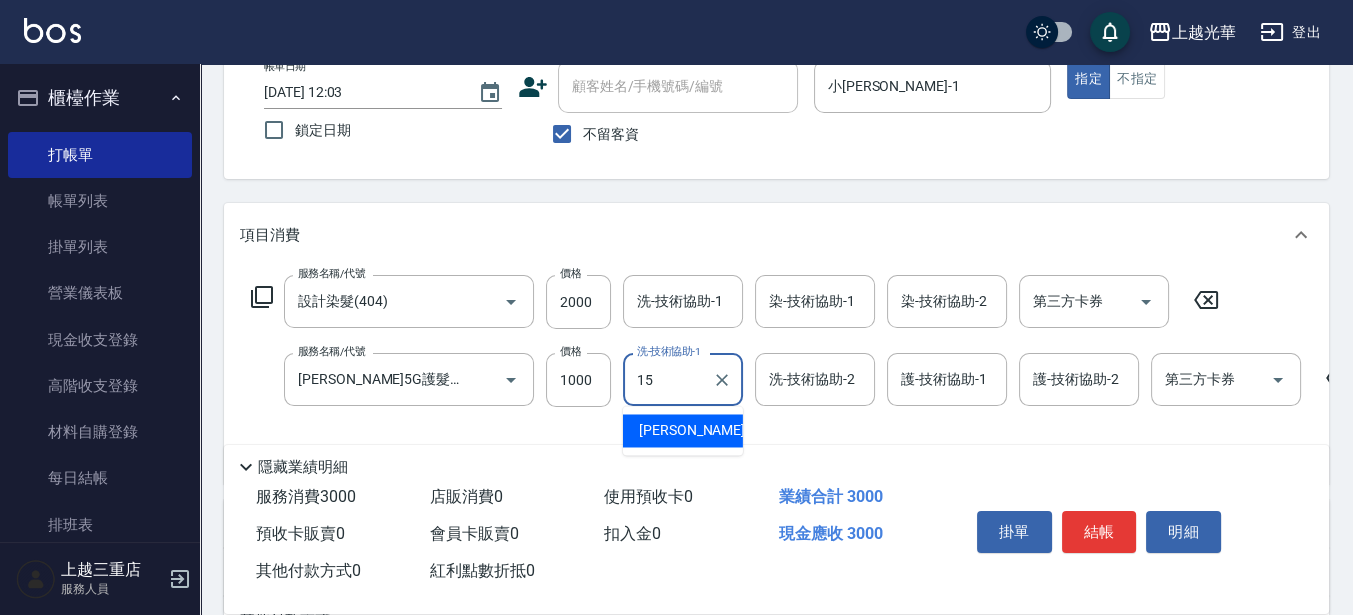 type on "張紫涵-15" 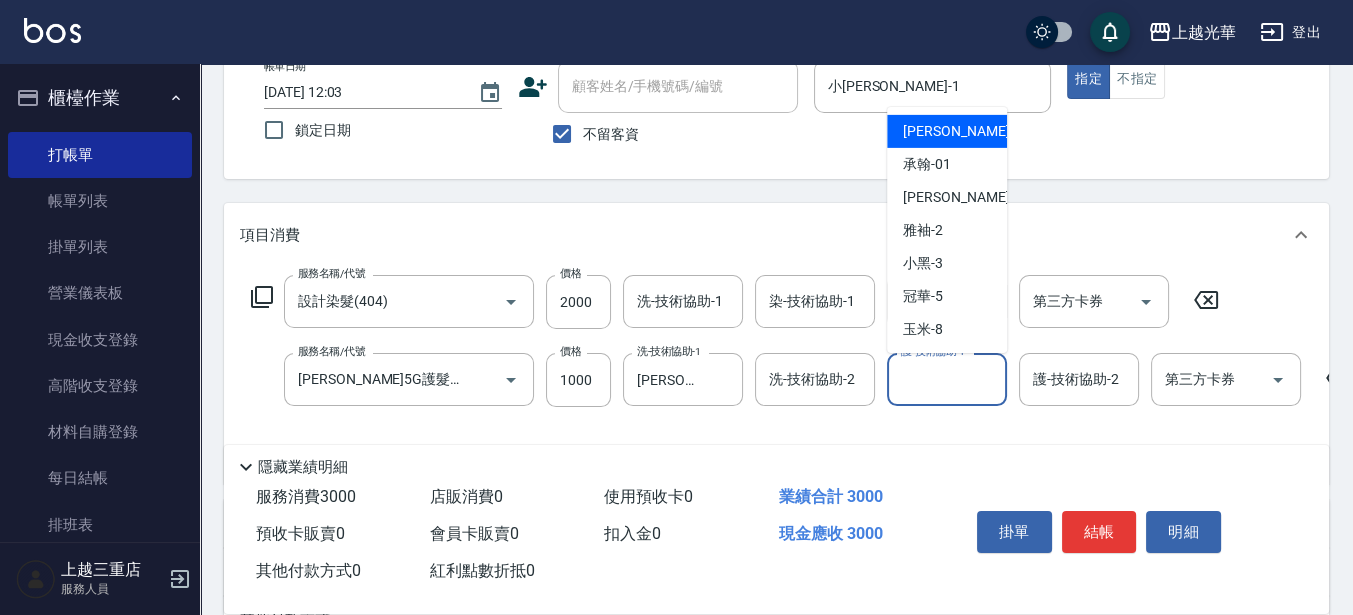 click on "護-技術協助-1" at bounding box center (947, 379) 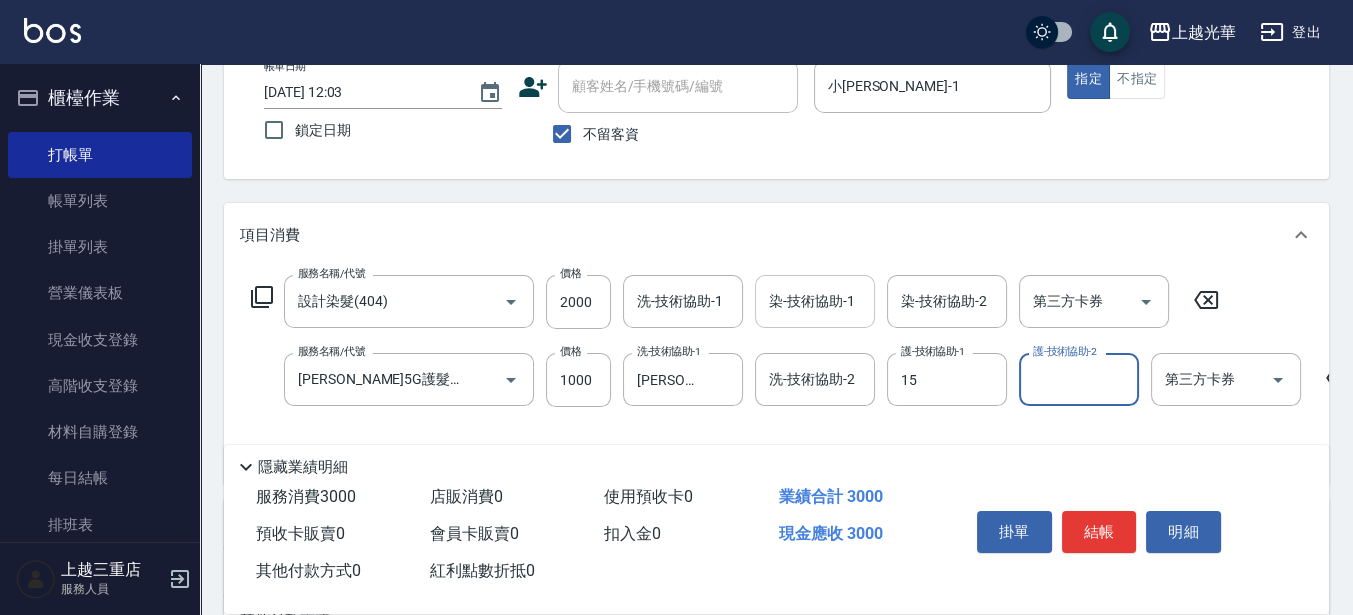 type on "張紫涵-15" 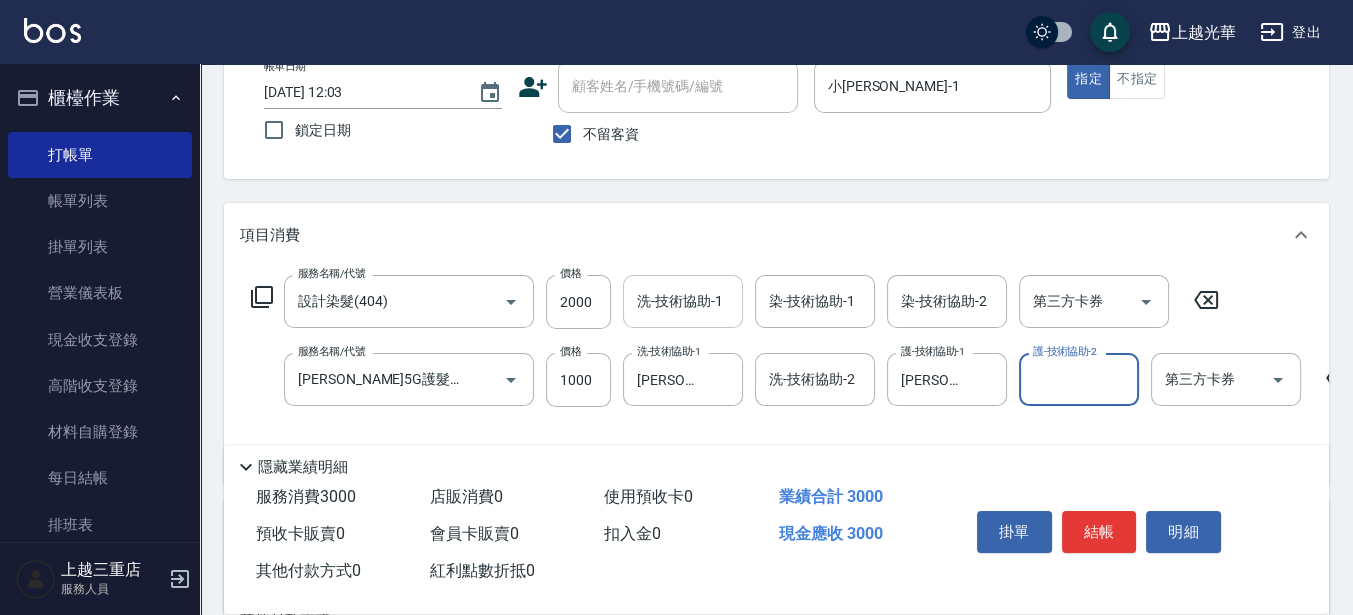 click on "洗-技術協助-1" at bounding box center (683, 301) 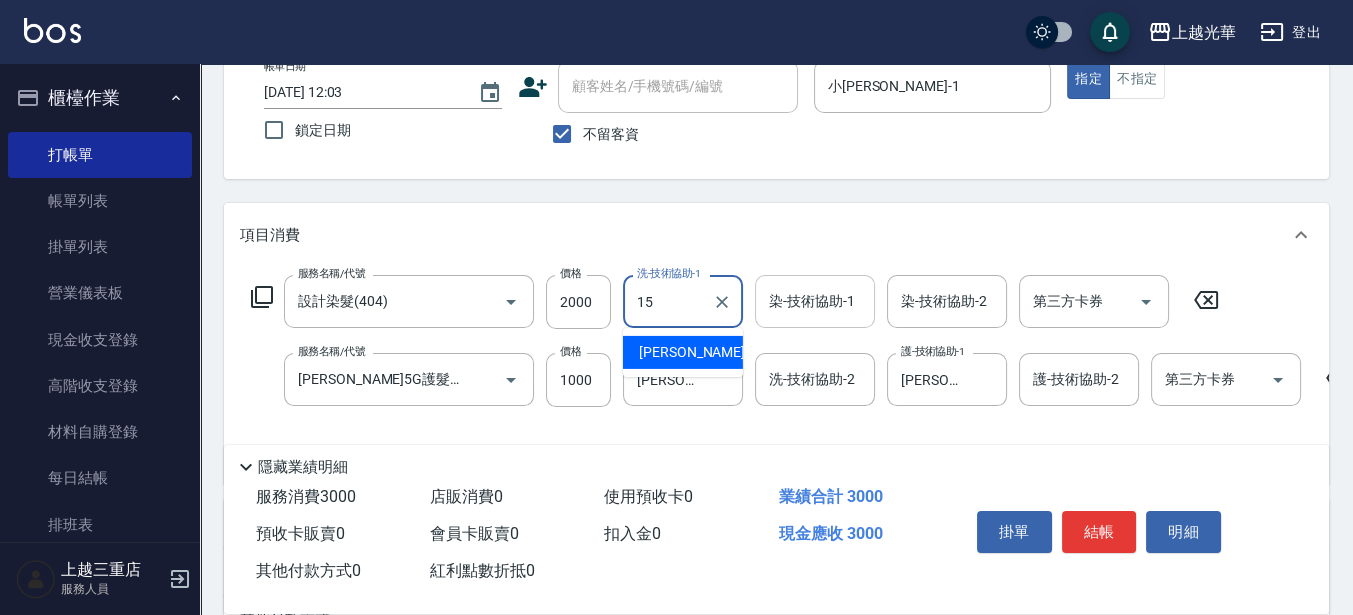 type on "張紫涵-15" 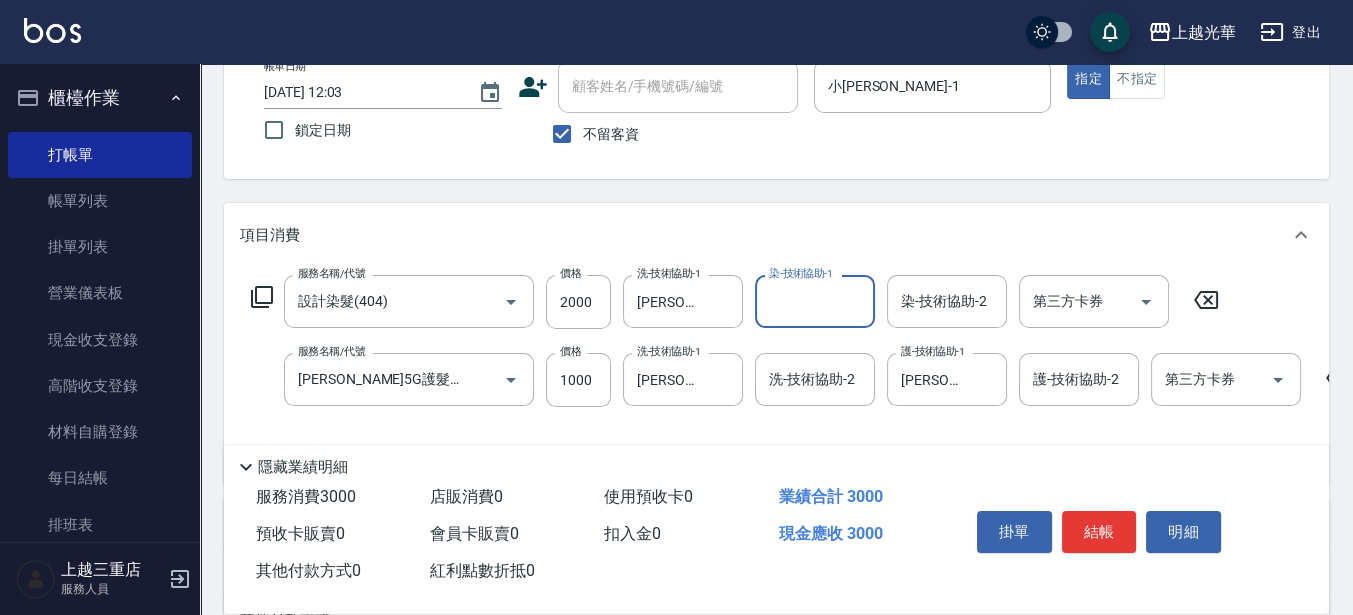 click on "染-技術協助-2" at bounding box center (947, 301) 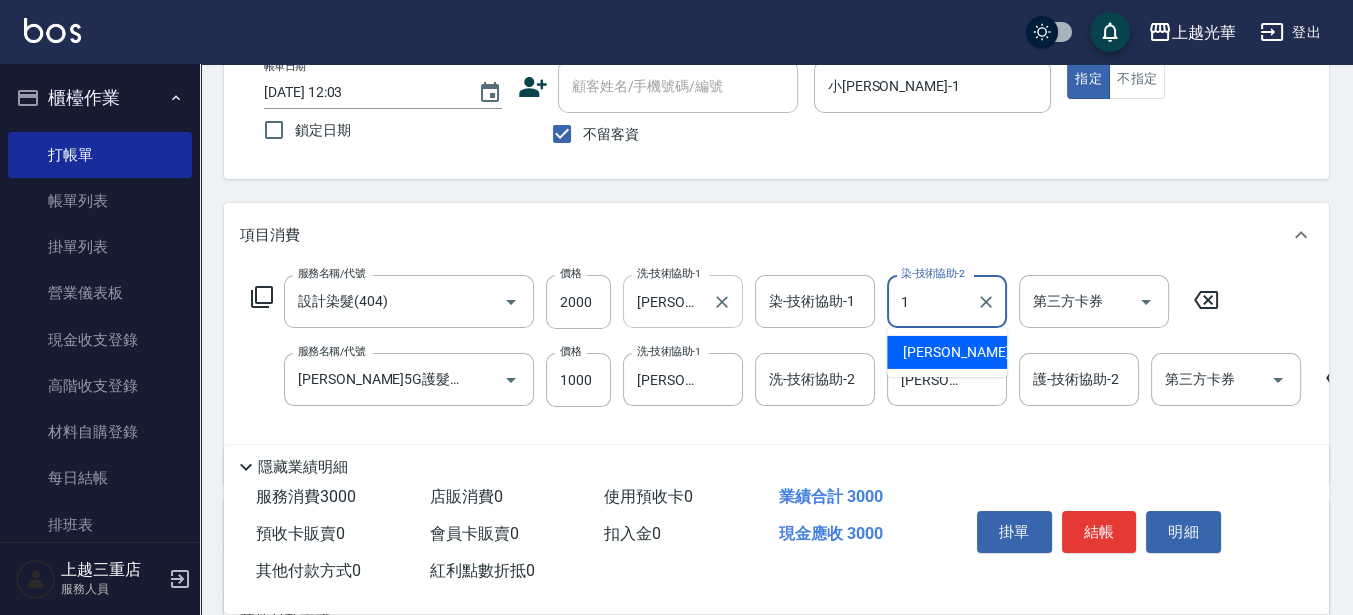 type on "小[PERSON_NAME]-1" 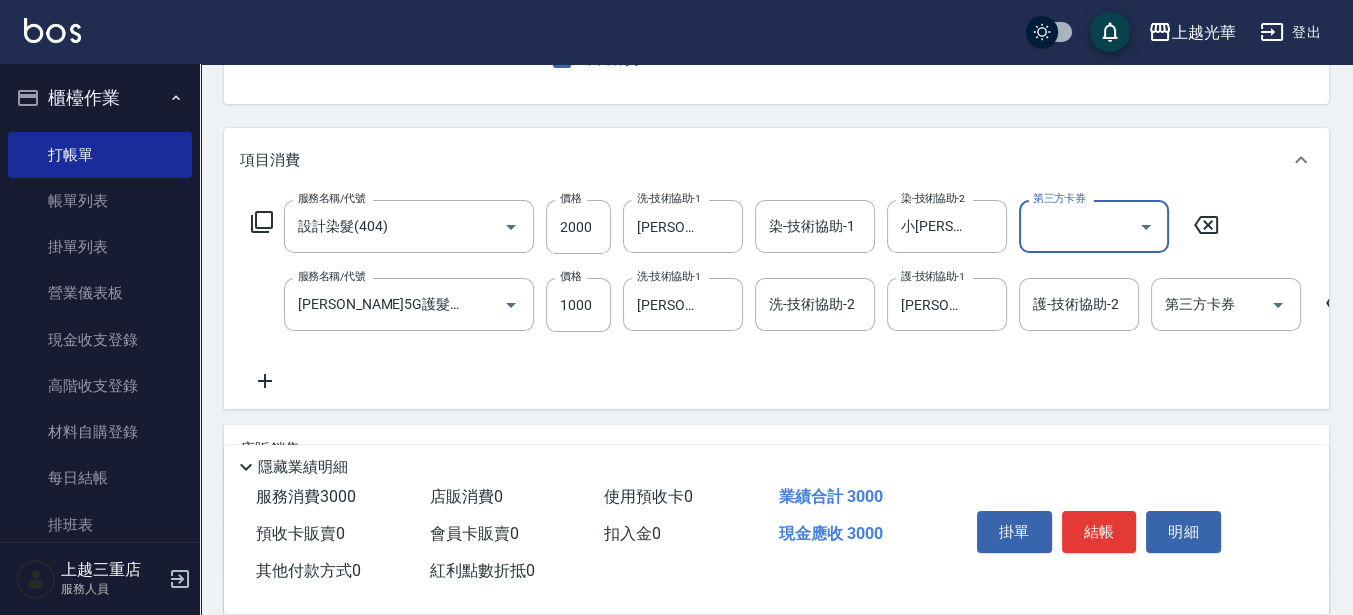 scroll, scrollTop: 0, scrollLeft: 0, axis: both 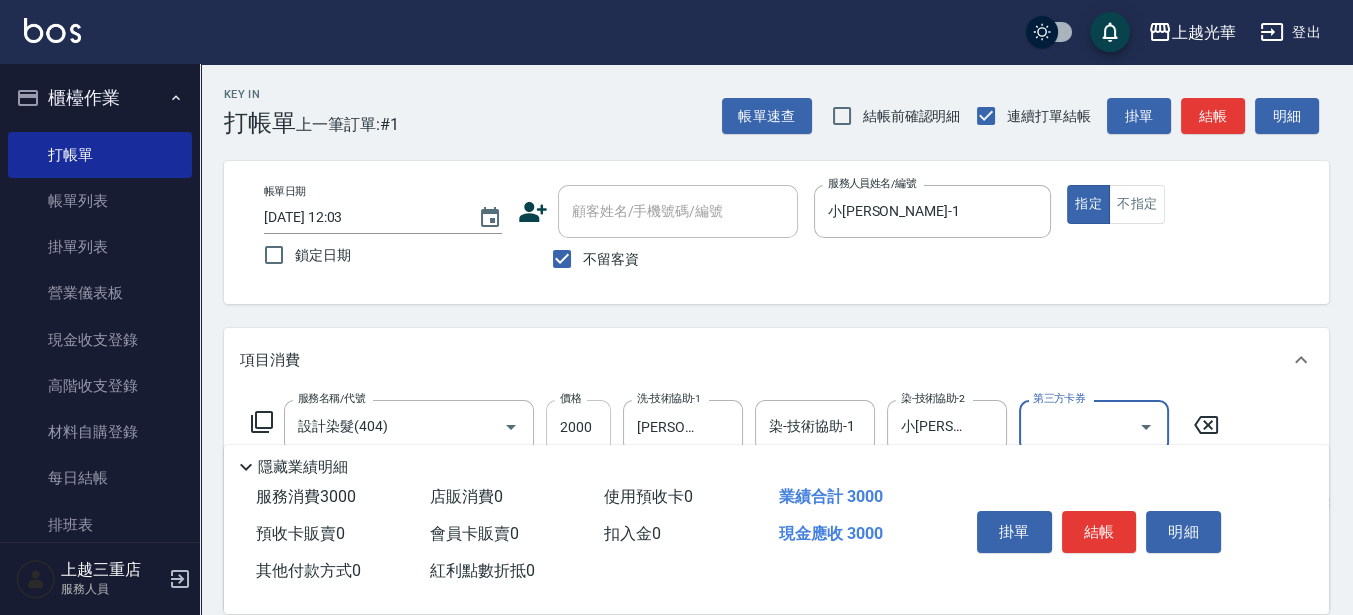 click on "2000" at bounding box center [578, 427] 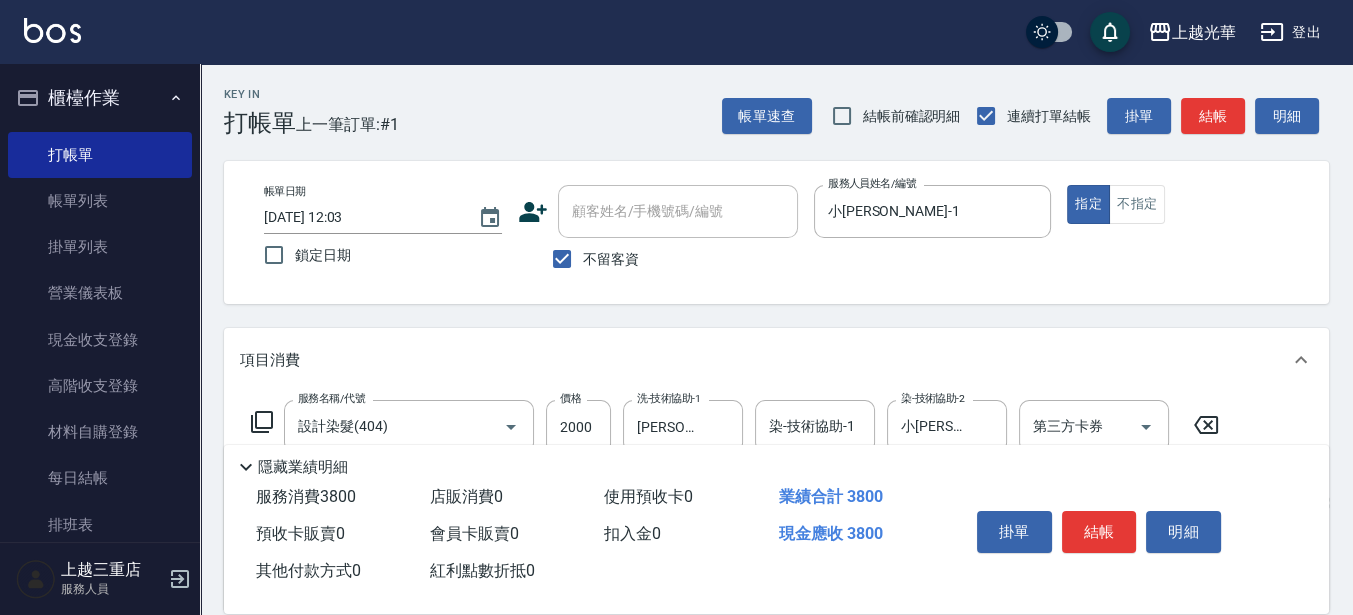 scroll, scrollTop: 250, scrollLeft: 0, axis: vertical 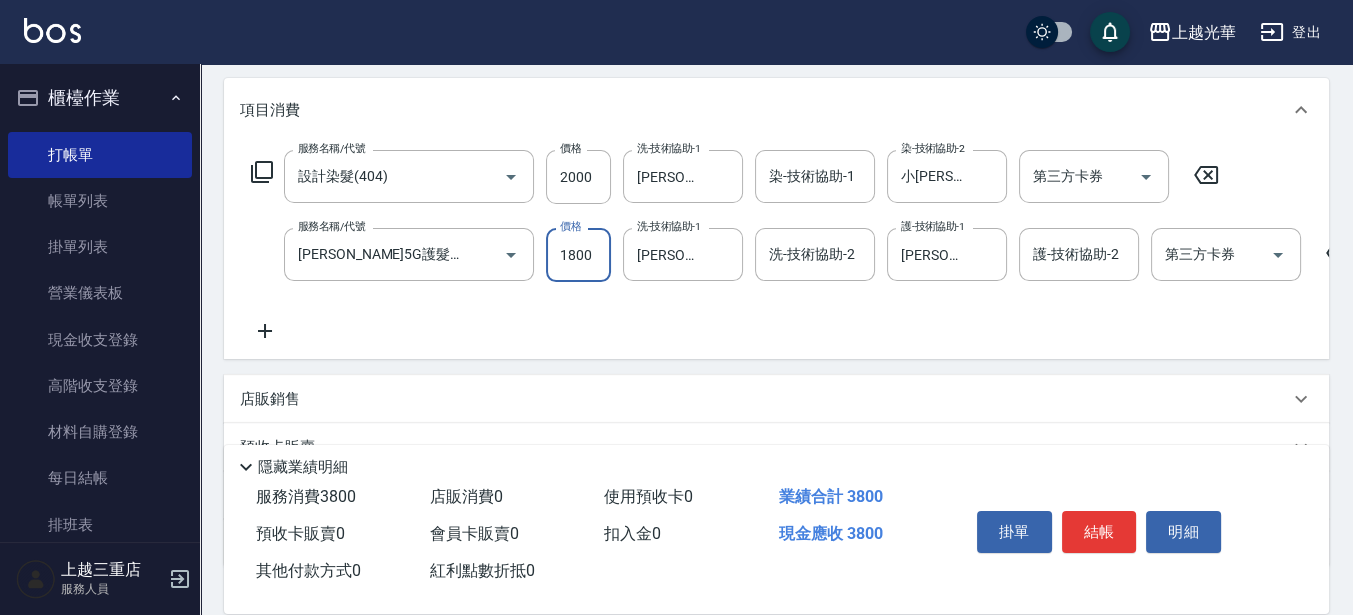 drag, startPoint x: 554, startPoint y: 256, endPoint x: 618, endPoint y: 266, distance: 64.77654 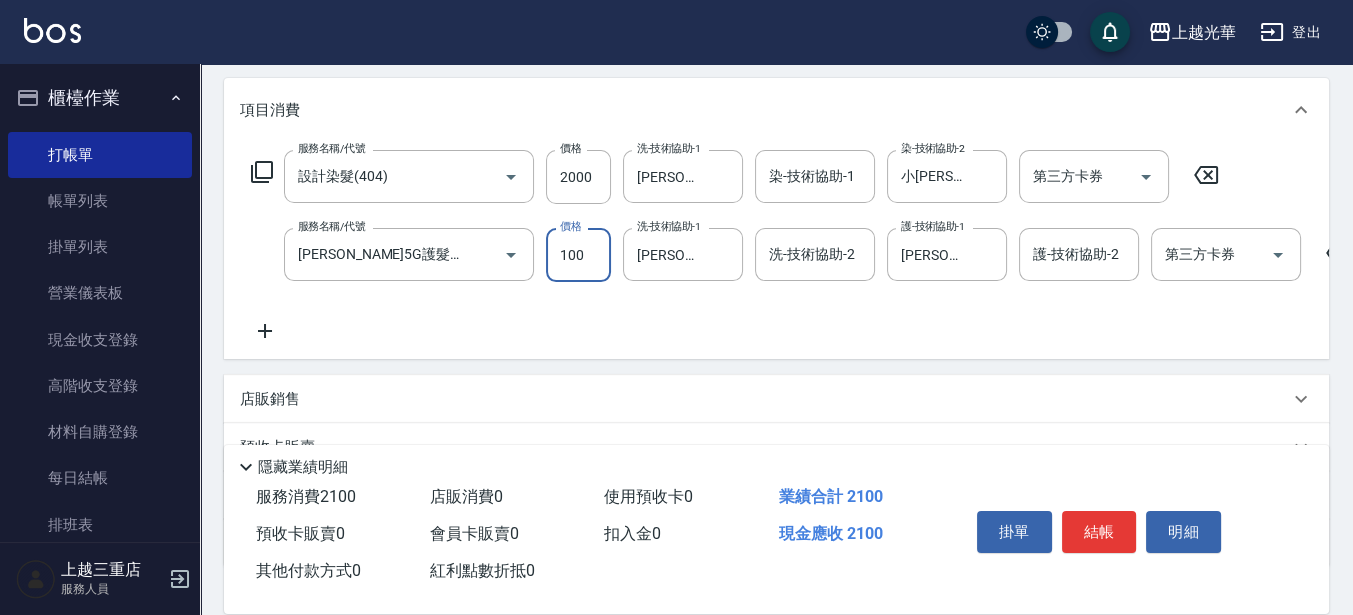type on "1000" 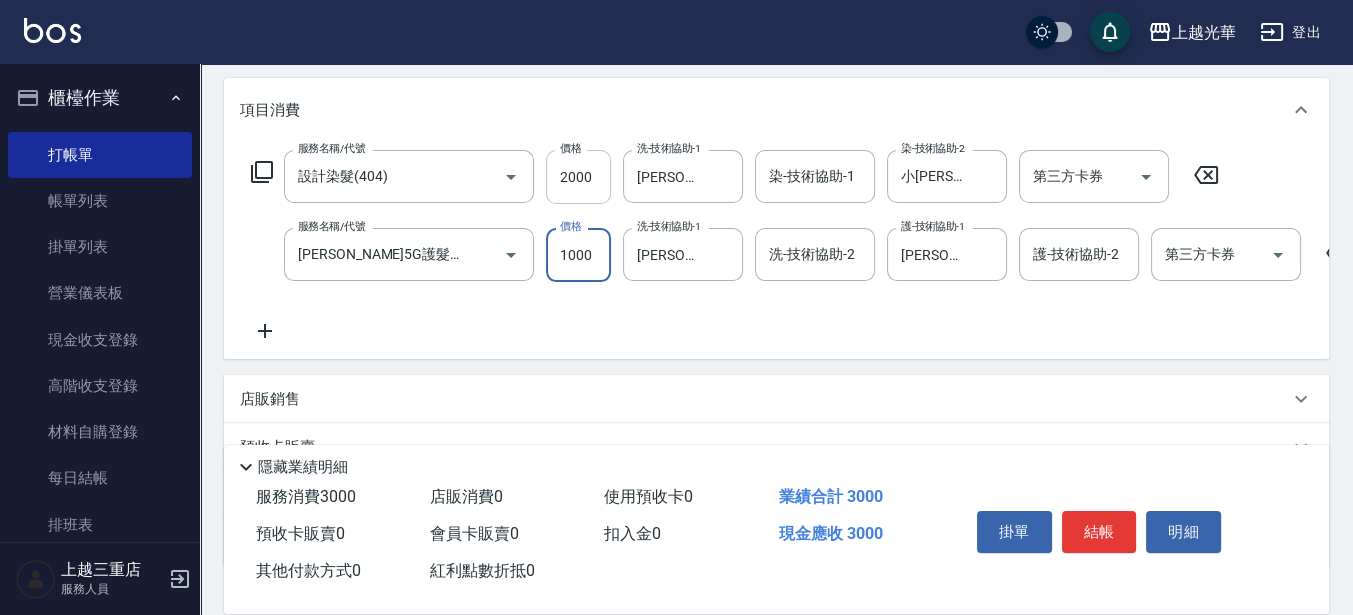 click on "2000" at bounding box center (578, 177) 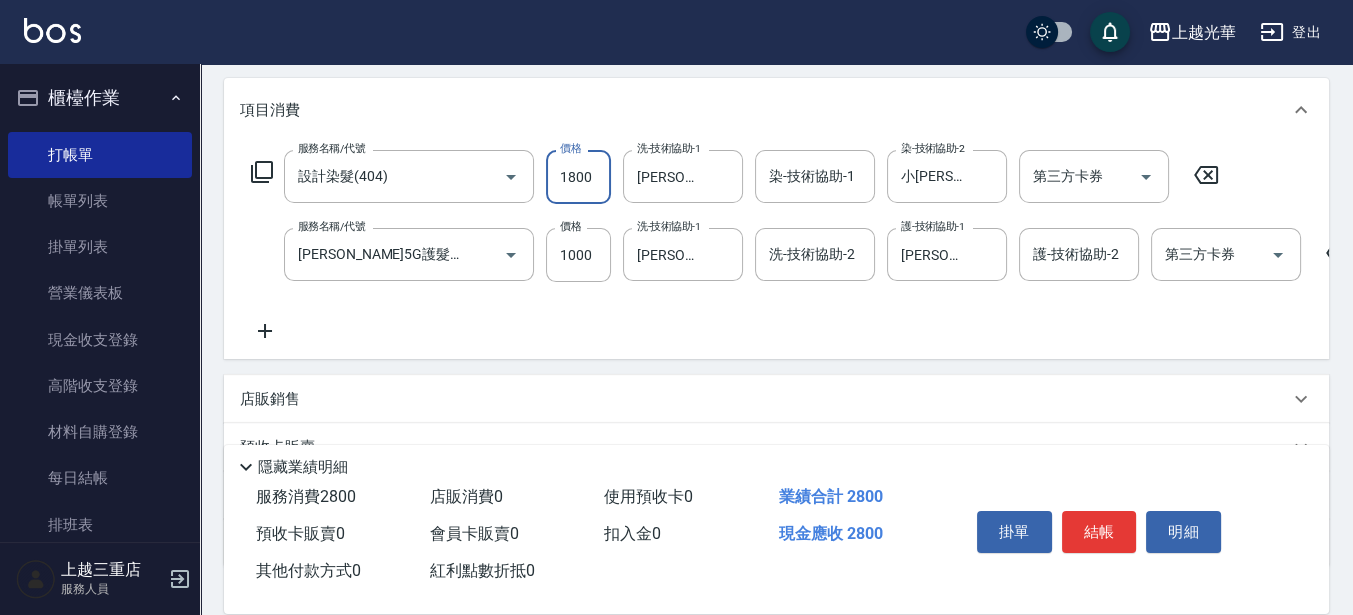 type on "1800" 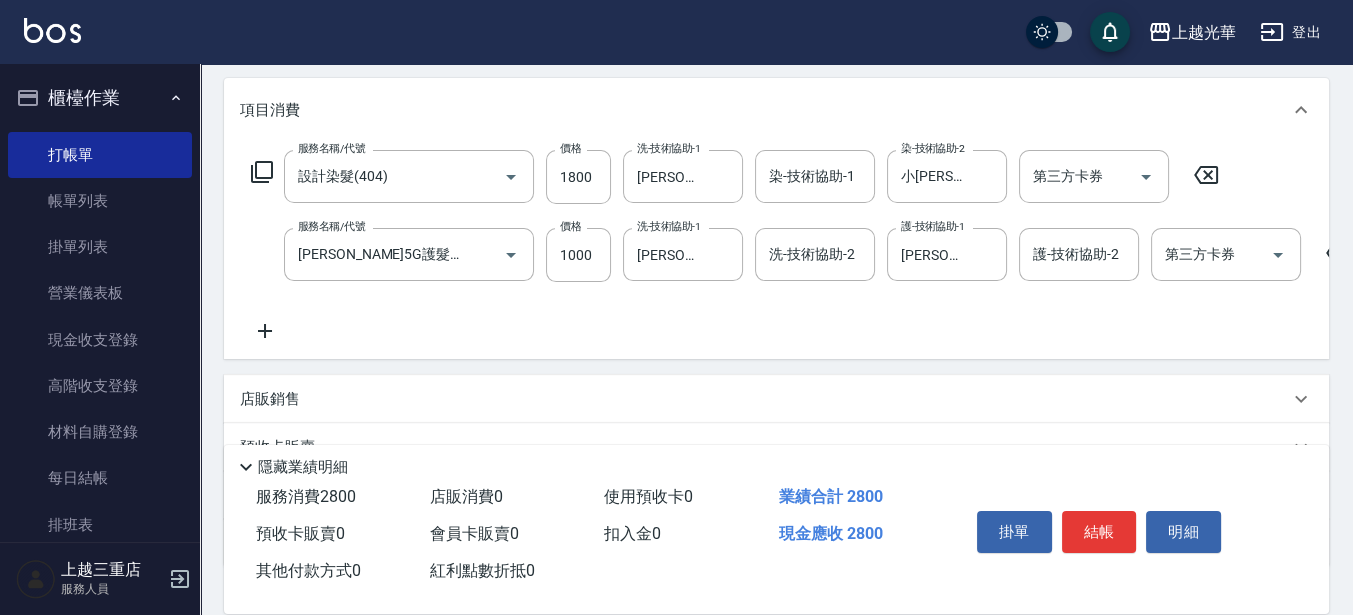 click 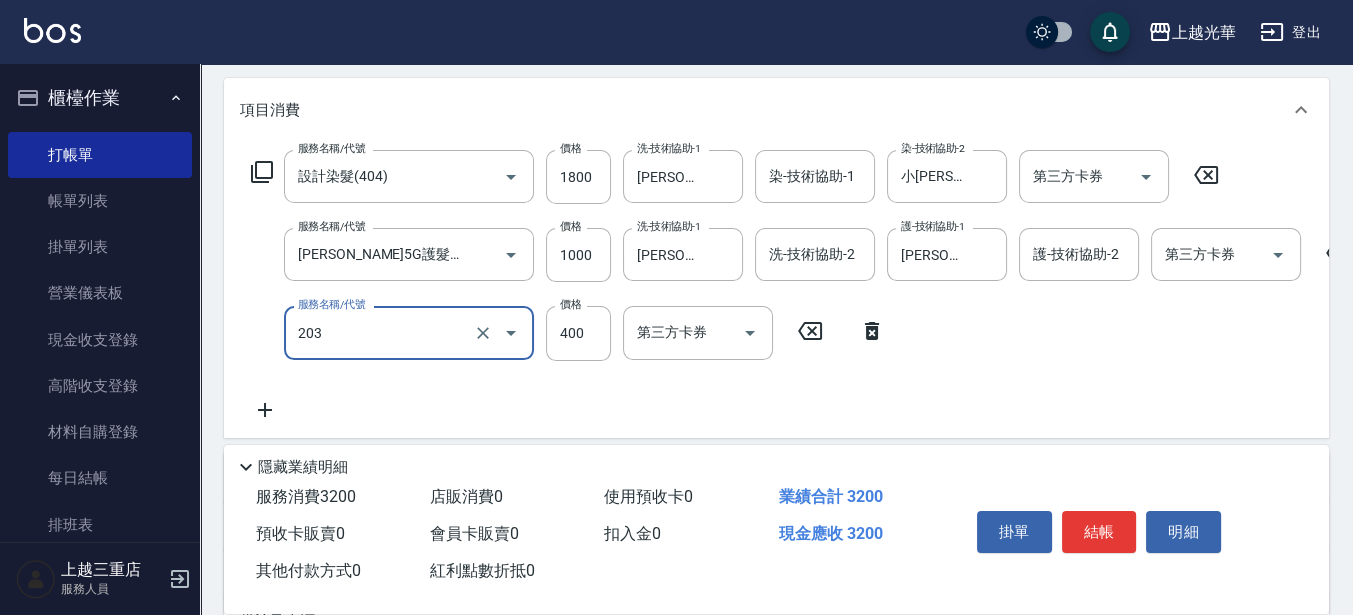 type on "指定單剪(203)" 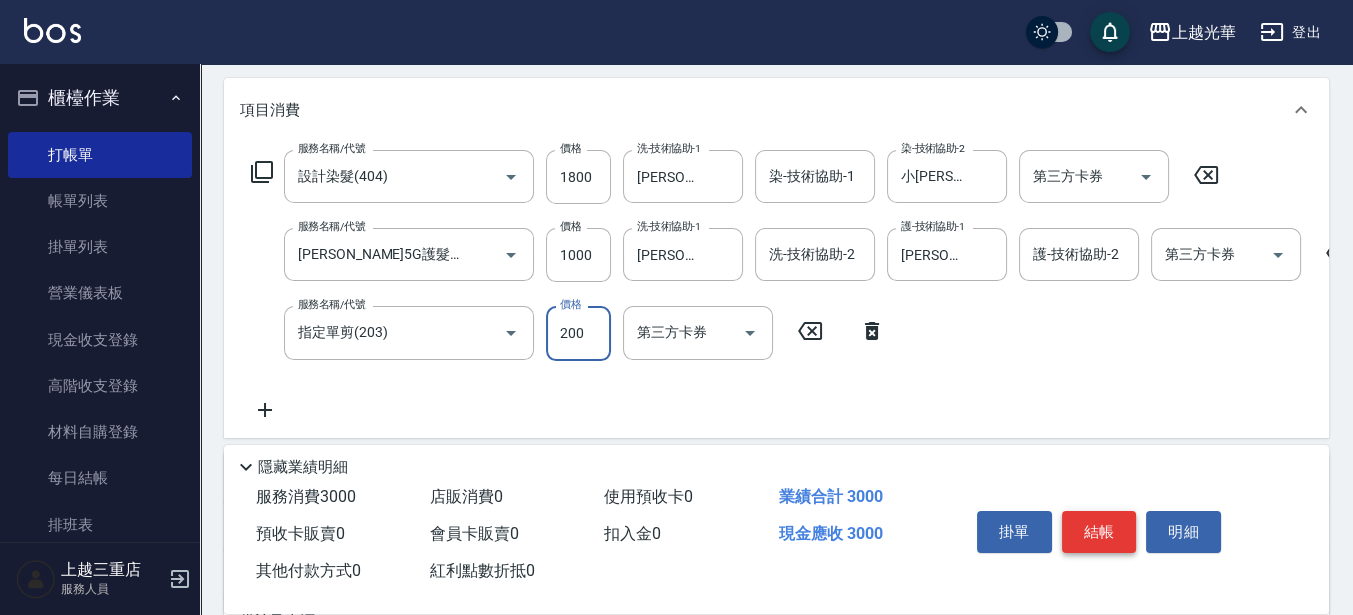 type on "200" 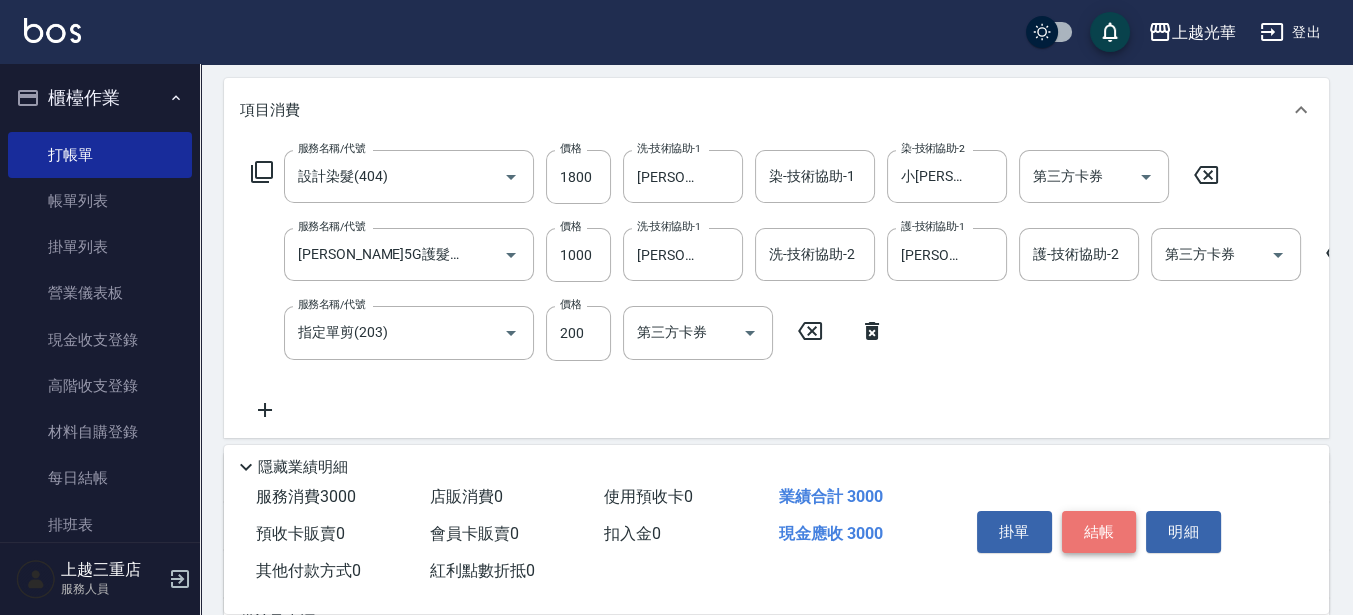 click on "結帳" at bounding box center (1099, 532) 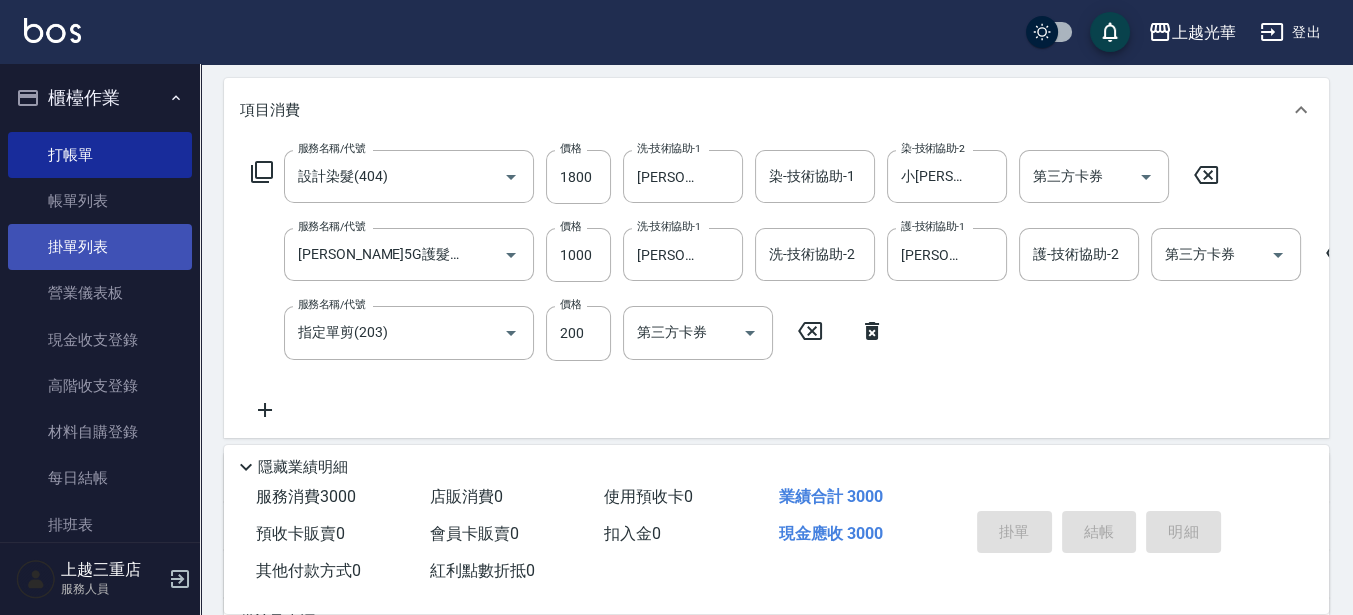 type on "2025/07/10 12:04" 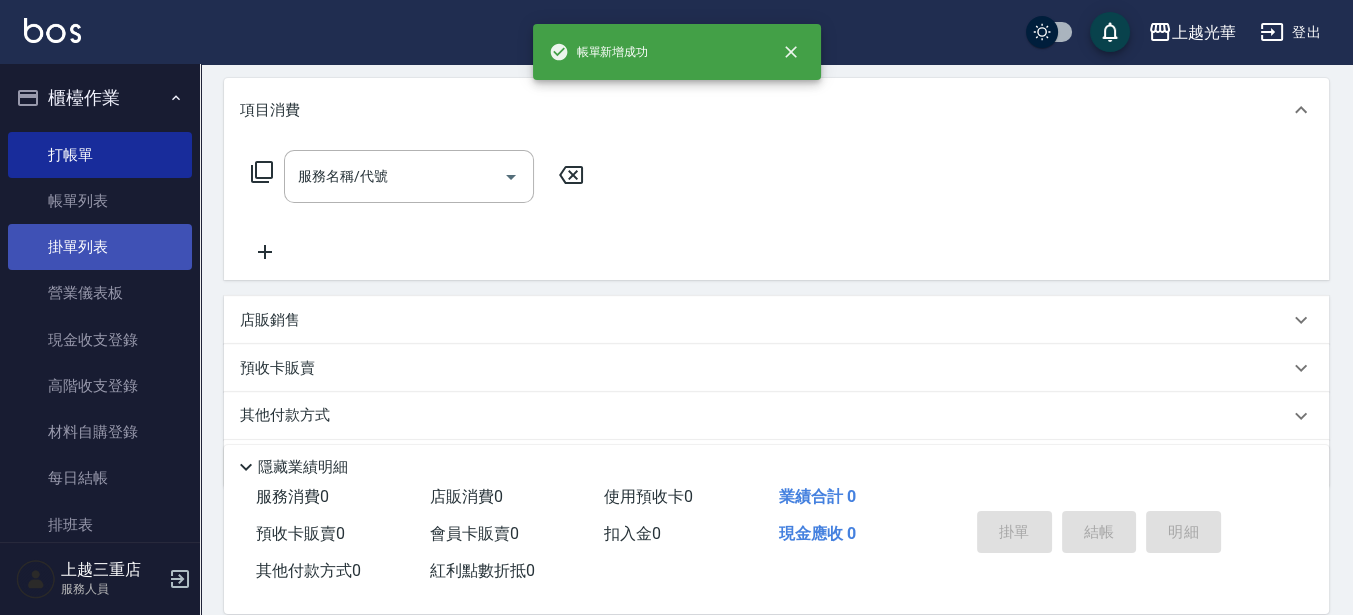 scroll, scrollTop: 0, scrollLeft: 0, axis: both 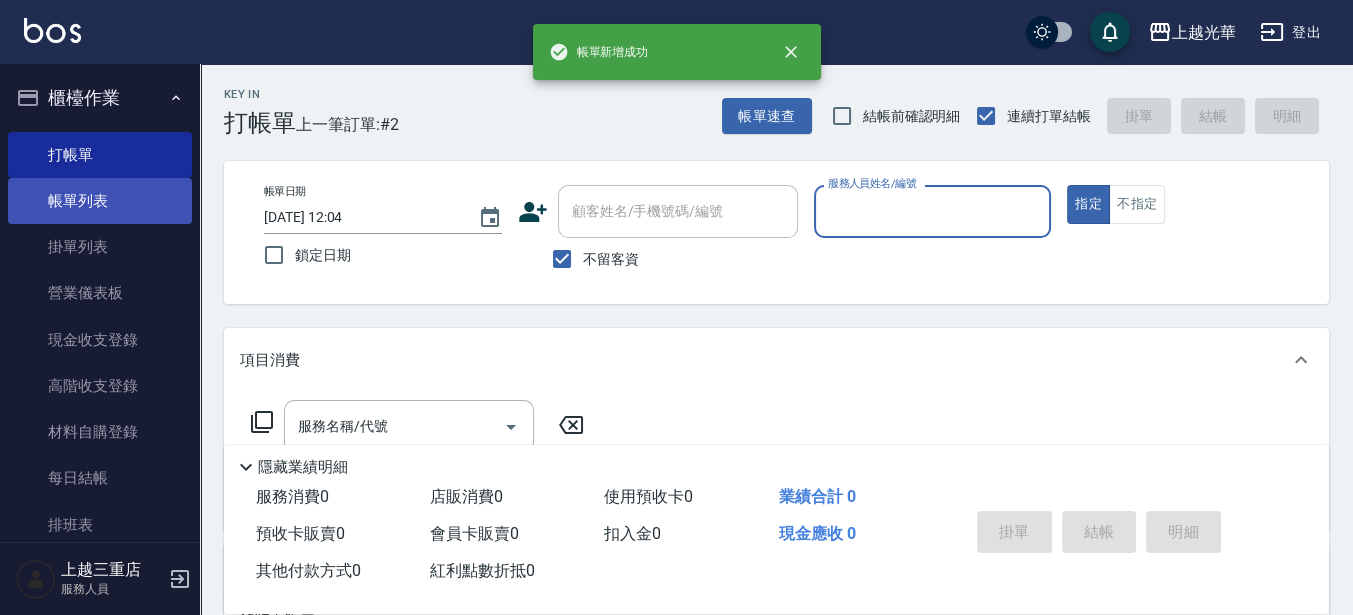 click on "帳單列表" at bounding box center (100, 201) 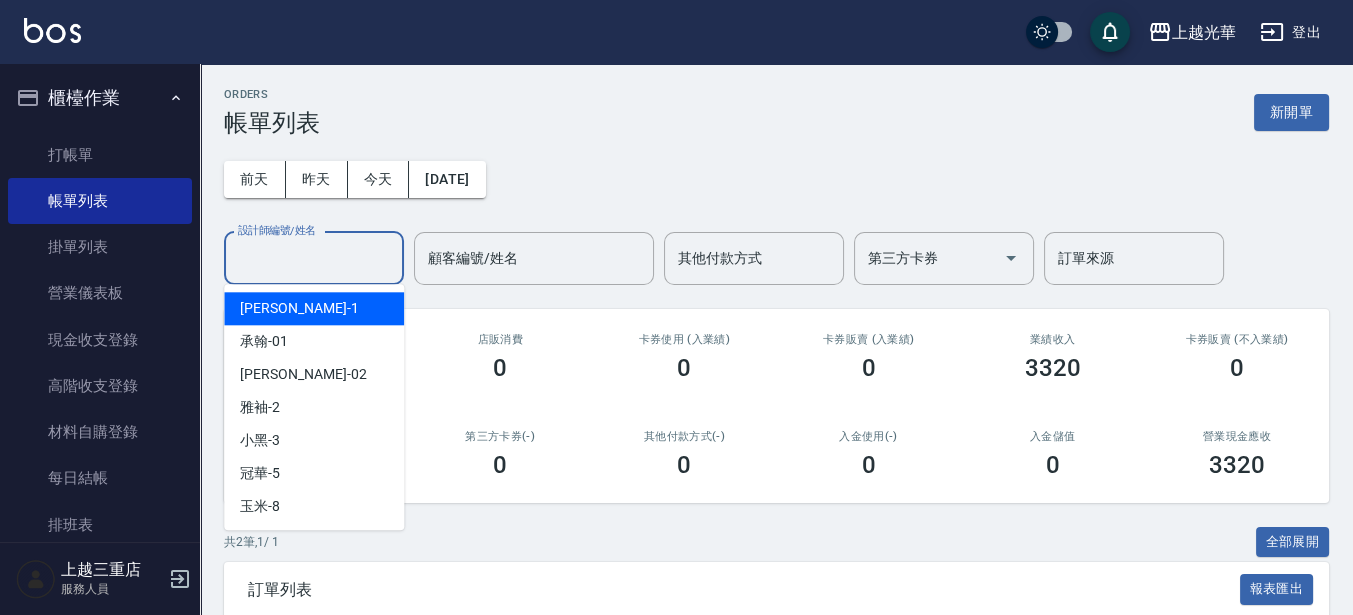 click on "設計師編號/姓名" at bounding box center (314, 258) 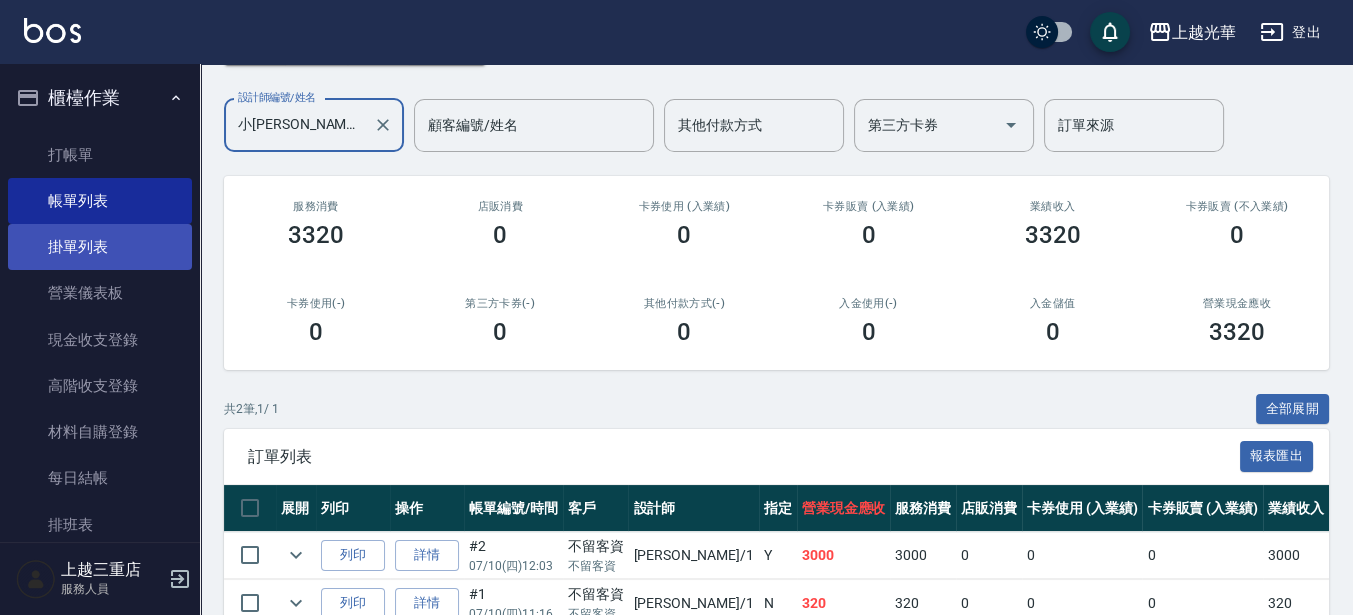 scroll, scrollTop: 240, scrollLeft: 0, axis: vertical 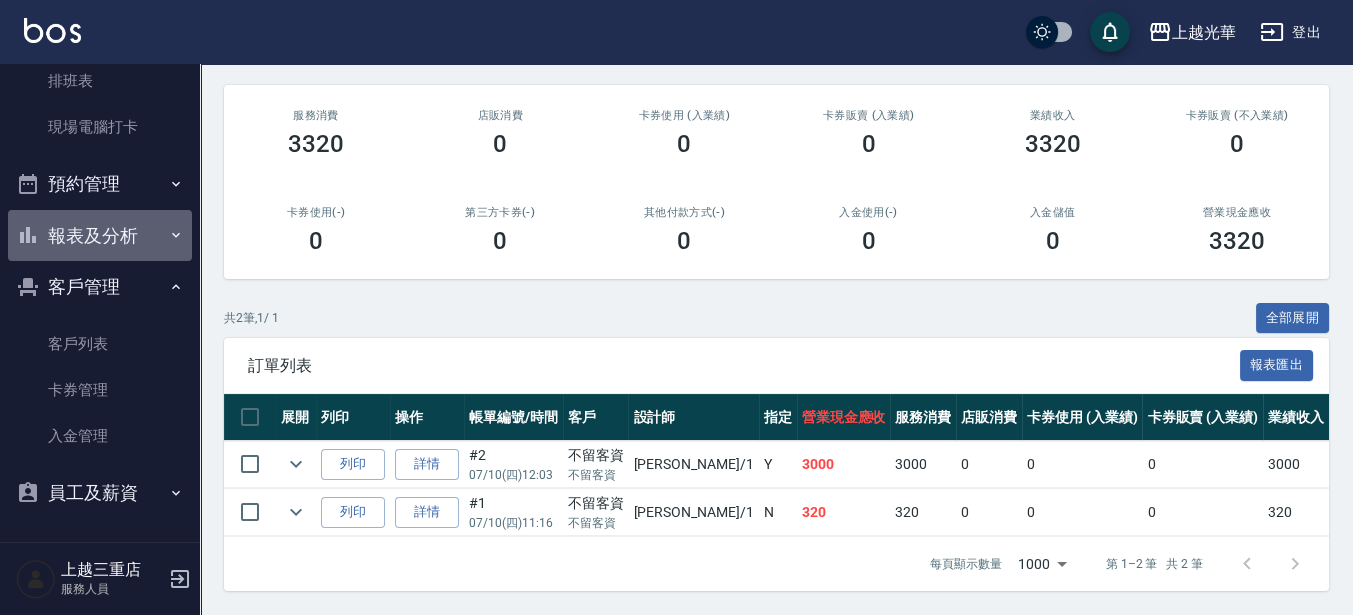 click on "報表及分析" at bounding box center (100, 236) 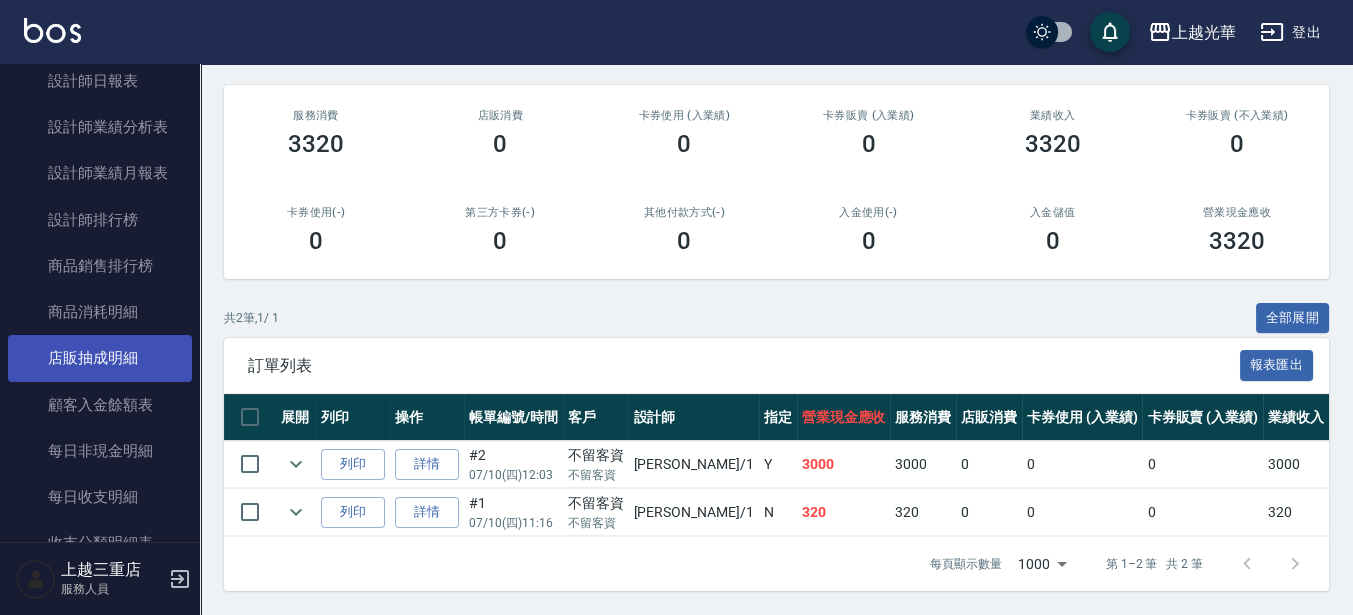 scroll, scrollTop: 944, scrollLeft: 0, axis: vertical 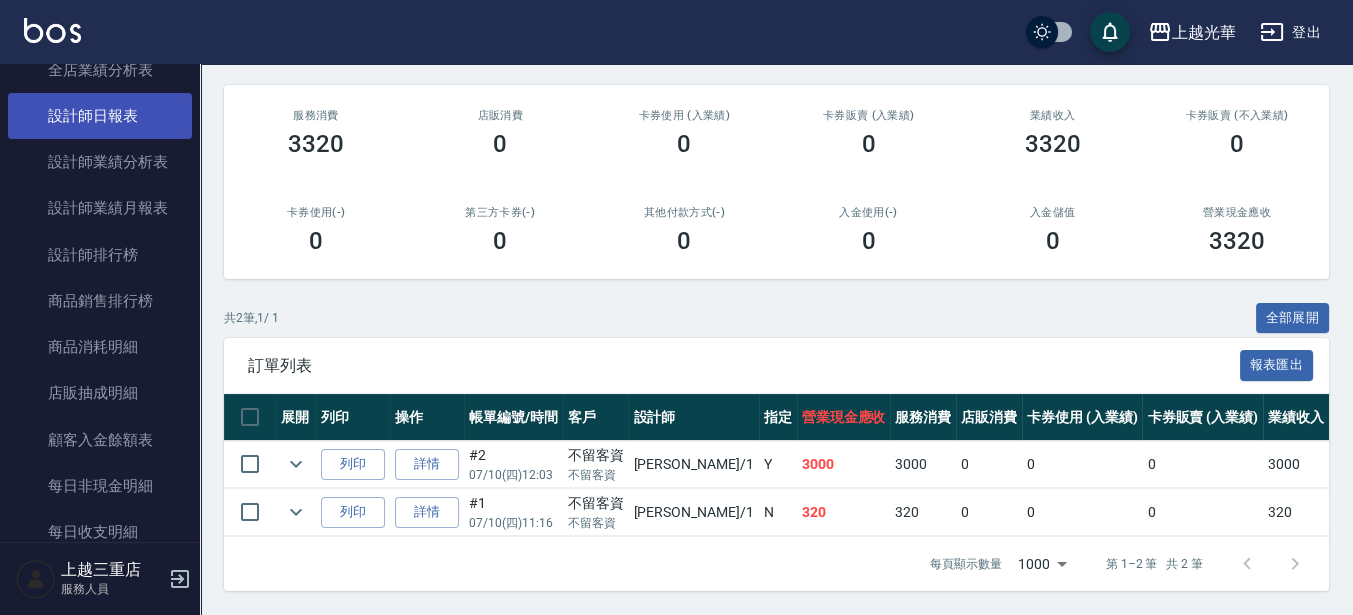 click on "設計師日報表" at bounding box center [100, 116] 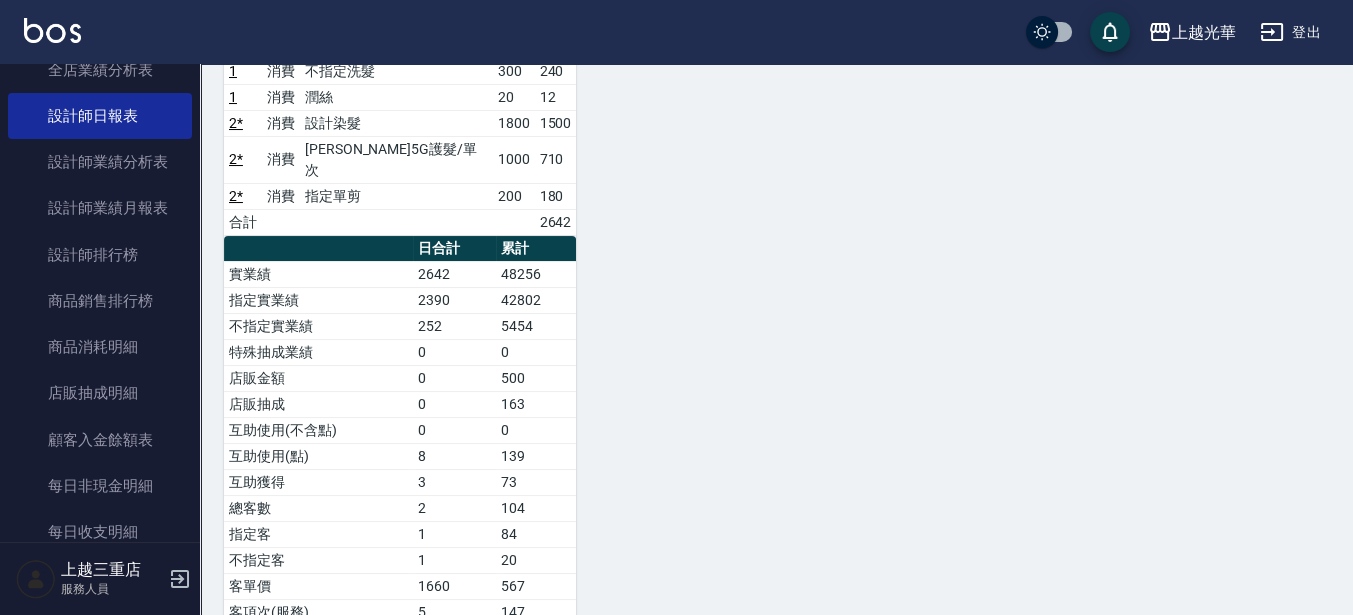 scroll, scrollTop: 250, scrollLeft: 0, axis: vertical 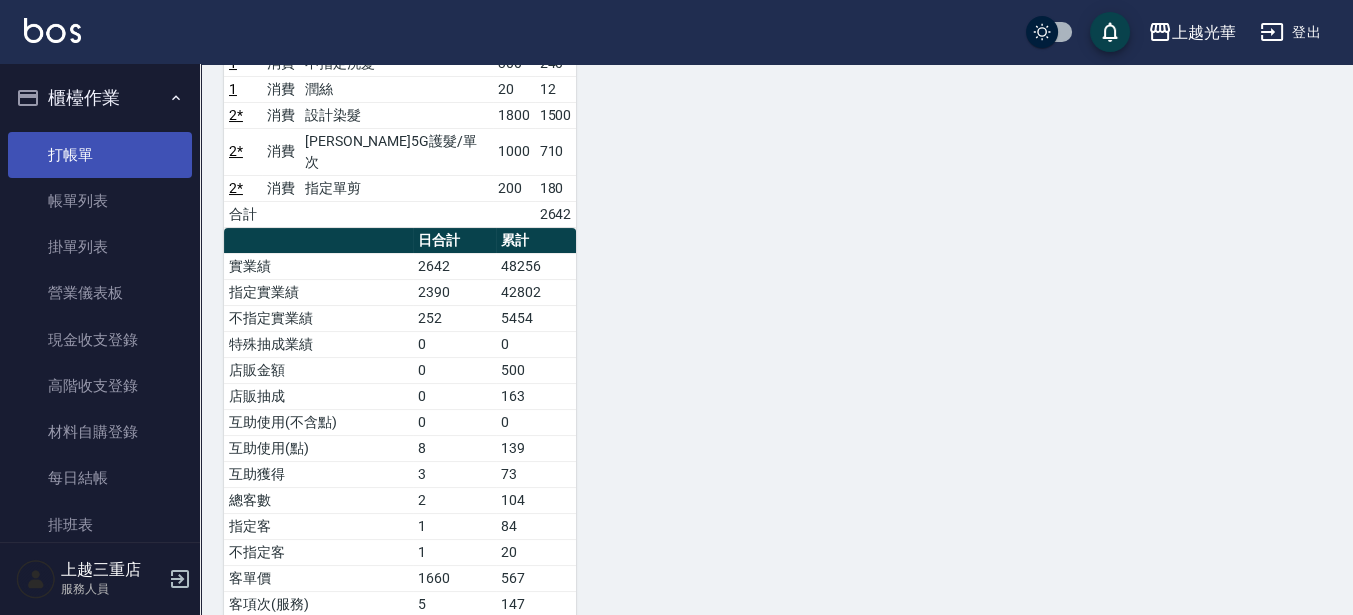 click on "打帳單" at bounding box center (100, 155) 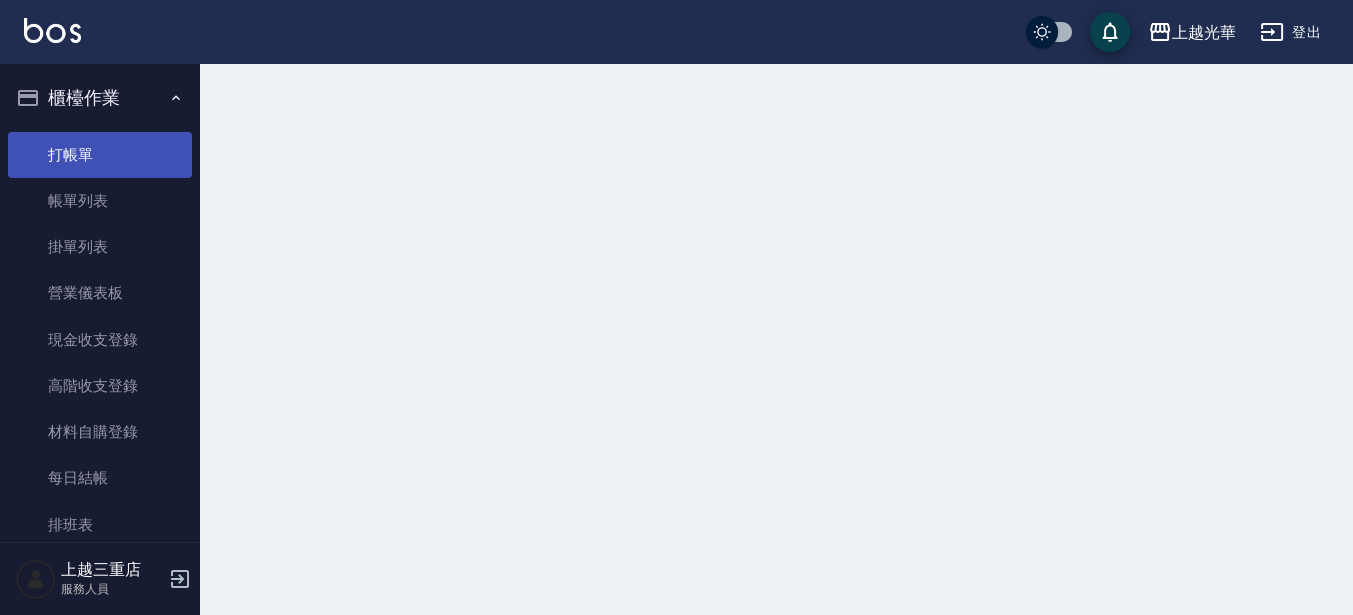 scroll, scrollTop: 0, scrollLeft: 0, axis: both 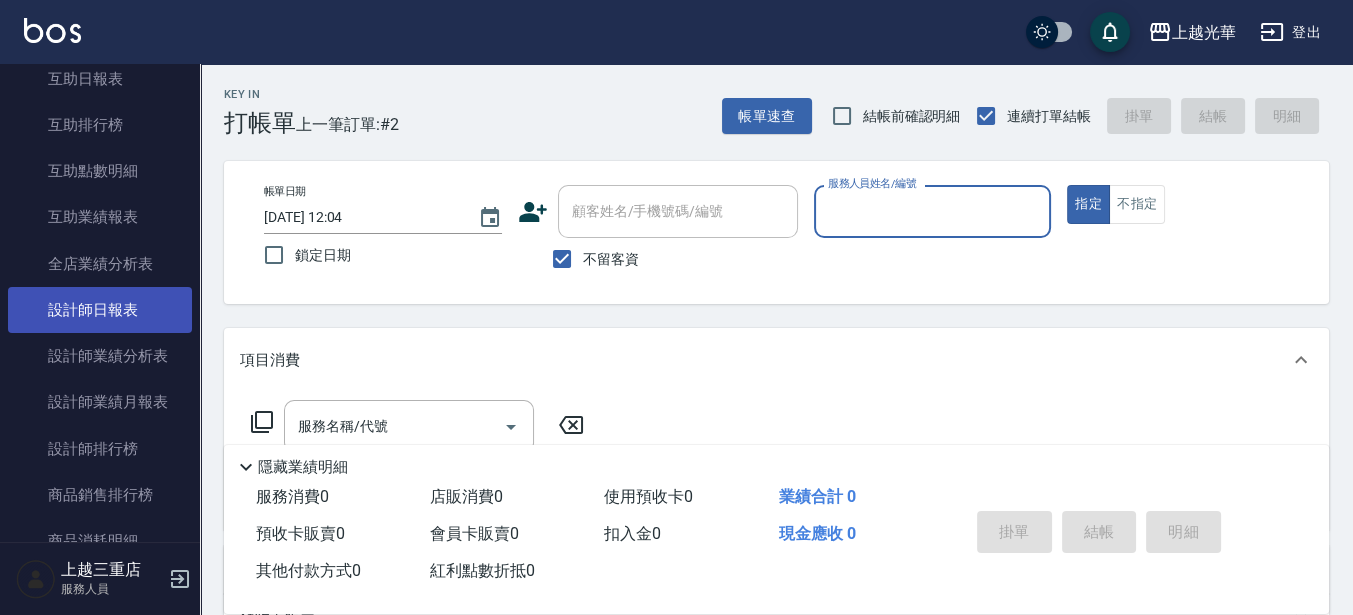 click on "設計師日報表" at bounding box center (100, 310) 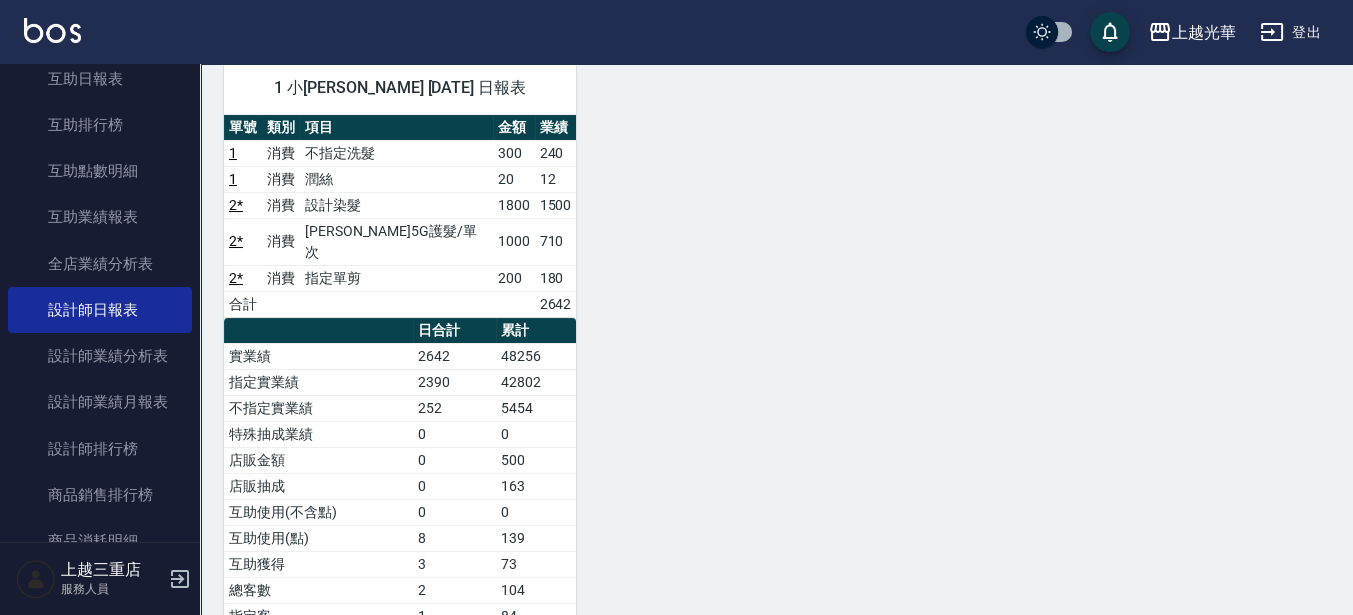 scroll, scrollTop: 250, scrollLeft: 0, axis: vertical 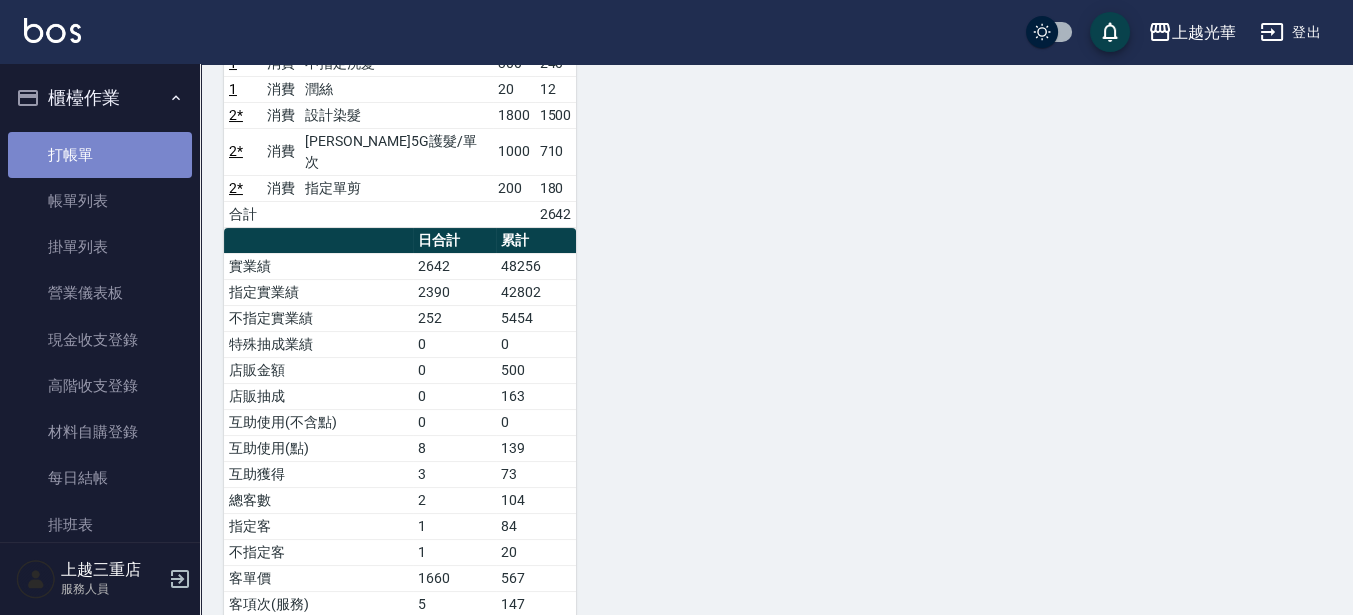 click on "打帳單" at bounding box center [100, 155] 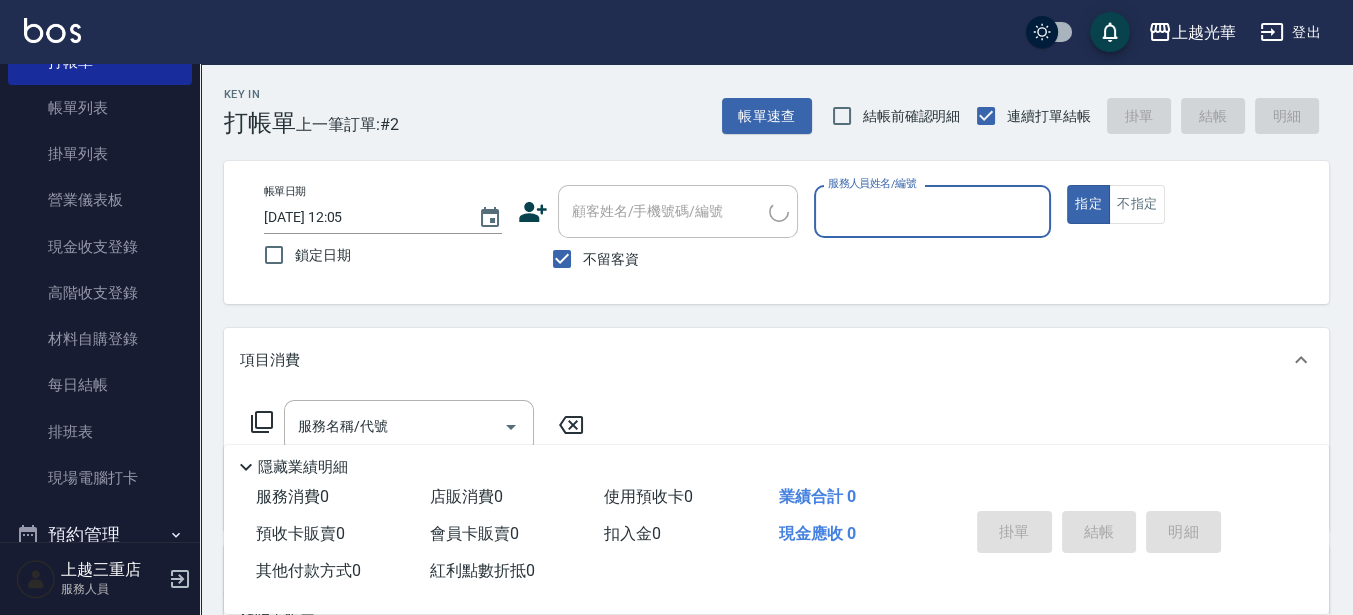 scroll, scrollTop: 625, scrollLeft: 0, axis: vertical 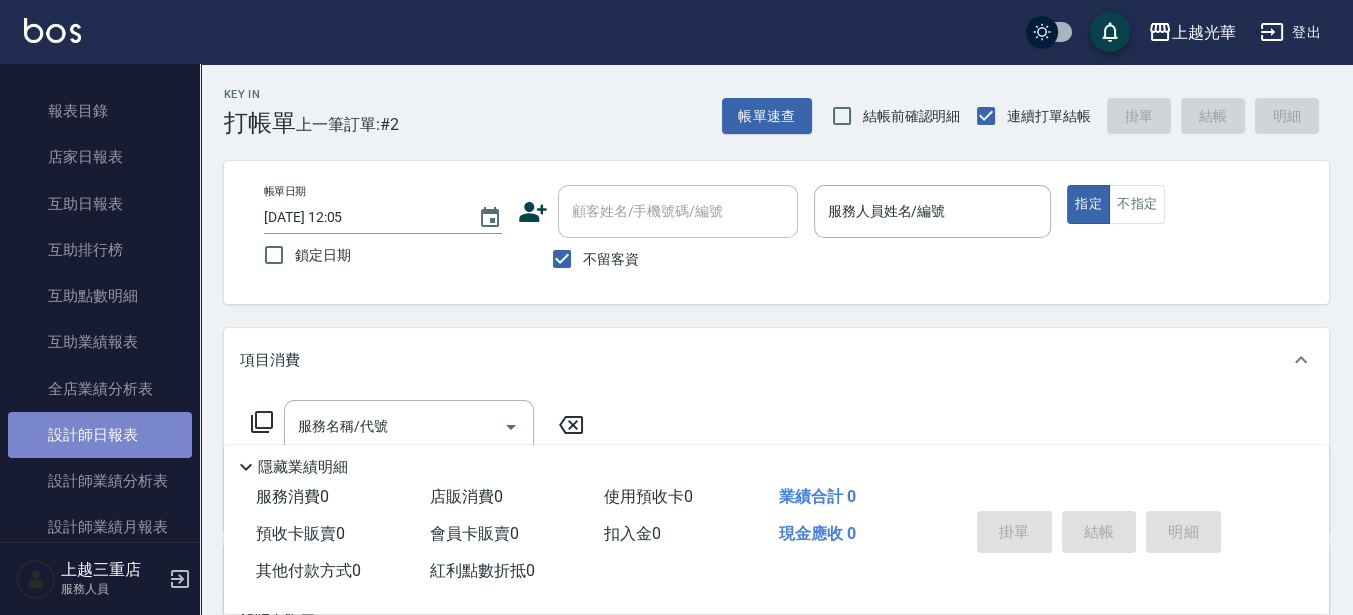 click on "設計師日報表" at bounding box center [100, 435] 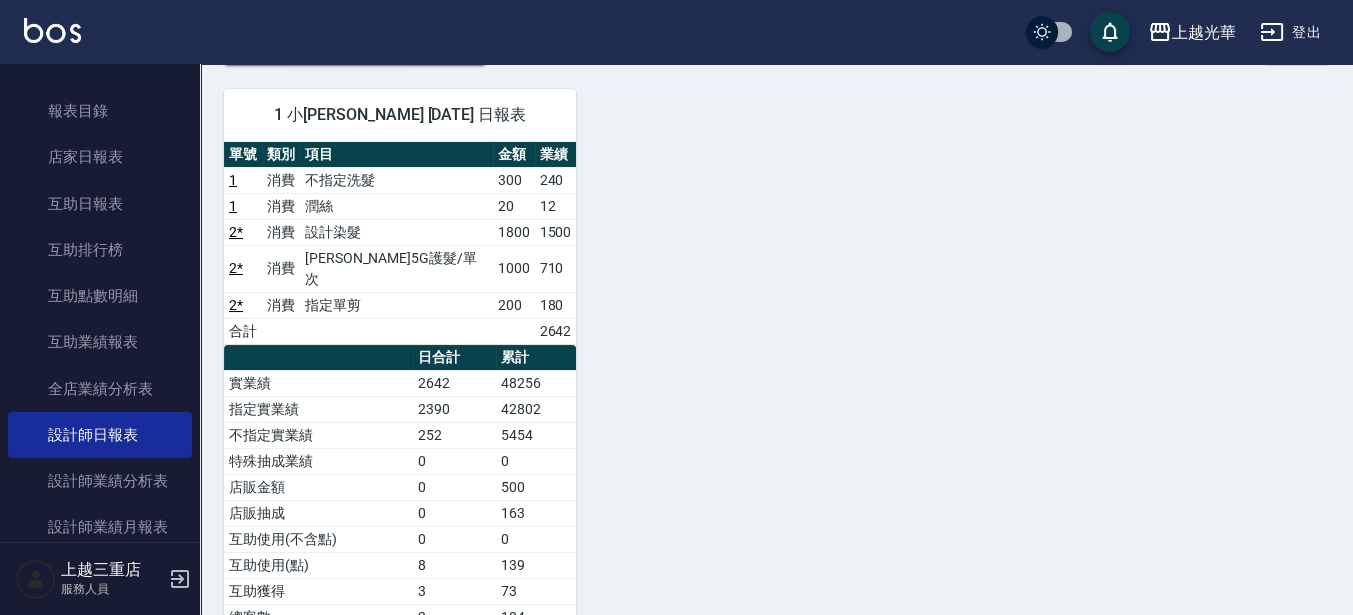 scroll, scrollTop: 250, scrollLeft: 0, axis: vertical 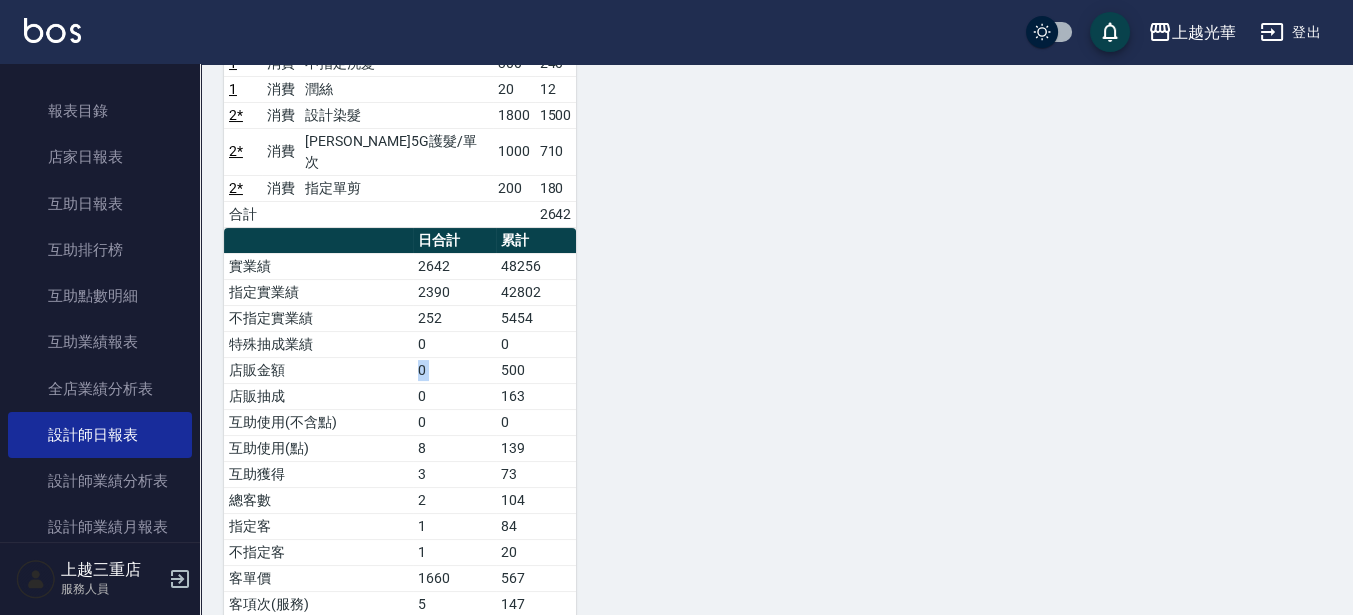 click on "店販金額 0 500" at bounding box center (400, 370) 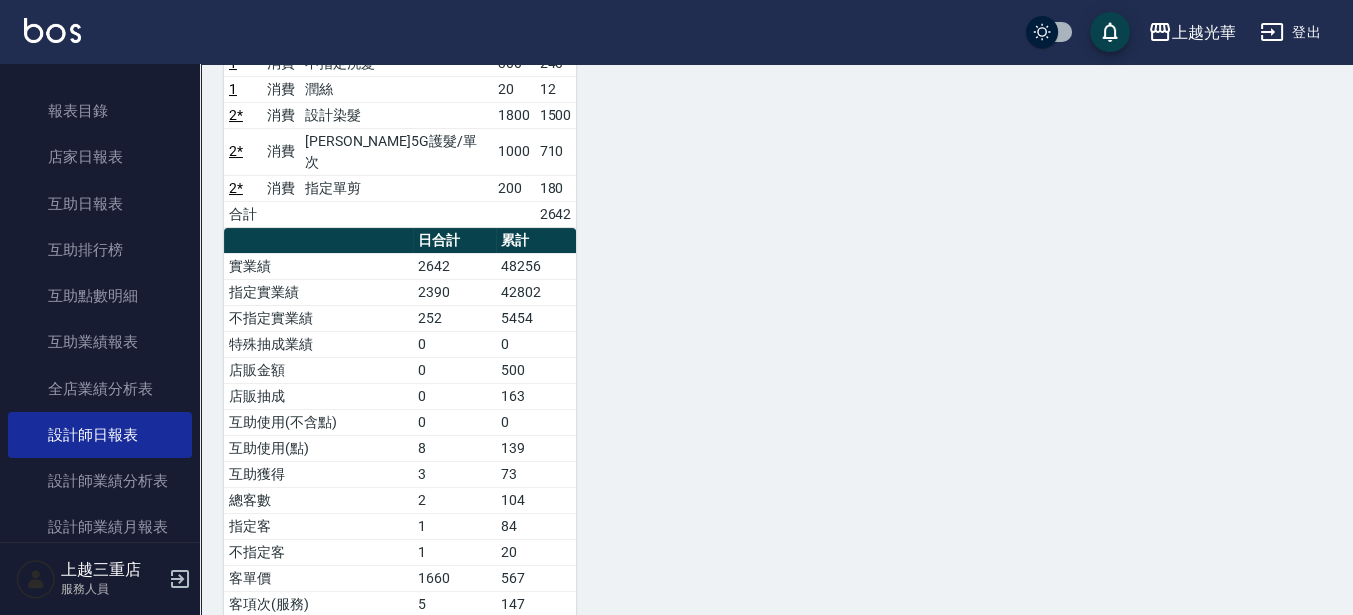 click on "0" at bounding box center (454, 396) 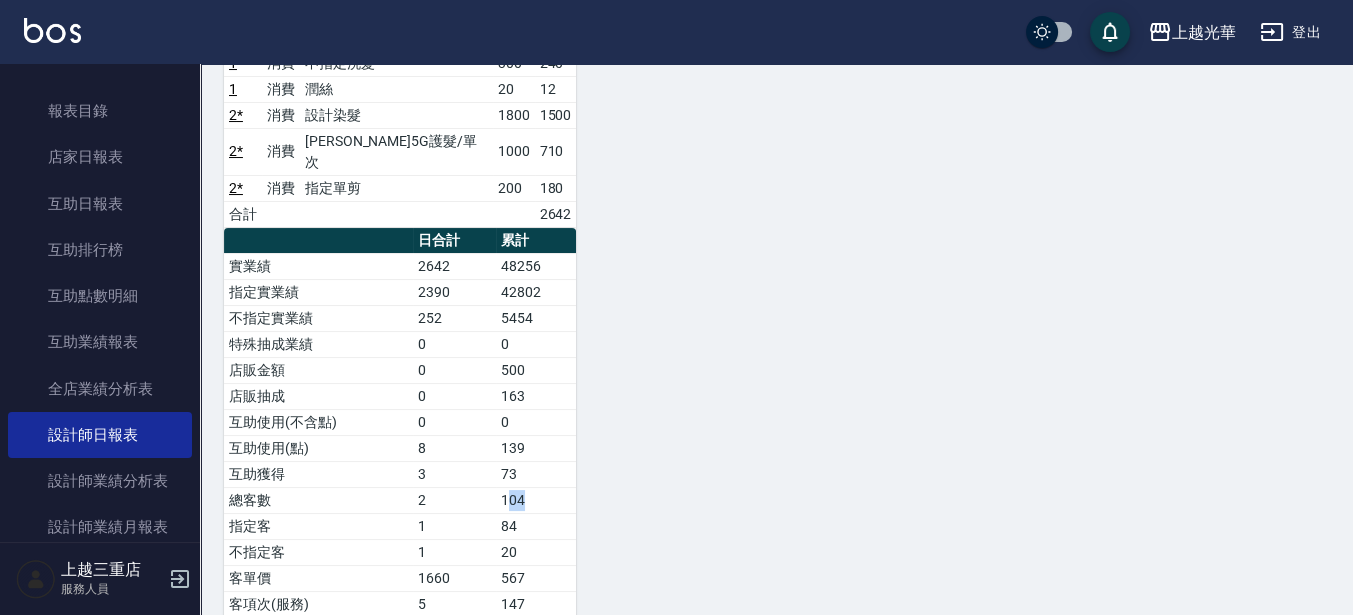 drag, startPoint x: 522, startPoint y: 463, endPoint x: 506, endPoint y: 472, distance: 18.35756 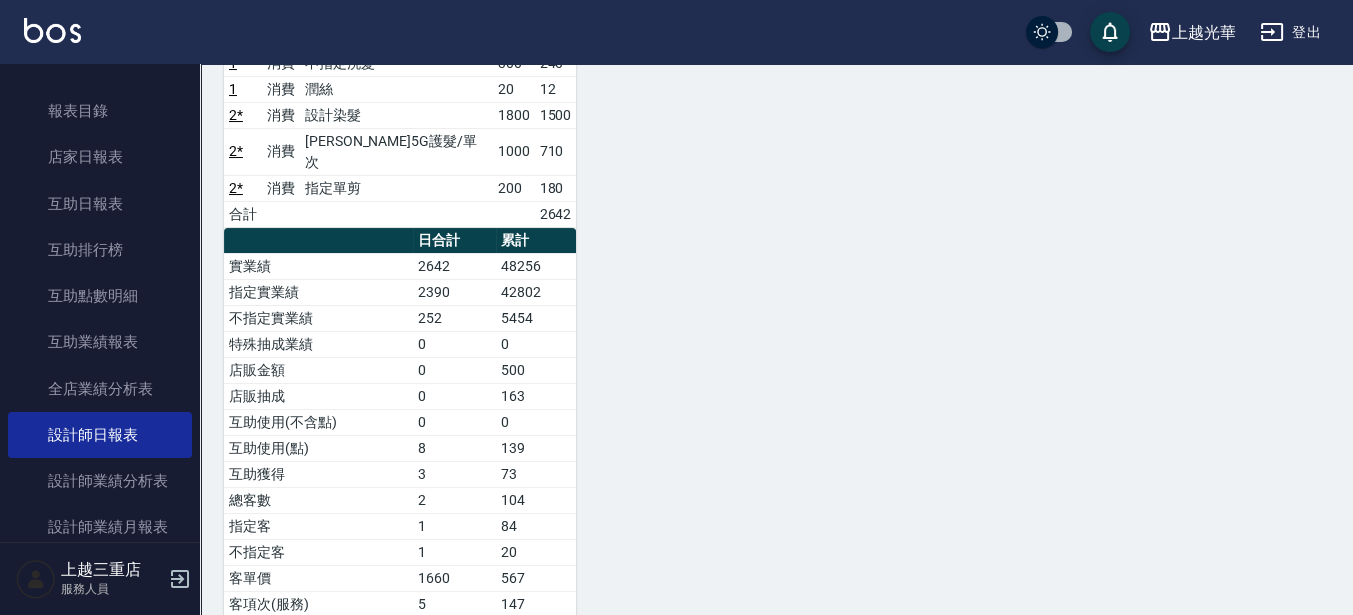 click on "73" at bounding box center (536, 474) 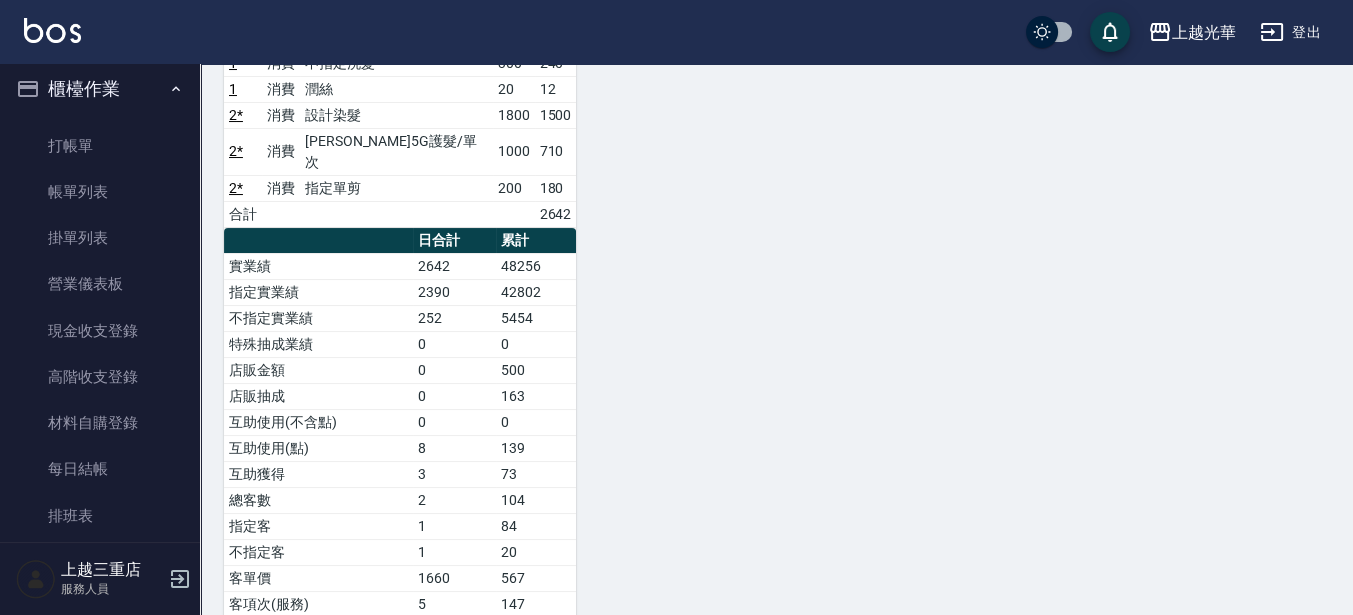 scroll, scrollTop: 0, scrollLeft: 0, axis: both 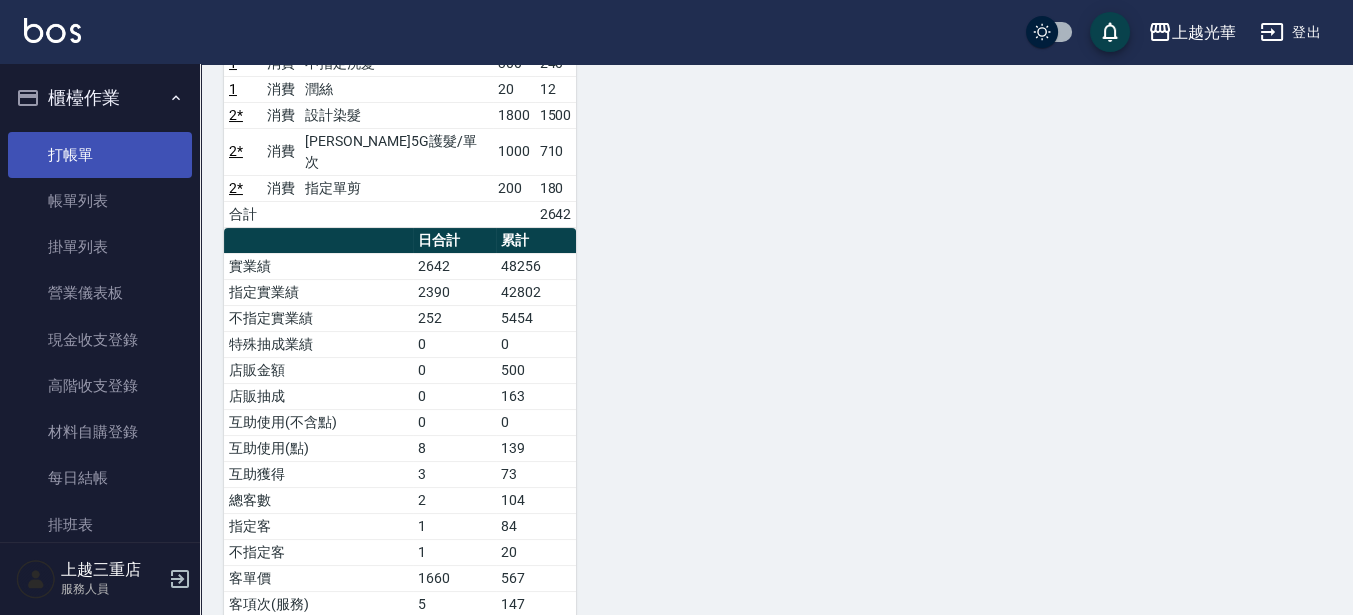 click on "打帳單" at bounding box center [100, 155] 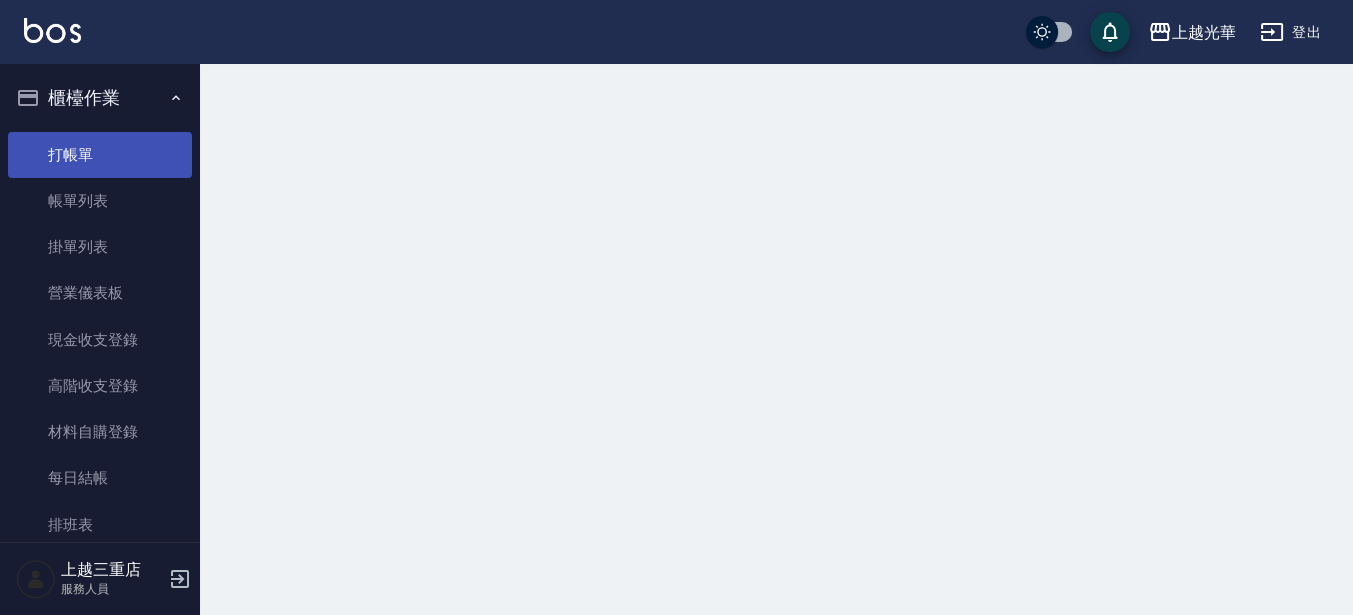 scroll, scrollTop: 0, scrollLeft: 0, axis: both 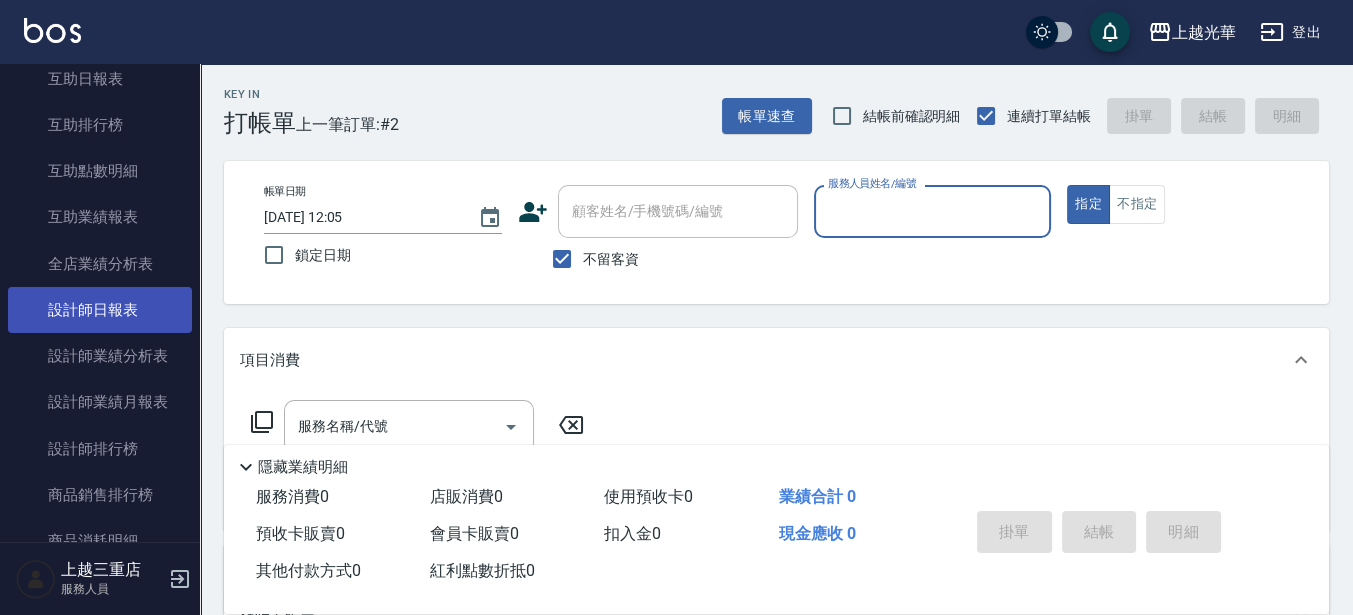 click on "設計師日報表" at bounding box center [100, 310] 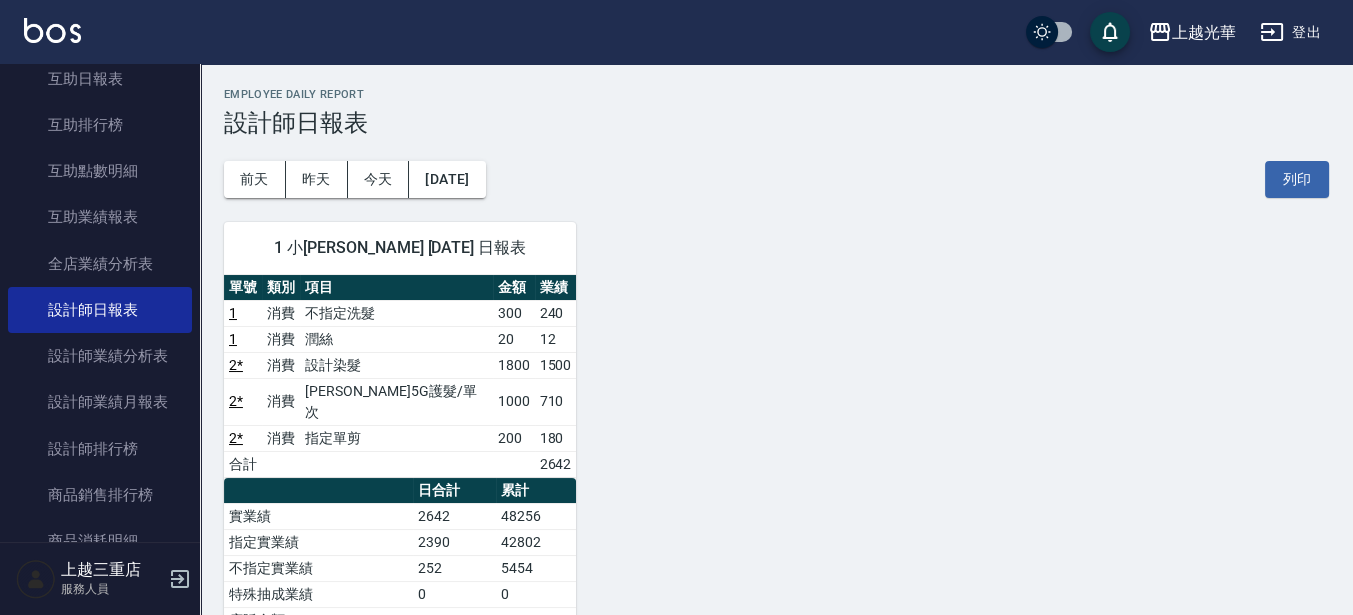 click on "登出" at bounding box center [1290, 32] 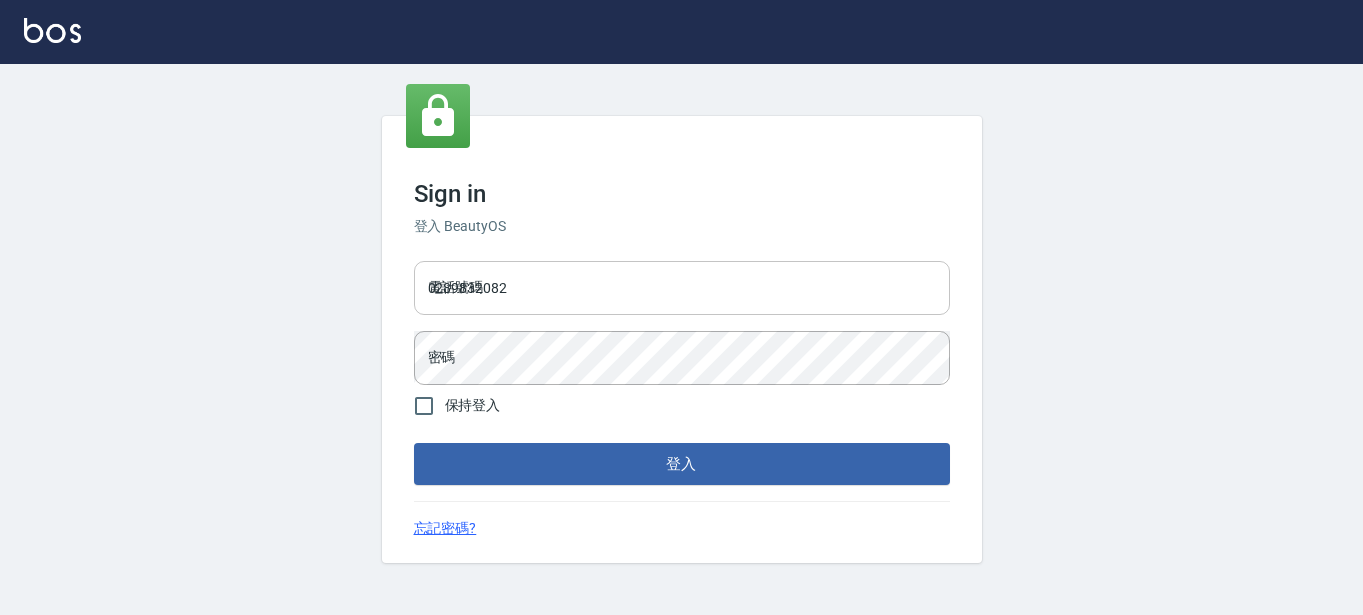 scroll, scrollTop: 0, scrollLeft: 0, axis: both 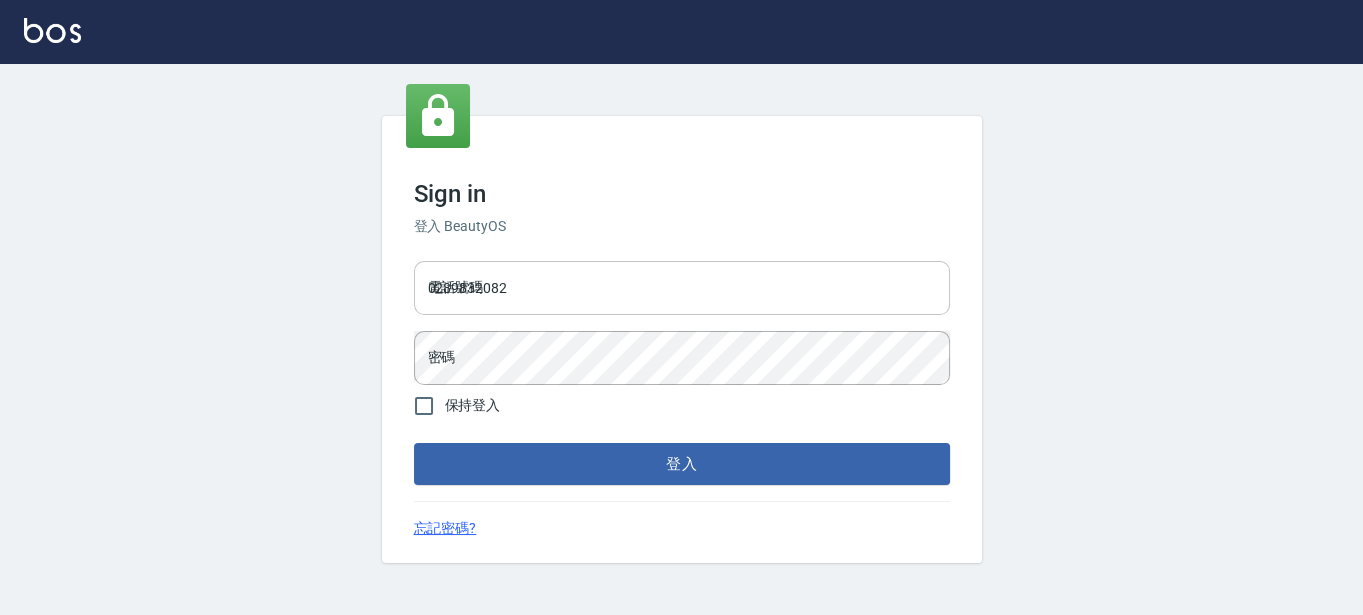 drag, startPoint x: 0, startPoint y: 0, endPoint x: 630, endPoint y: 283, distance: 690.6439 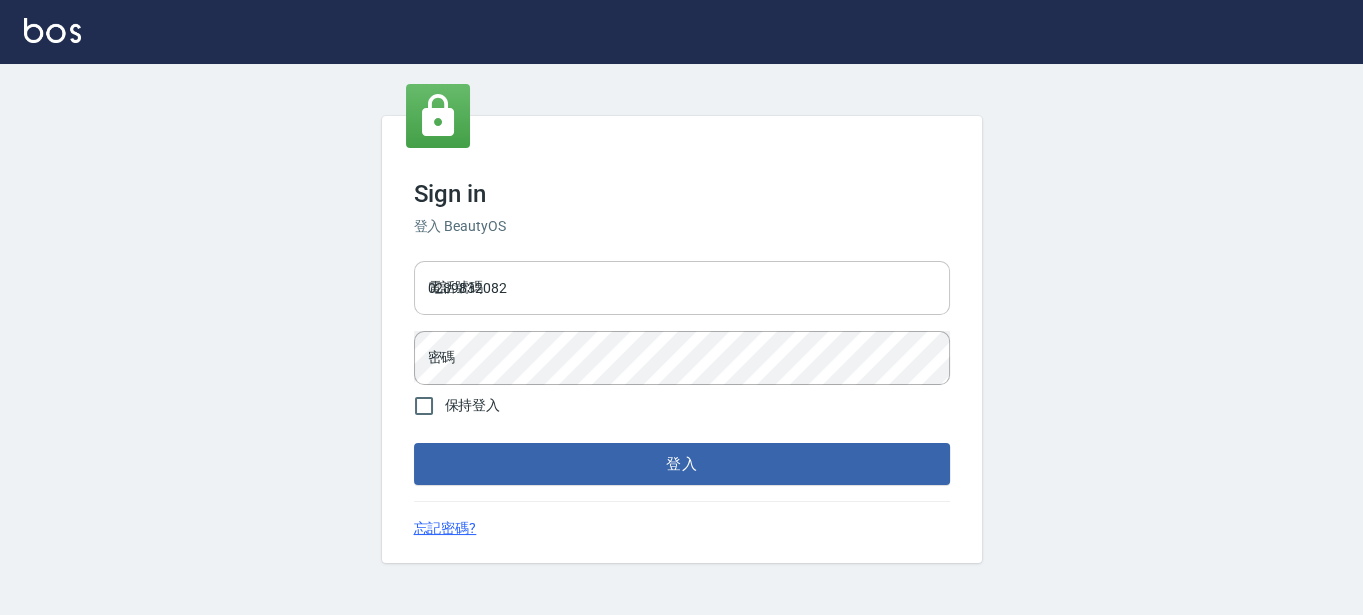 click on "0289832082" at bounding box center [682, 288] 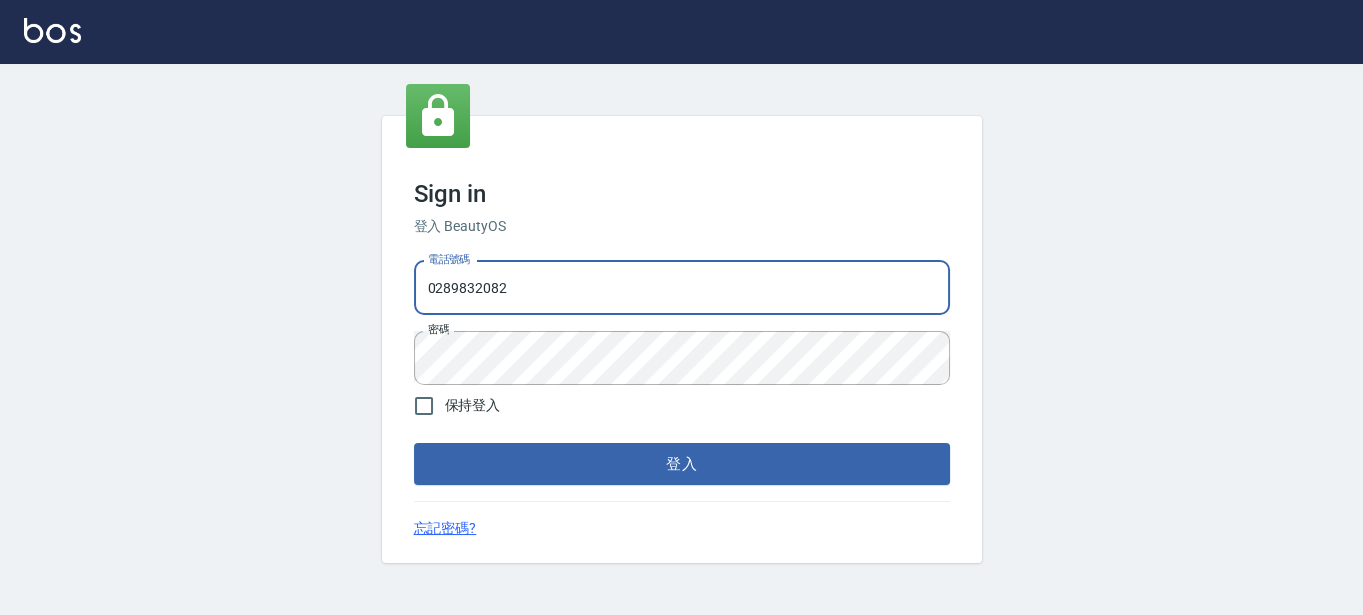drag, startPoint x: 625, startPoint y: 291, endPoint x: -5, endPoint y: 291, distance: 630 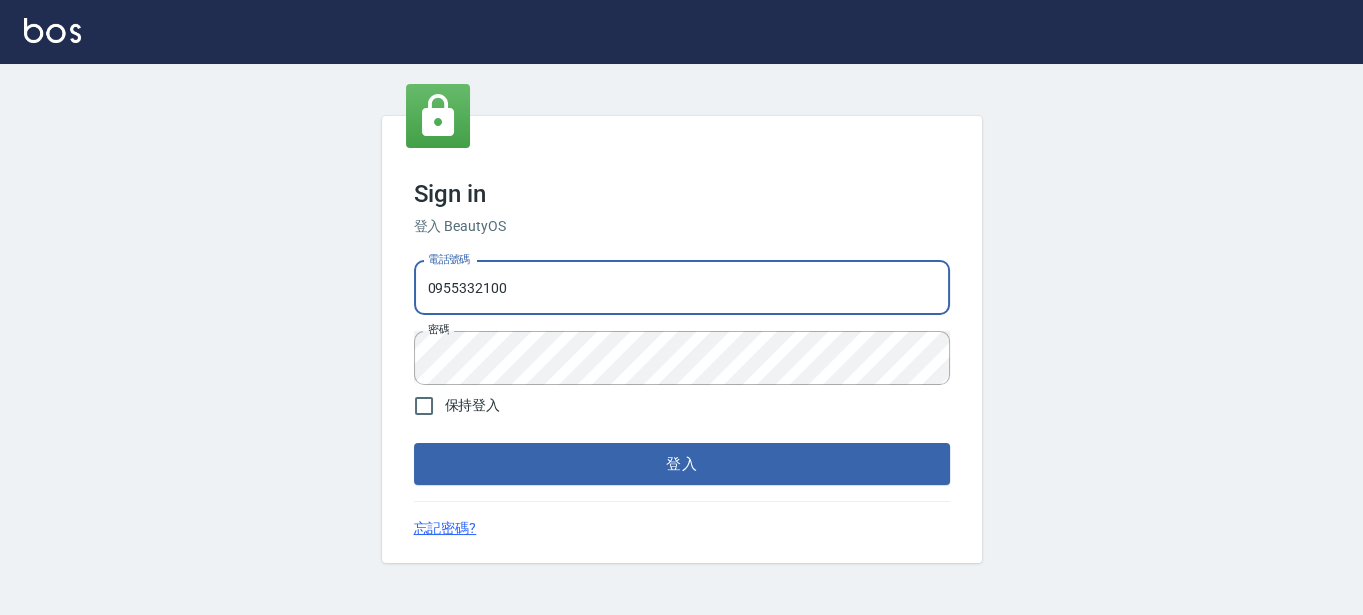 type on "0955332100" 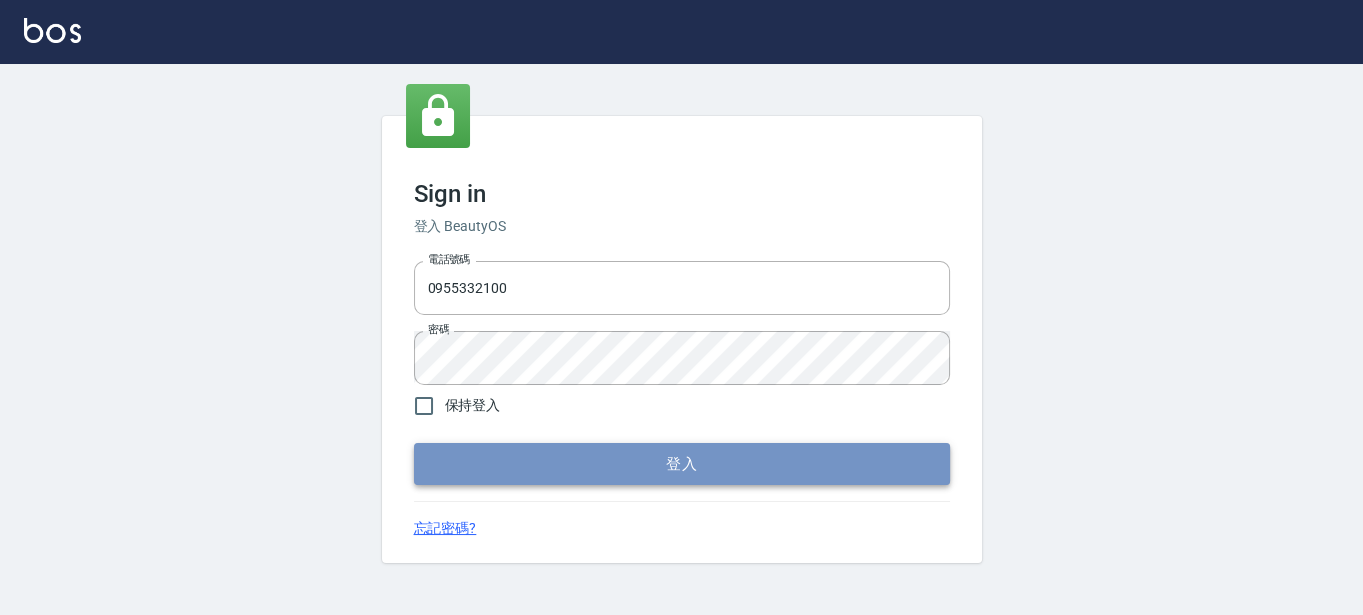 click on "登入" at bounding box center (682, 464) 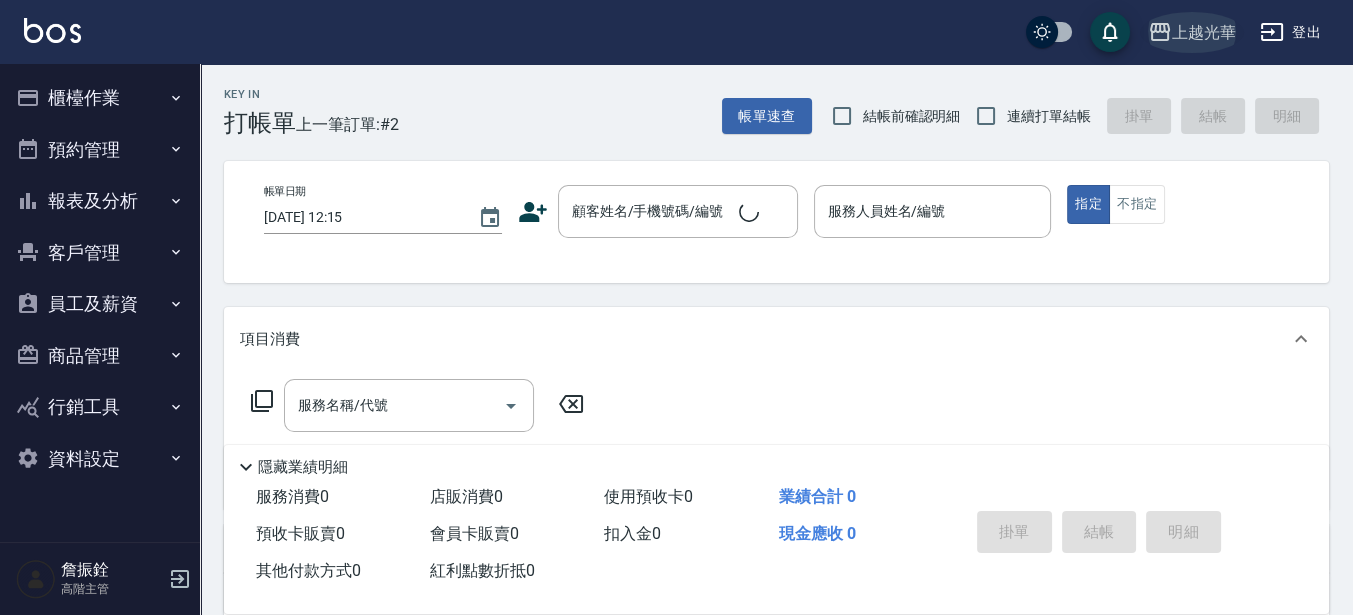 click on "上越光華" at bounding box center (1204, 32) 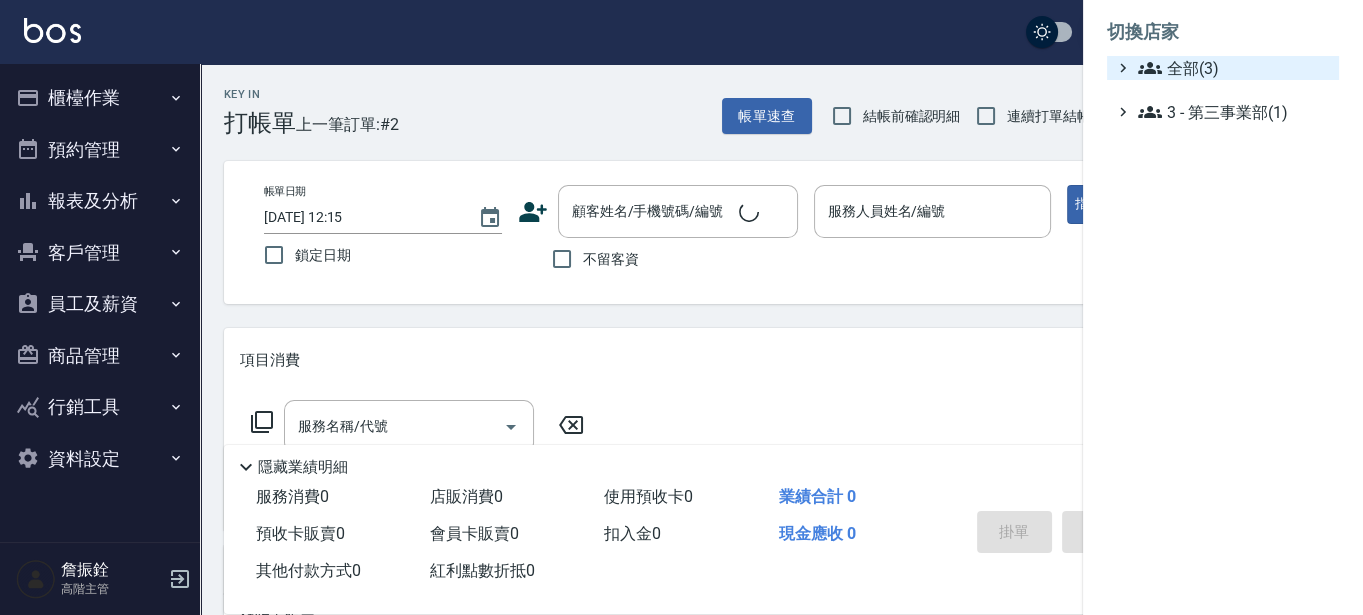 click on "全部(3)" at bounding box center (1234, 68) 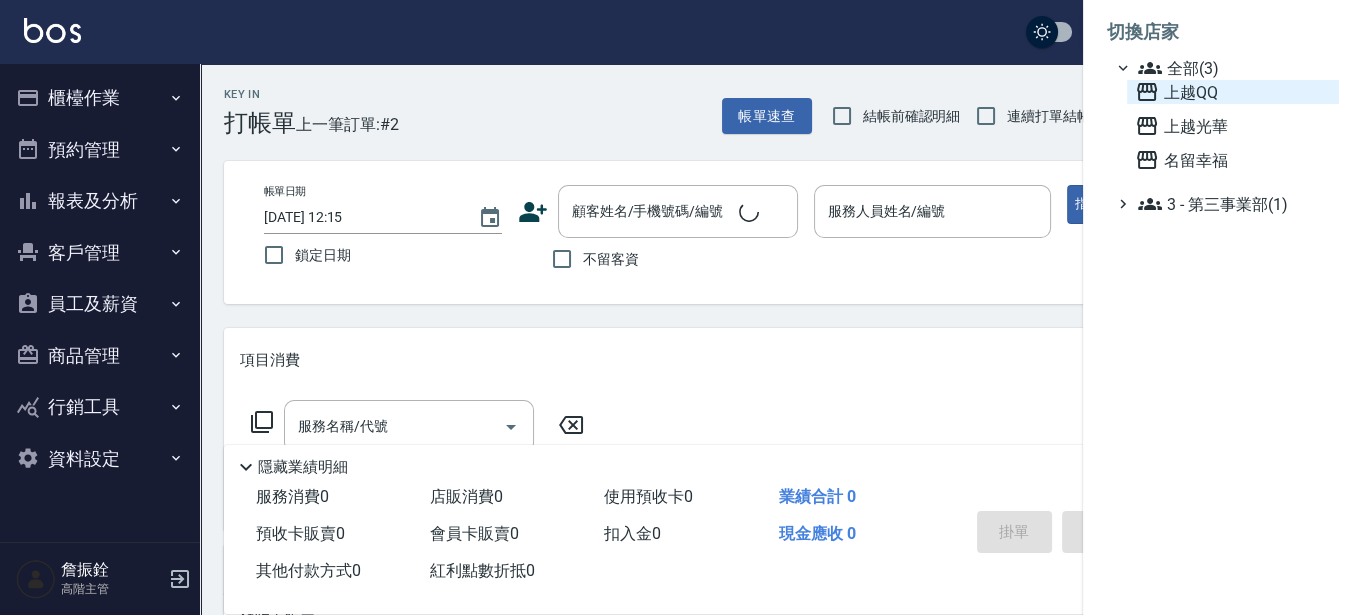 click on "上越QQ" at bounding box center [1233, 92] 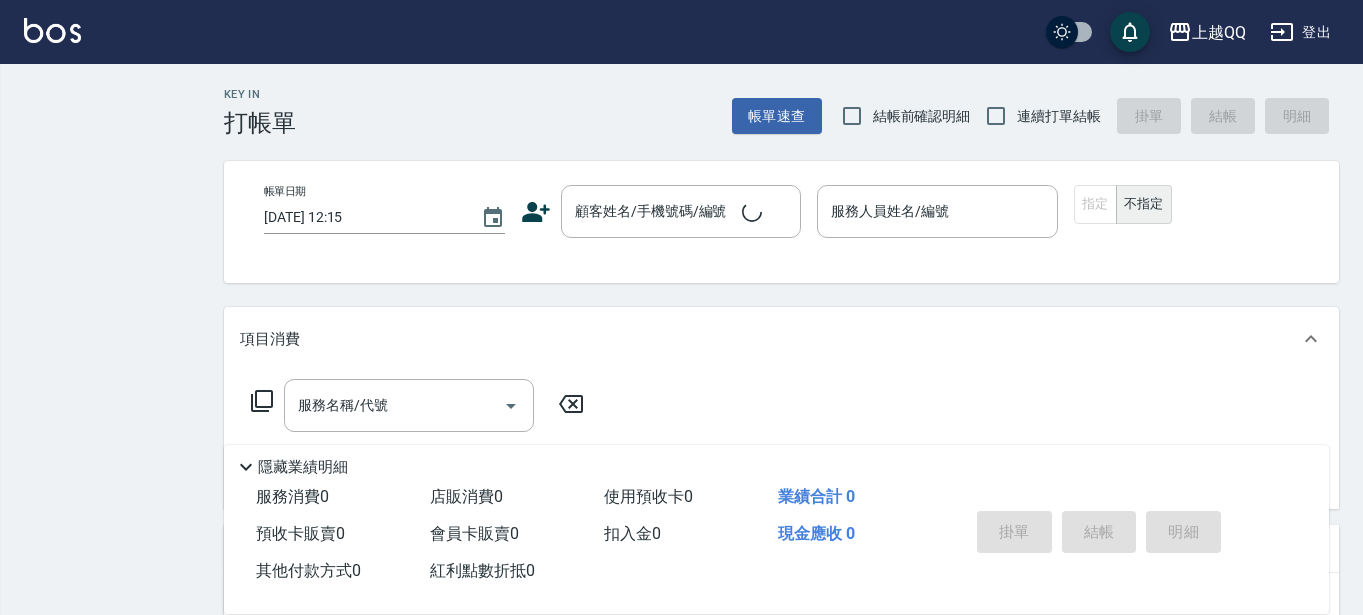 click on "Key In 打帳單 帳單速查 結帳前確認明細 連續打單結帳 掛單 結帳 明細 帳單日期 [DATE] 12:15 顧客姓名/手機號碼/編號 顧客姓名/手機號碼/編號 服務人員姓名/編號 服務人員姓名/編號 指定 不指定 項目消費 服務名稱/代號 服務名稱/代號 店販銷售 服務人員姓名/編號 服務人員姓名/編號 商品代號/名稱 商品代號/名稱 預收卡販賣 卡券名稱/代號 卡券名稱/代號 使用預收卡 其他付款方式 其他付款方式 其他付款方式 備註及來源 備註 備註 隱藏業績明細 服務消費  0 店販消費  0 使用預收卡  0 業績合計   0 預收卡販賣  0 會員卡販賣  0 扣入金  0 現金應收   0 其他付款方式  0 紅利點數折抵  0 掛單 結帳 明細" at bounding box center (681, 477) 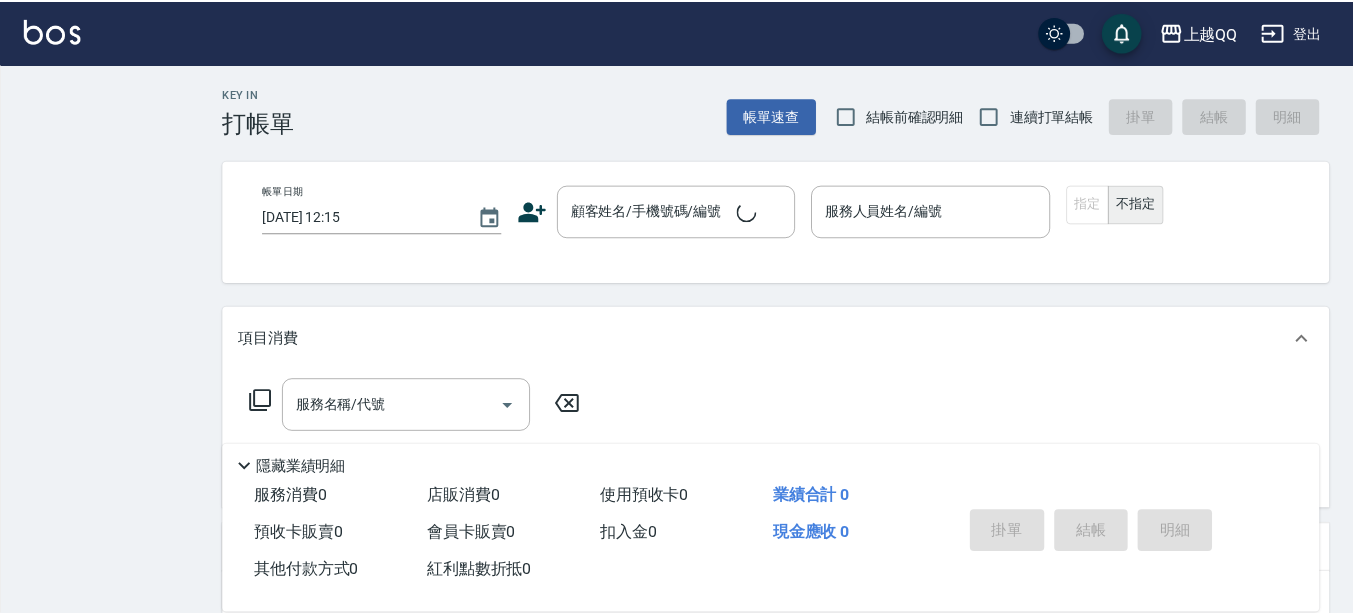 scroll, scrollTop: 0, scrollLeft: 0, axis: both 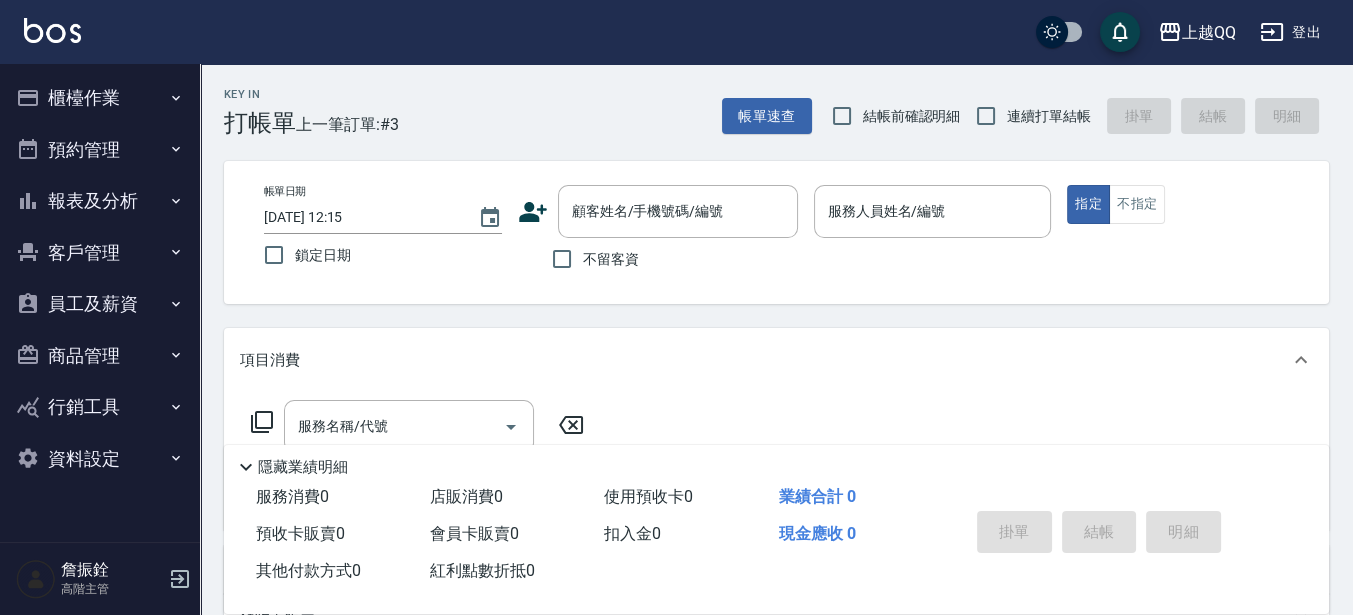 click on "報表及分析" at bounding box center [100, 201] 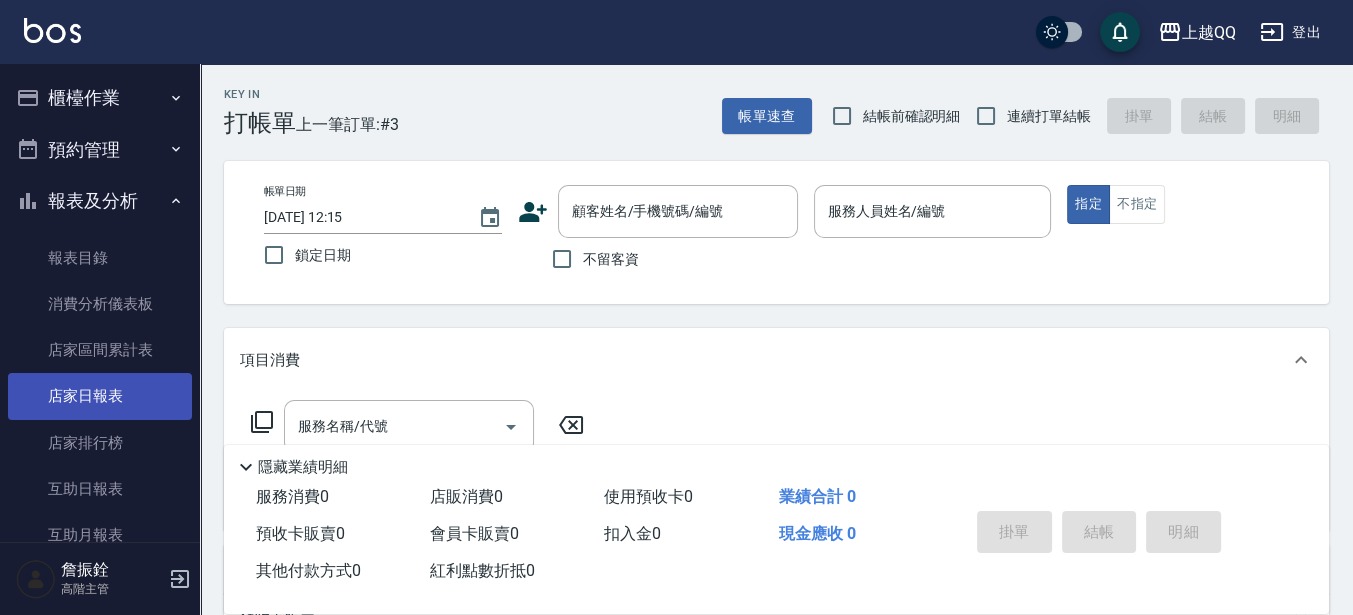 click on "店家日報表" at bounding box center (100, 396) 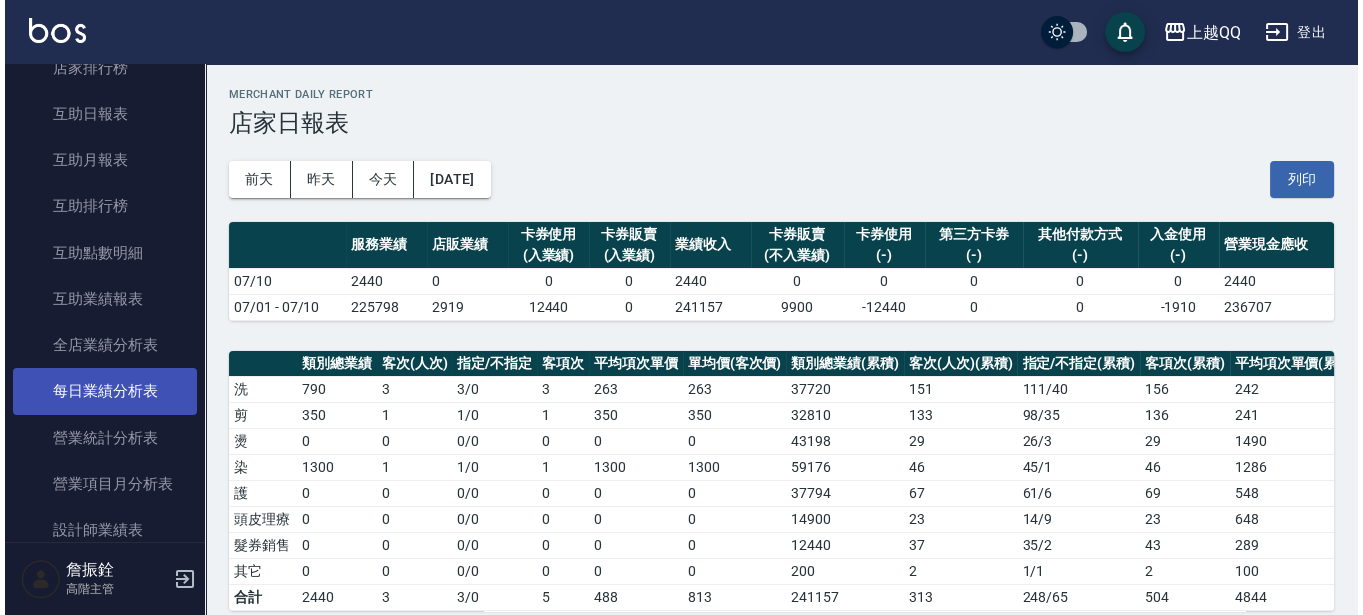 scroll, scrollTop: 625, scrollLeft: 0, axis: vertical 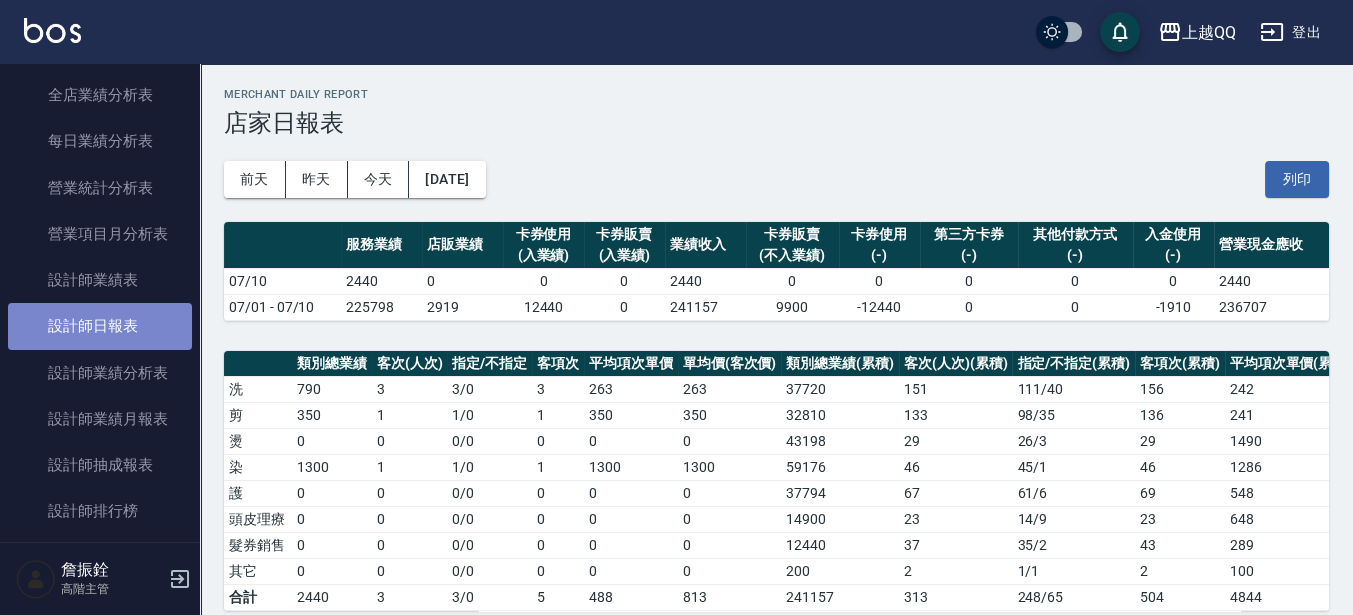 click on "設計師日報表" at bounding box center [100, 326] 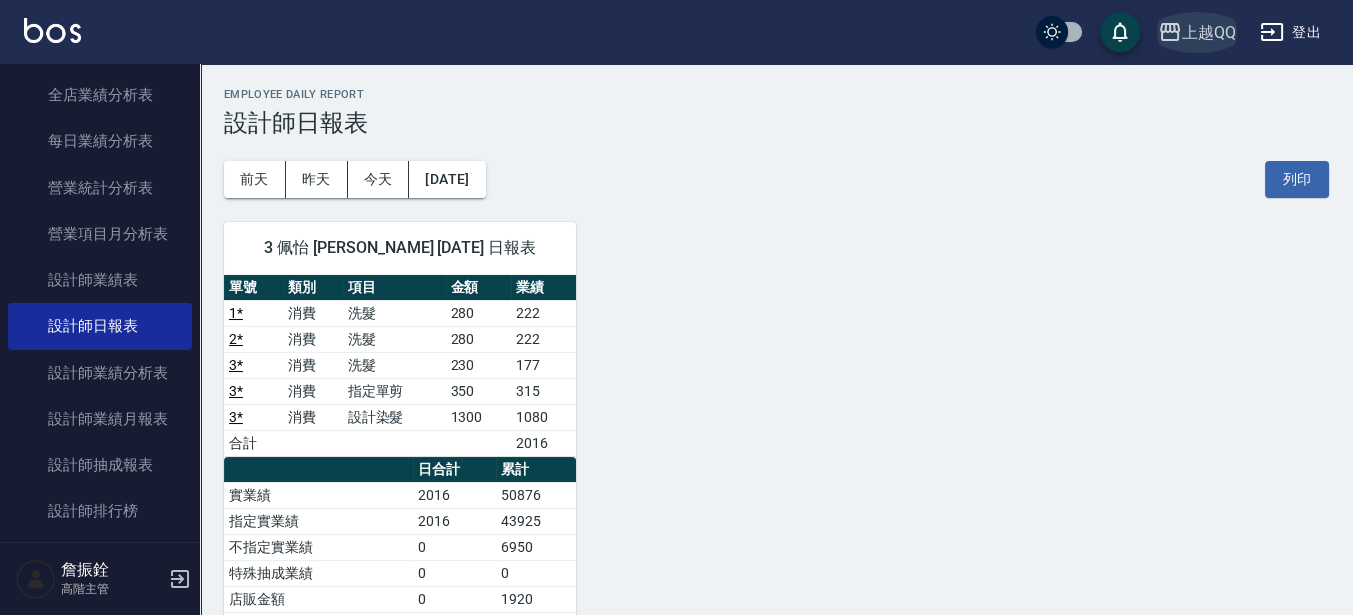 click on "上越QQ" at bounding box center (1197, 32) 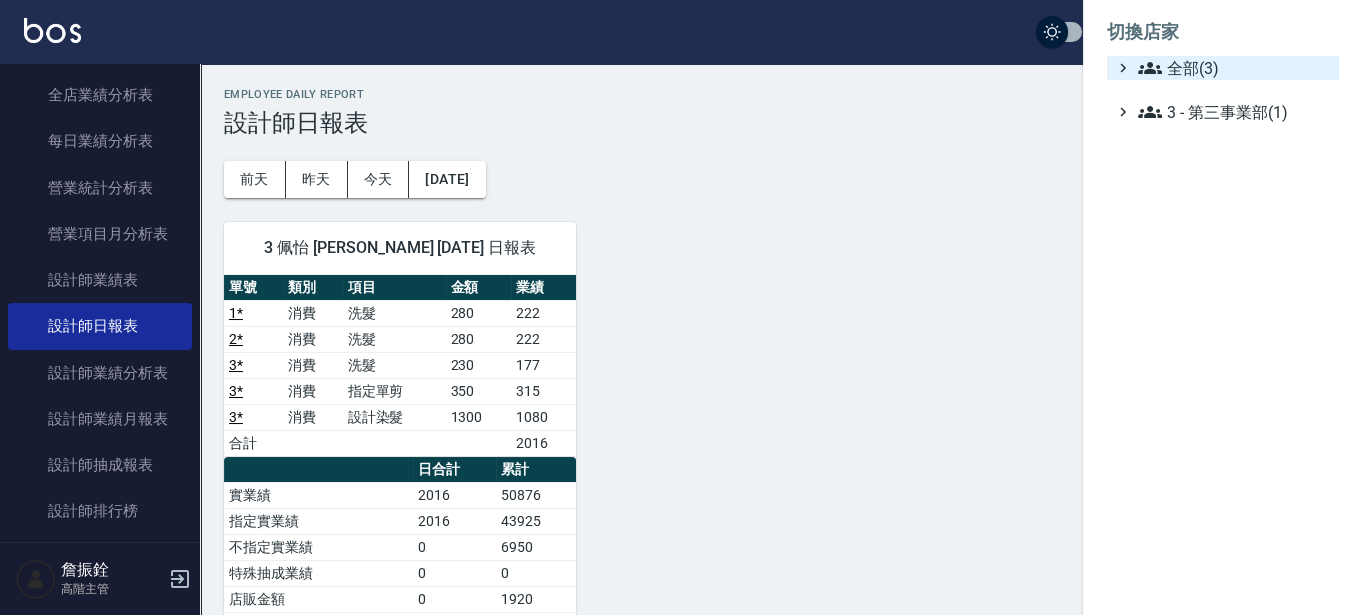 click on "全部(3)" at bounding box center (1234, 68) 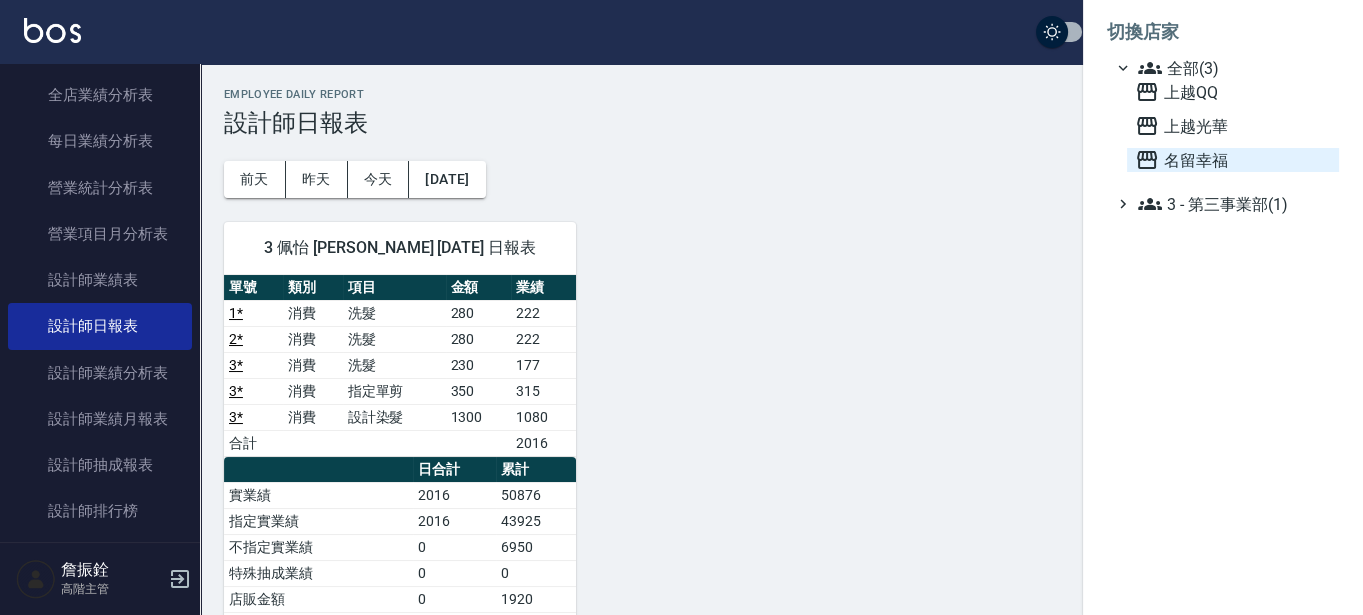 click on "名留幸福" at bounding box center (1233, 160) 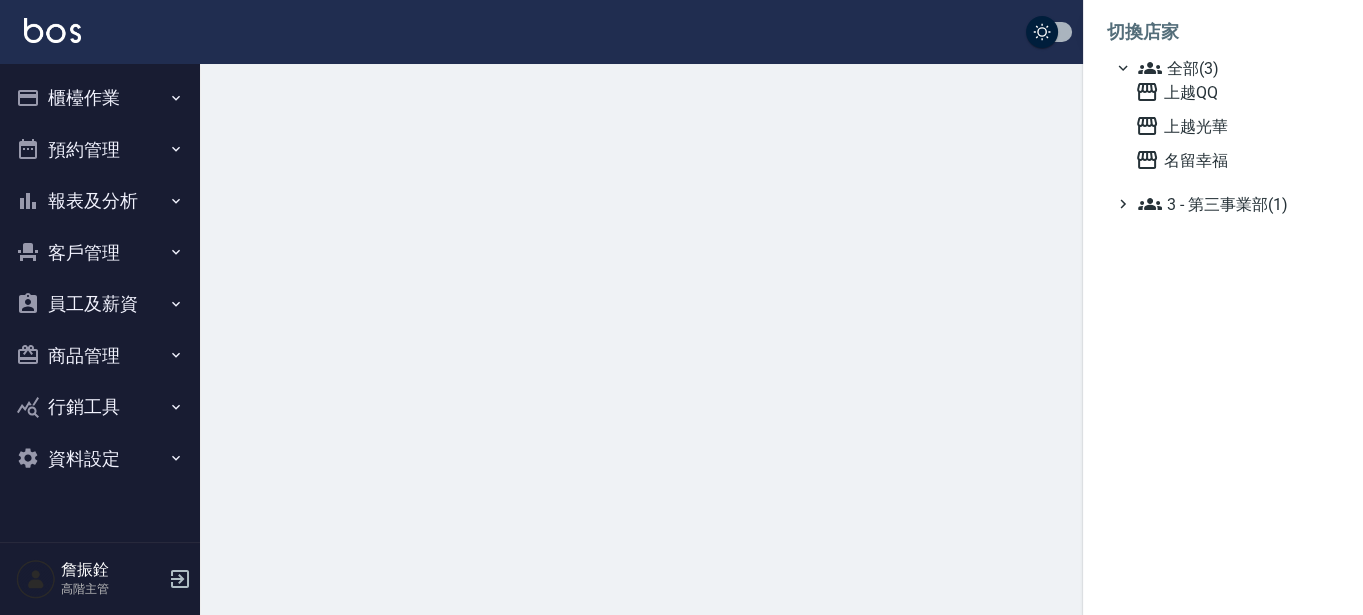 scroll, scrollTop: 0, scrollLeft: 0, axis: both 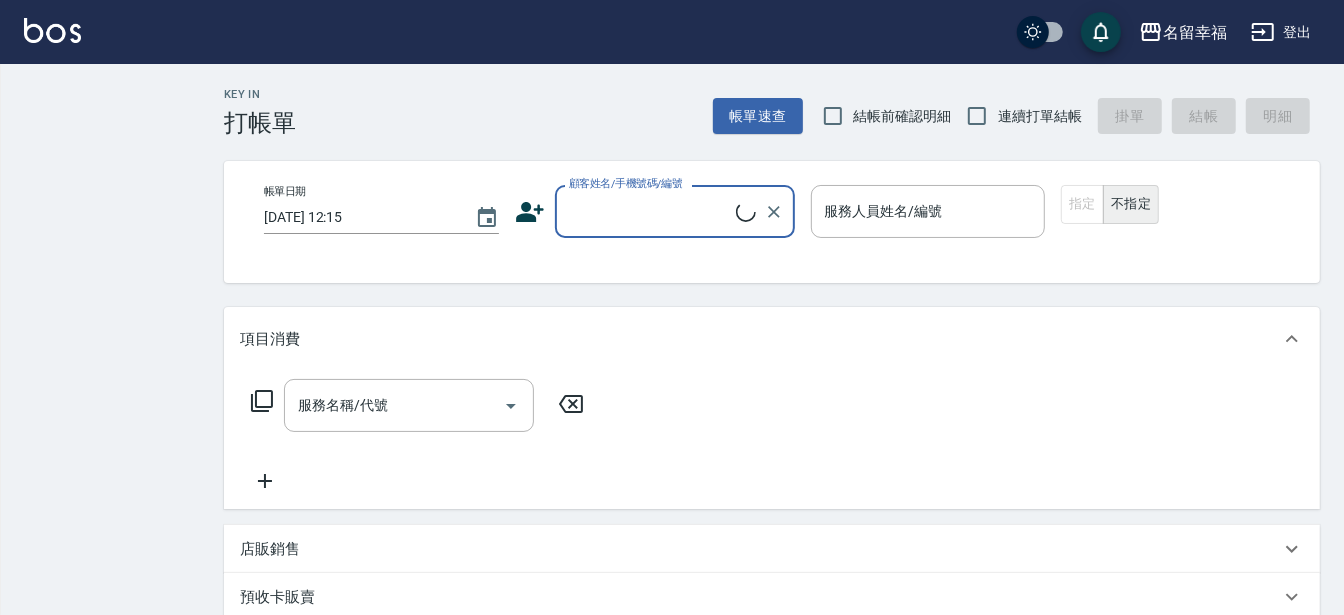 drag, startPoint x: 0, startPoint y: 0, endPoint x: 67, endPoint y: 198, distance: 209.0287 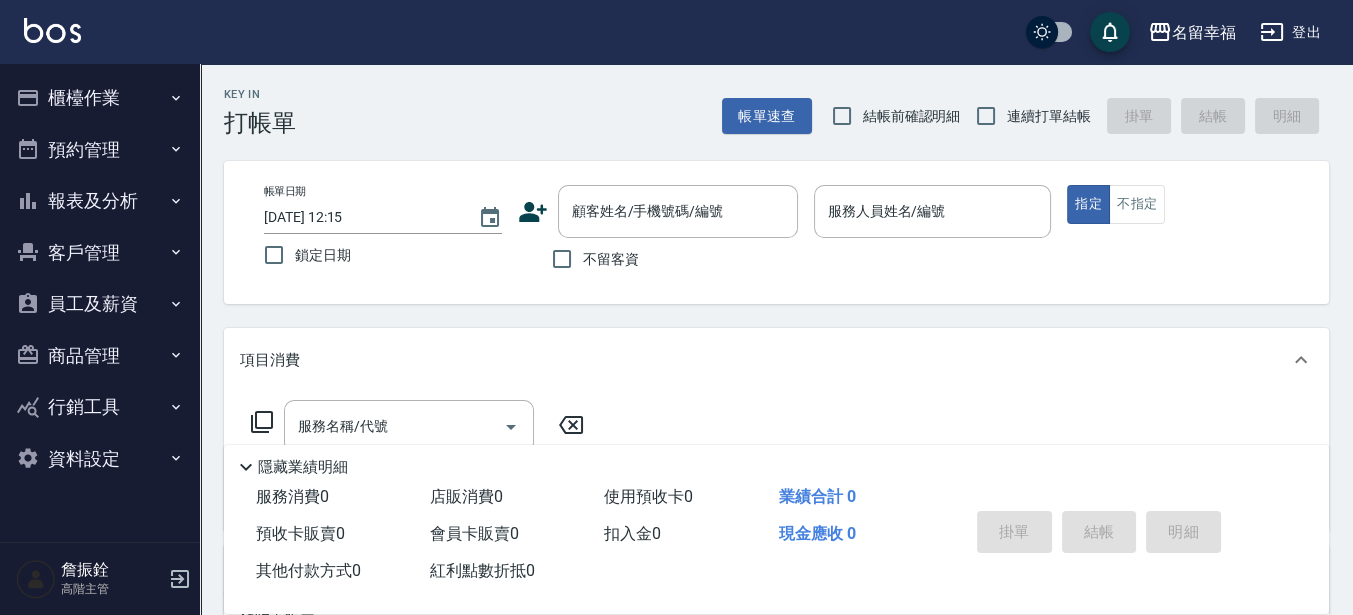 click on "報表及分析" at bounding box center (100, 201) 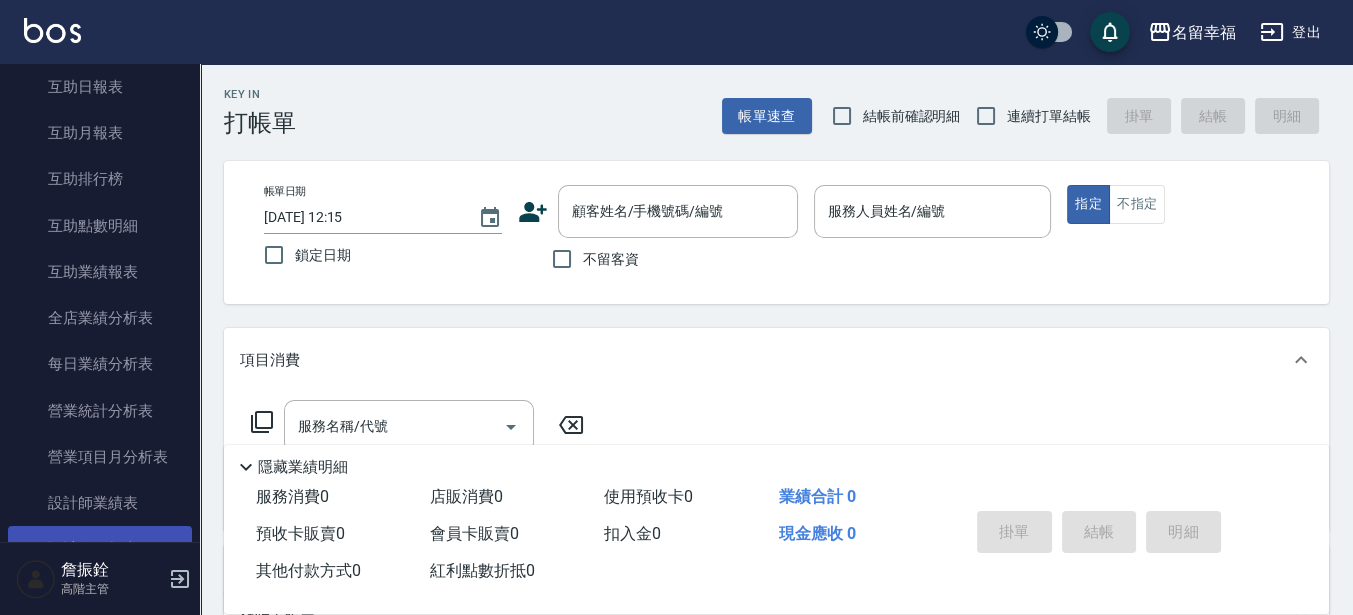 scroll, scrollTop: 750, scrollLeft: 0, axis: vertical 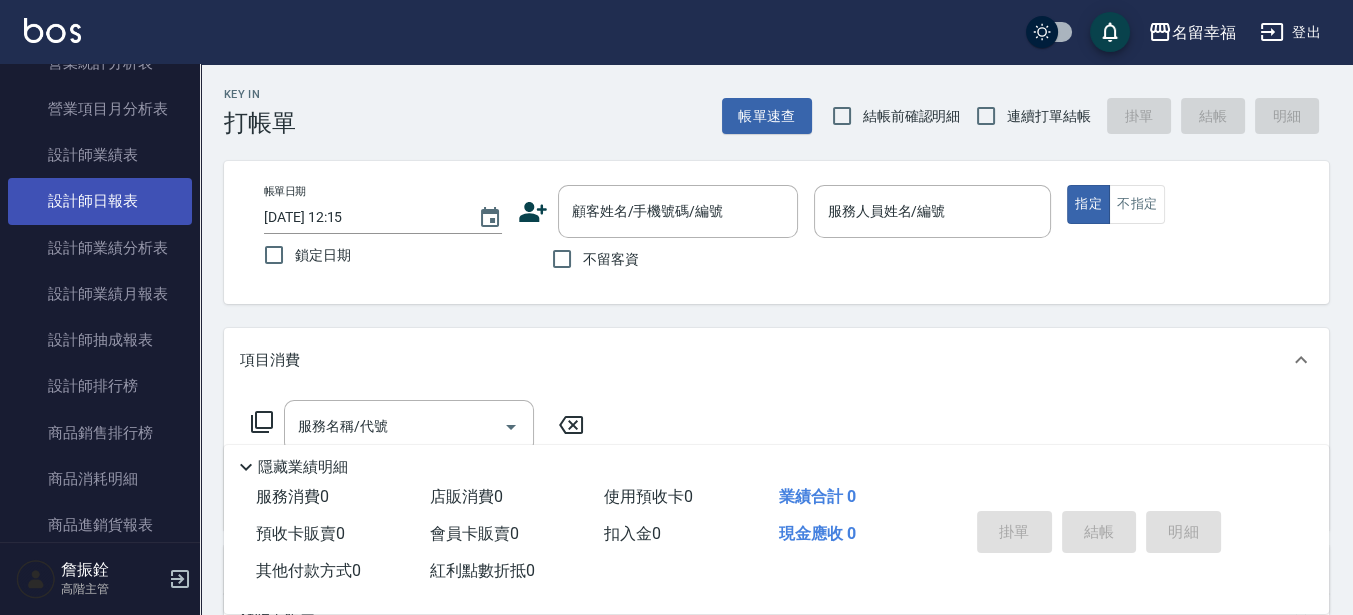 click on "設計師日報表" at bounding box center (100, 201) 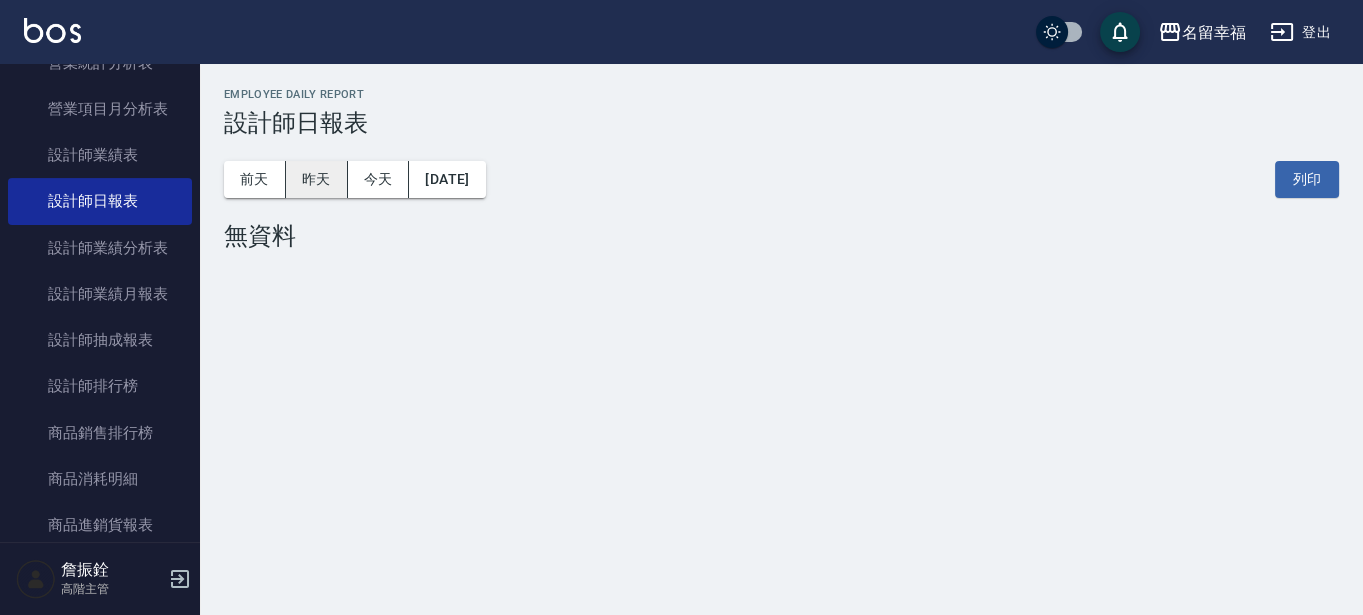 click on "昨天" at bounding box center [317, 179] 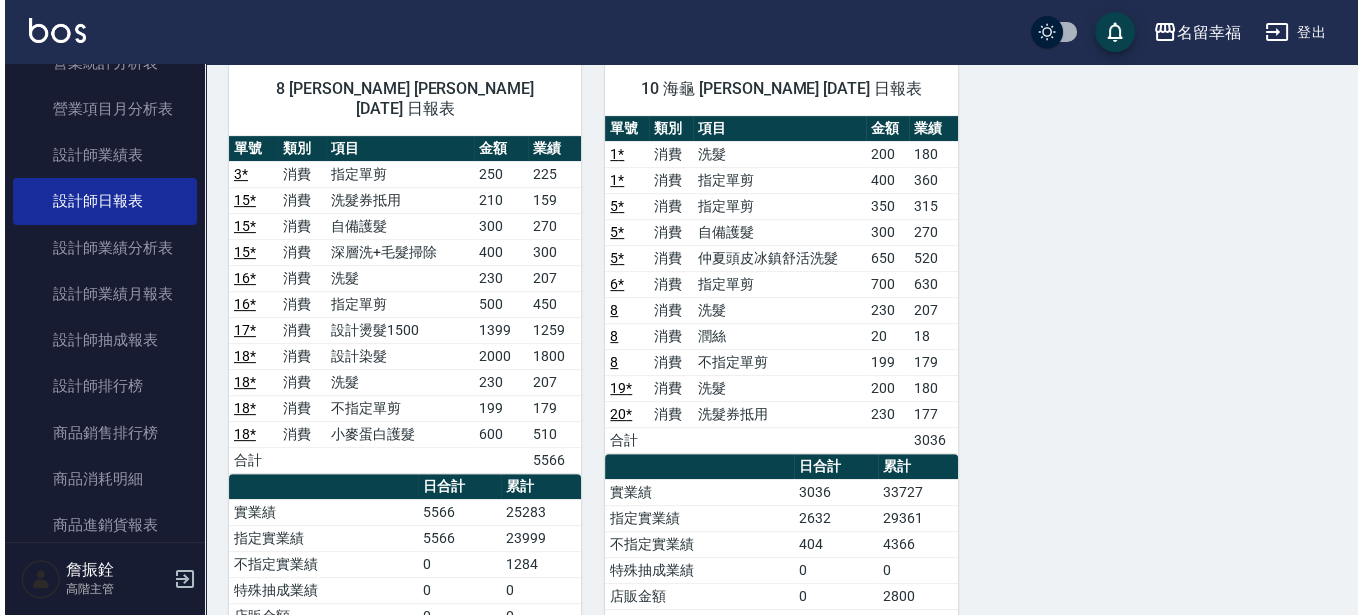 scroll, scrollTop: 1000, scrollLeft: 0, axis: vertical 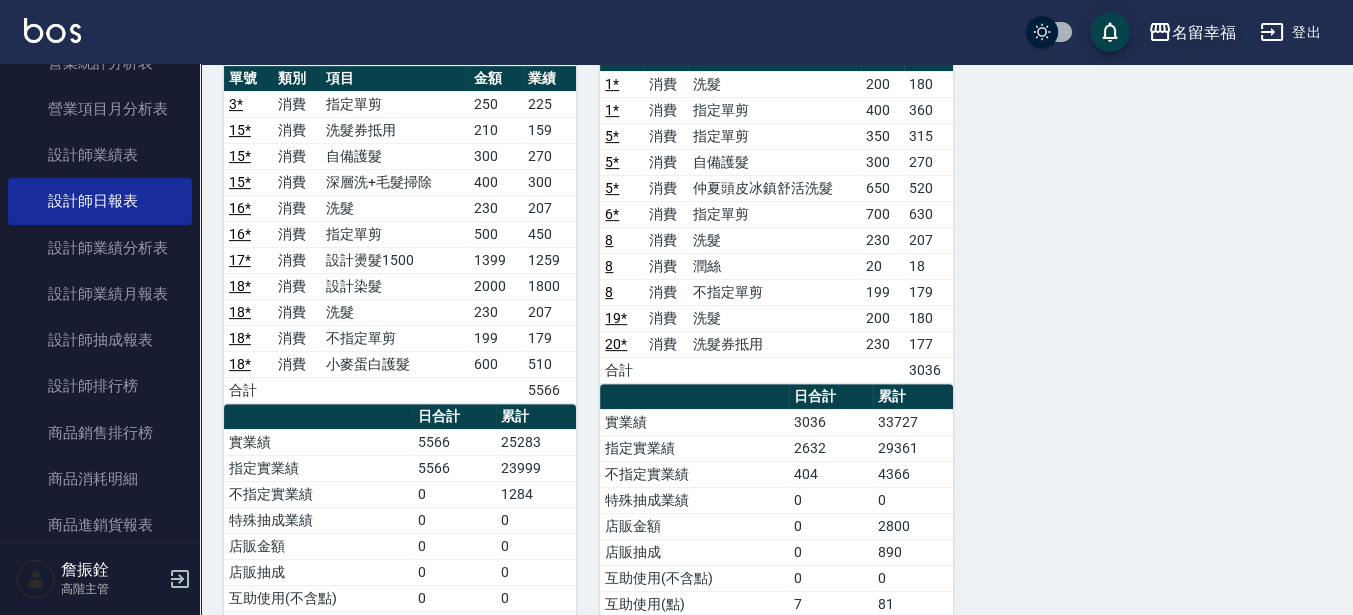 click on "名留幸福" at bounding box center [1204, 32] 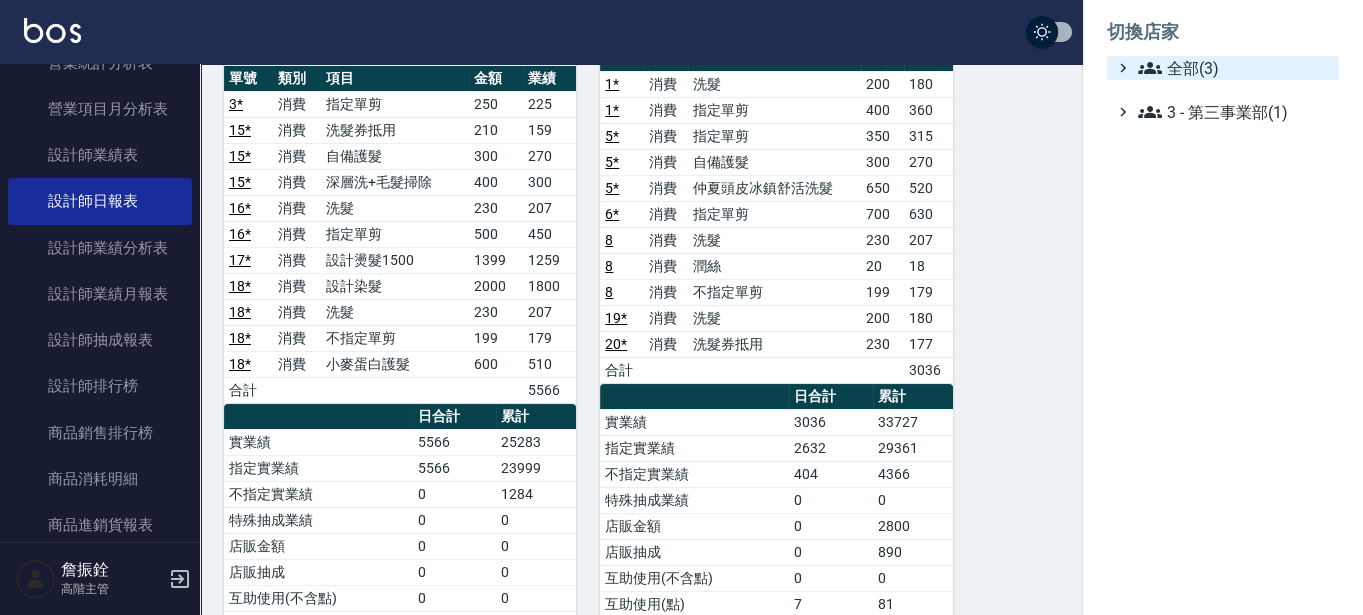click on "全部(3)" at bounding box center (1234, 68) 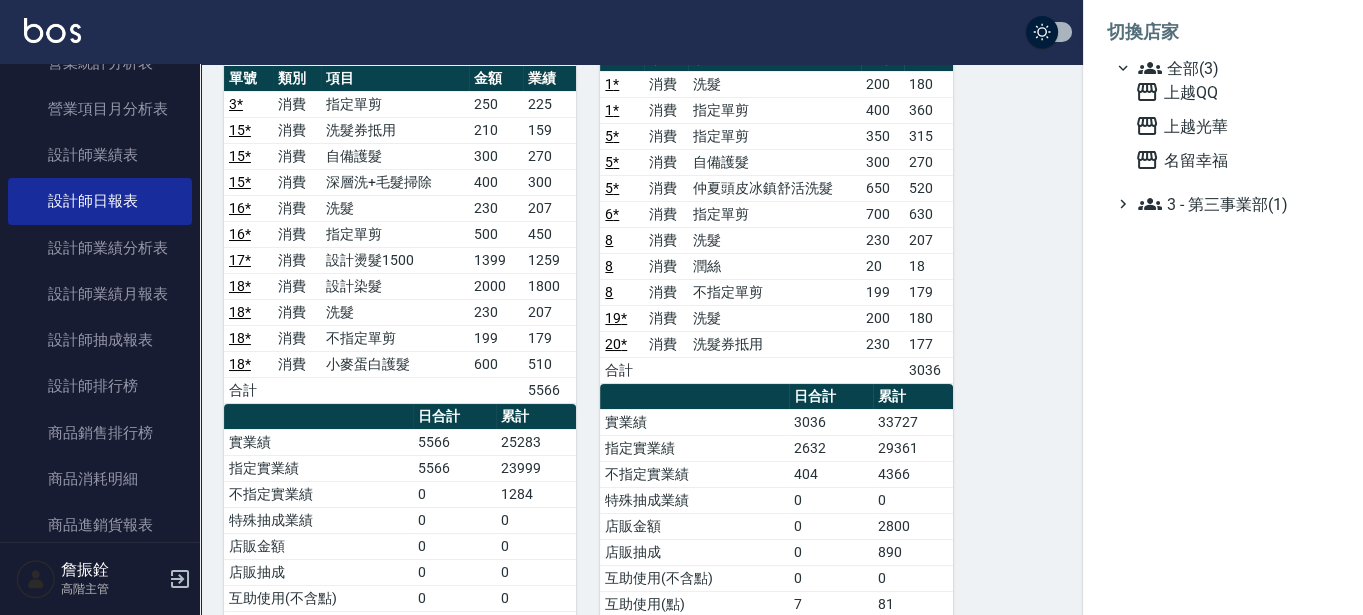click at bounding box center [681, 307] 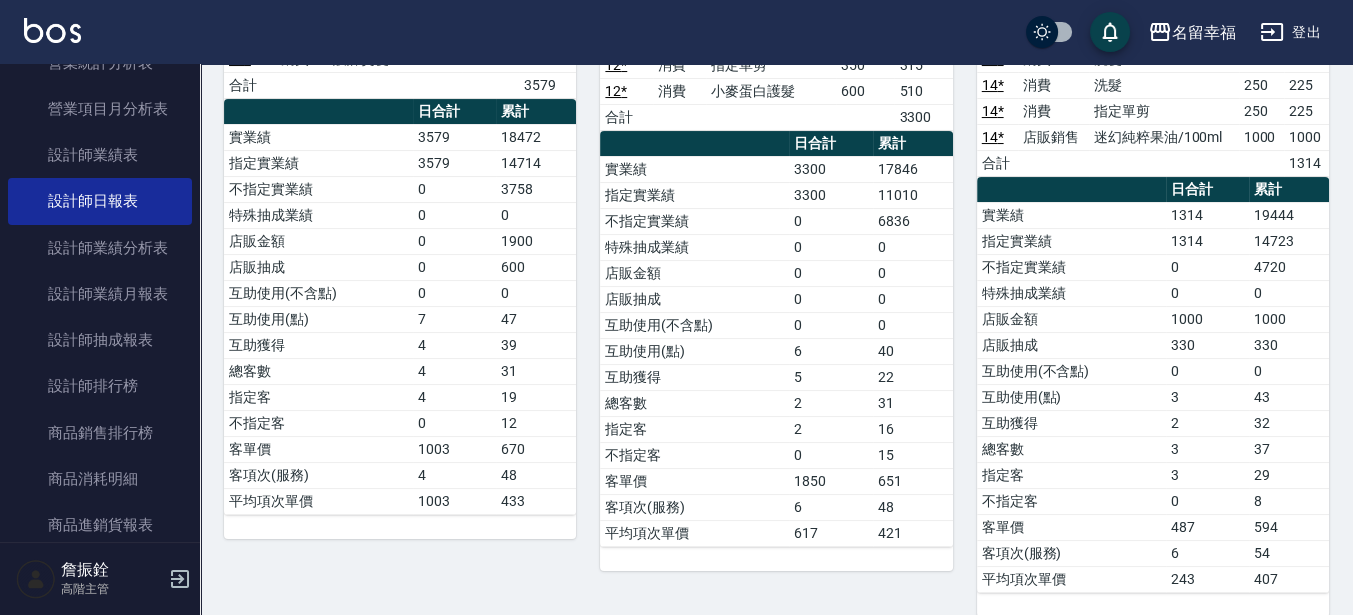 scroll, scrollTop: 250, scrollLeft: 0, axis: vertical 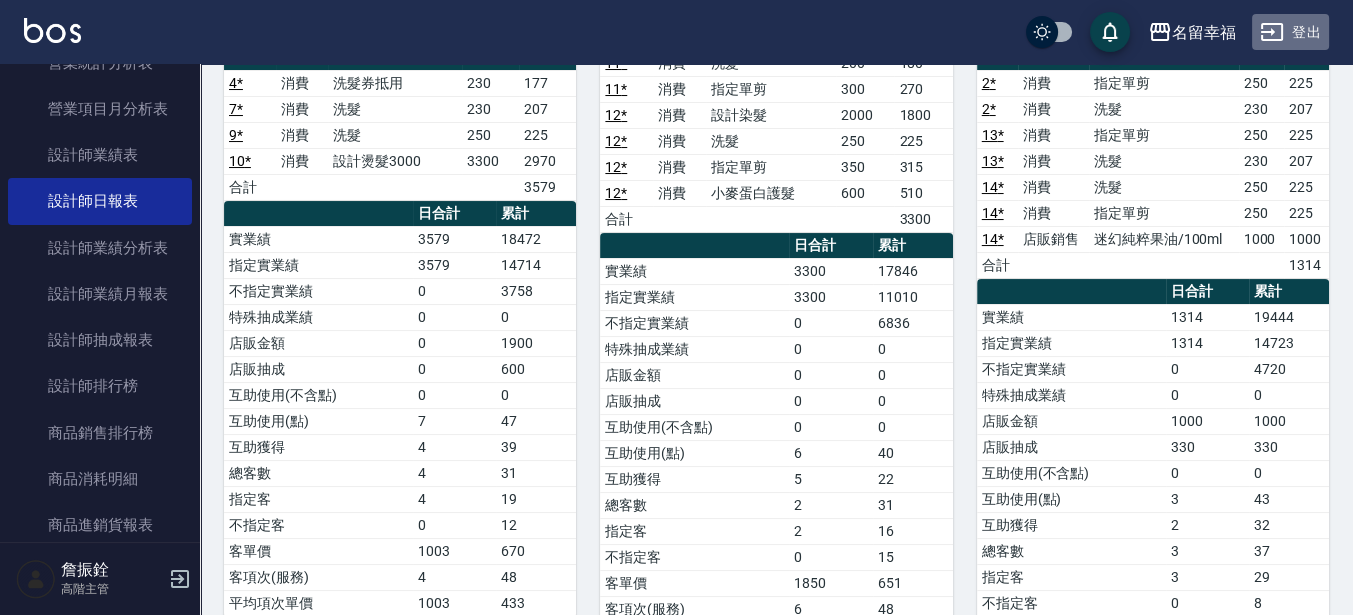 click on "登出" at bounding box center [1290, 32] 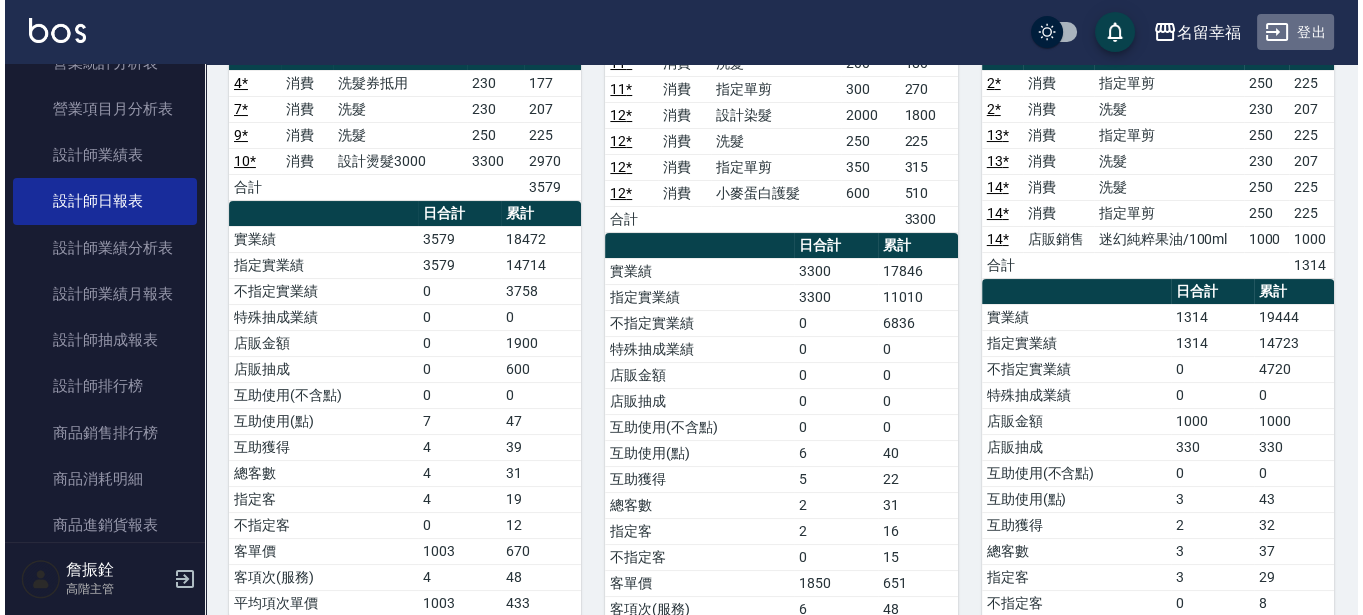 scroll, scrollTop: 0, scrollLeft: 0, axis: both 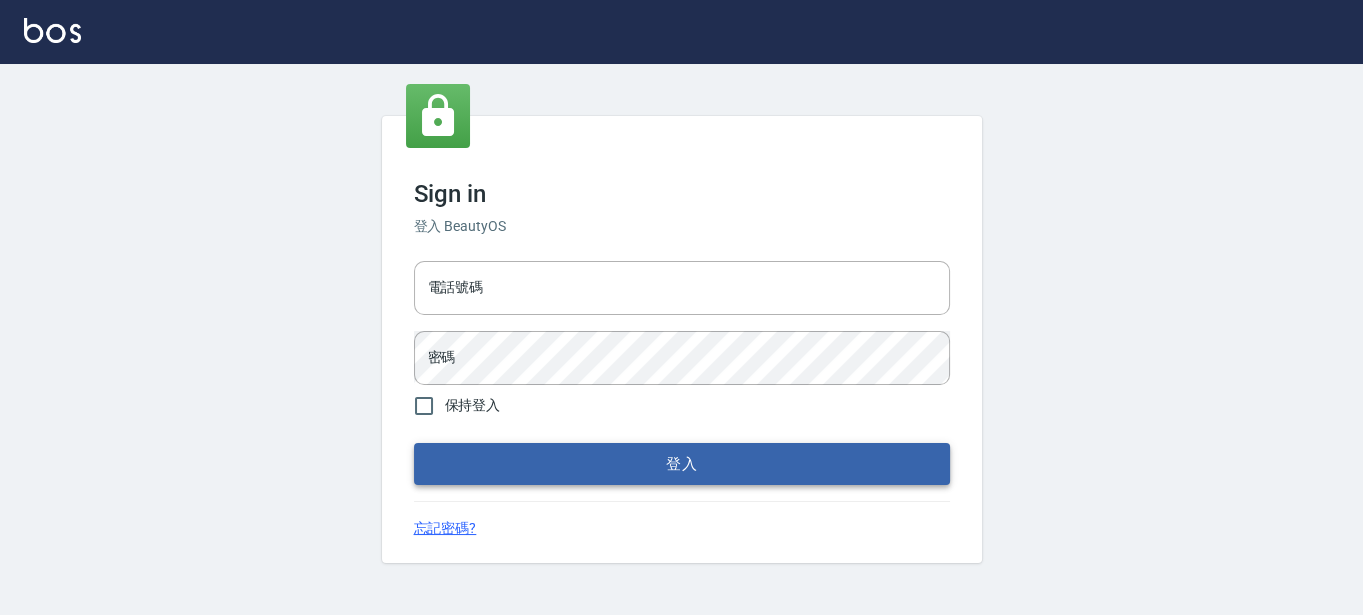 type 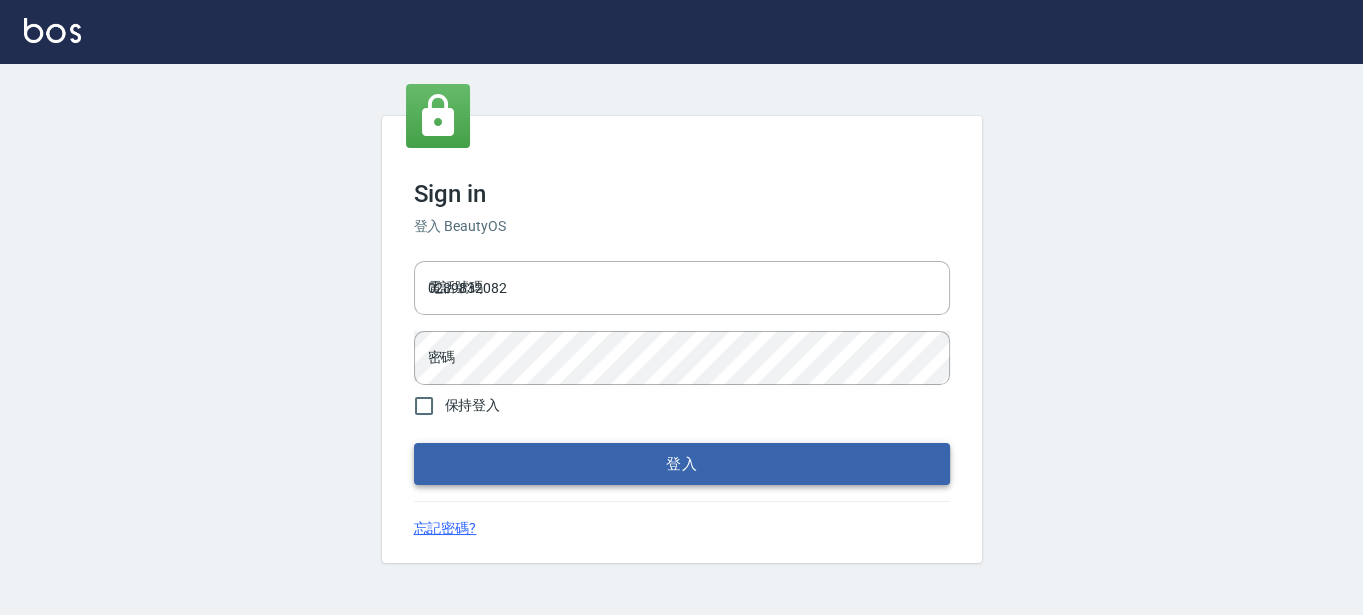 click on "登入" at bounding box center [682, 464] 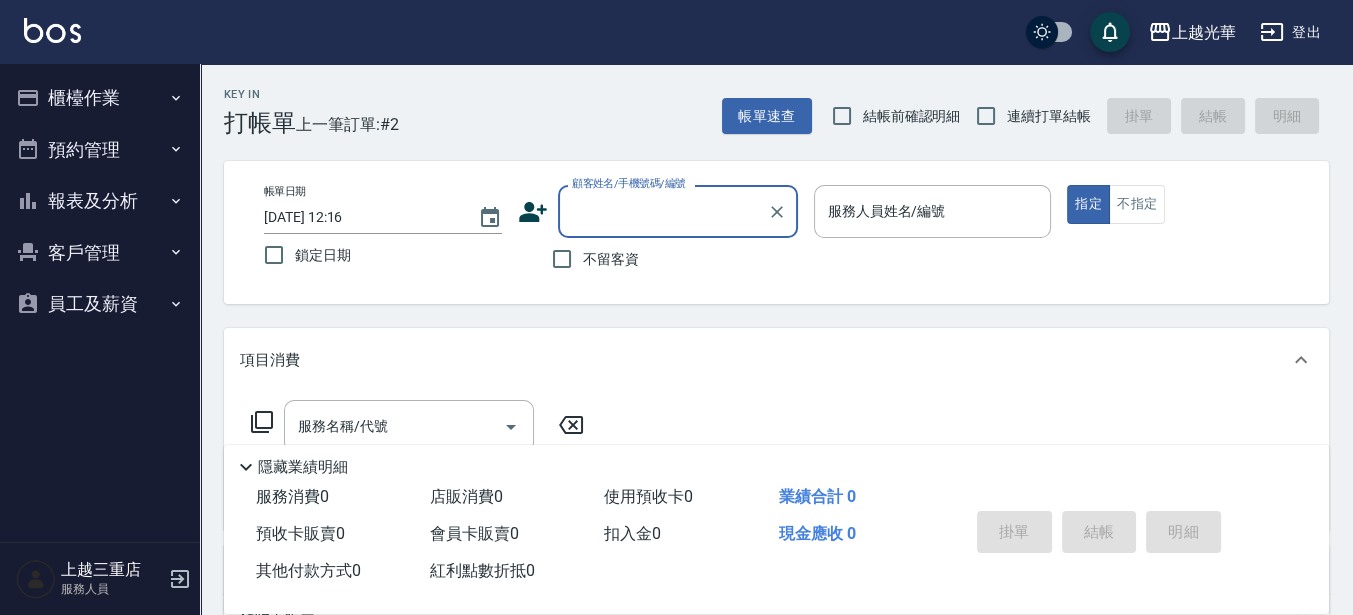 drag, startPoint x: 598, startPoint y: 253, endPoint x: 610, endPoint y: 236, distance: 20.808653 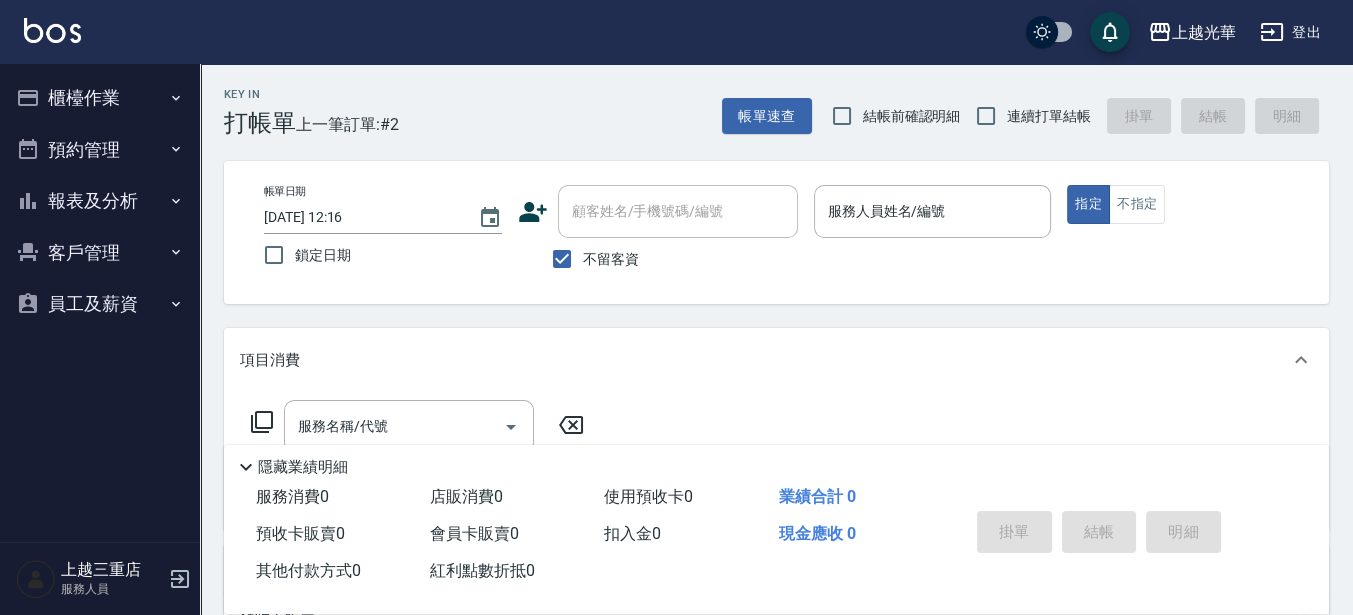 click on "連續打單結帳" at bounding box center [1049, 116] 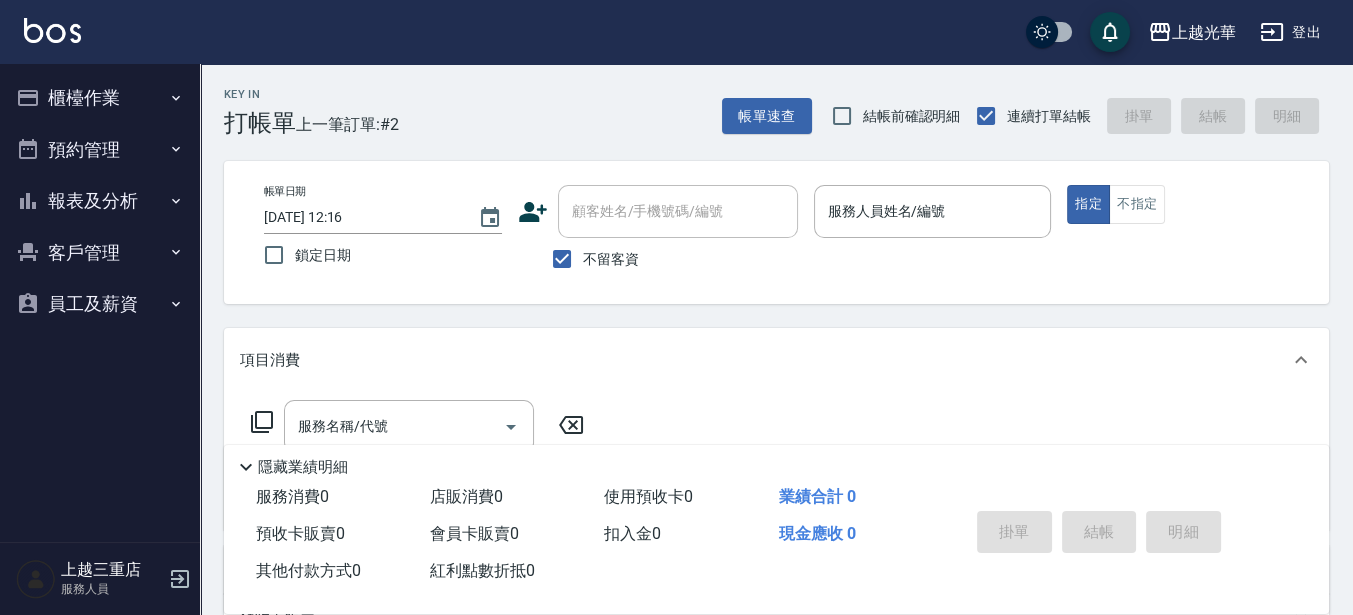 click on "報表及分析" at bounding box center (100, 201) 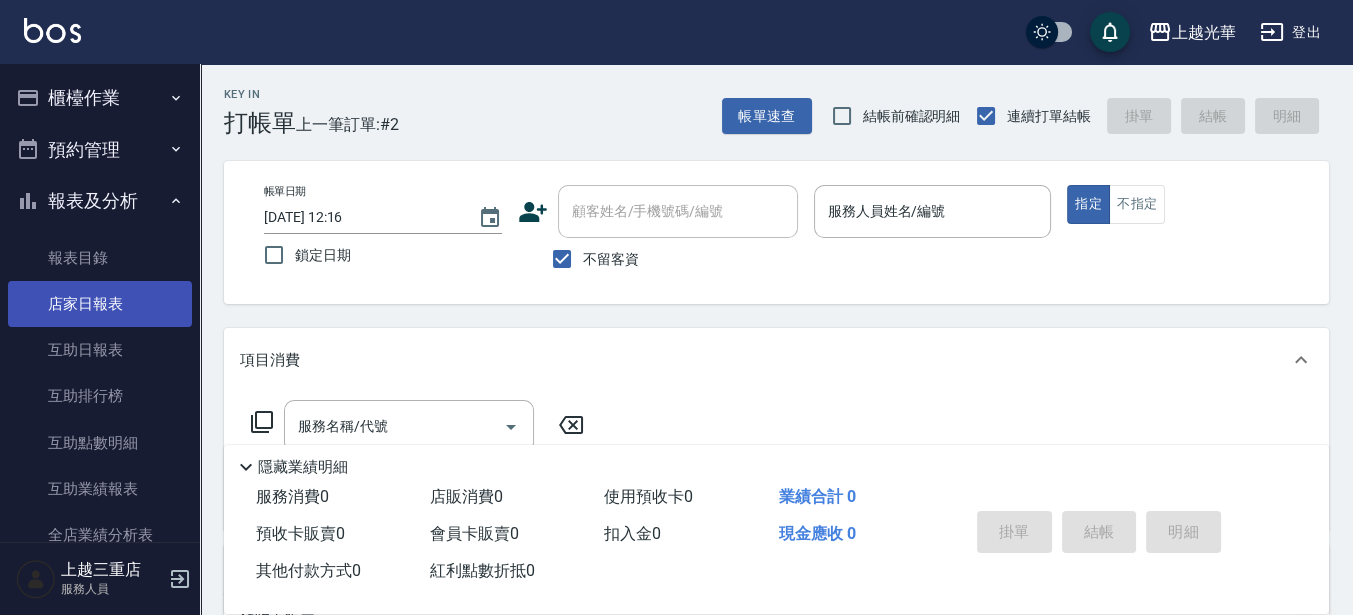 click on "店家日報表" at bounding box center (100, 304) 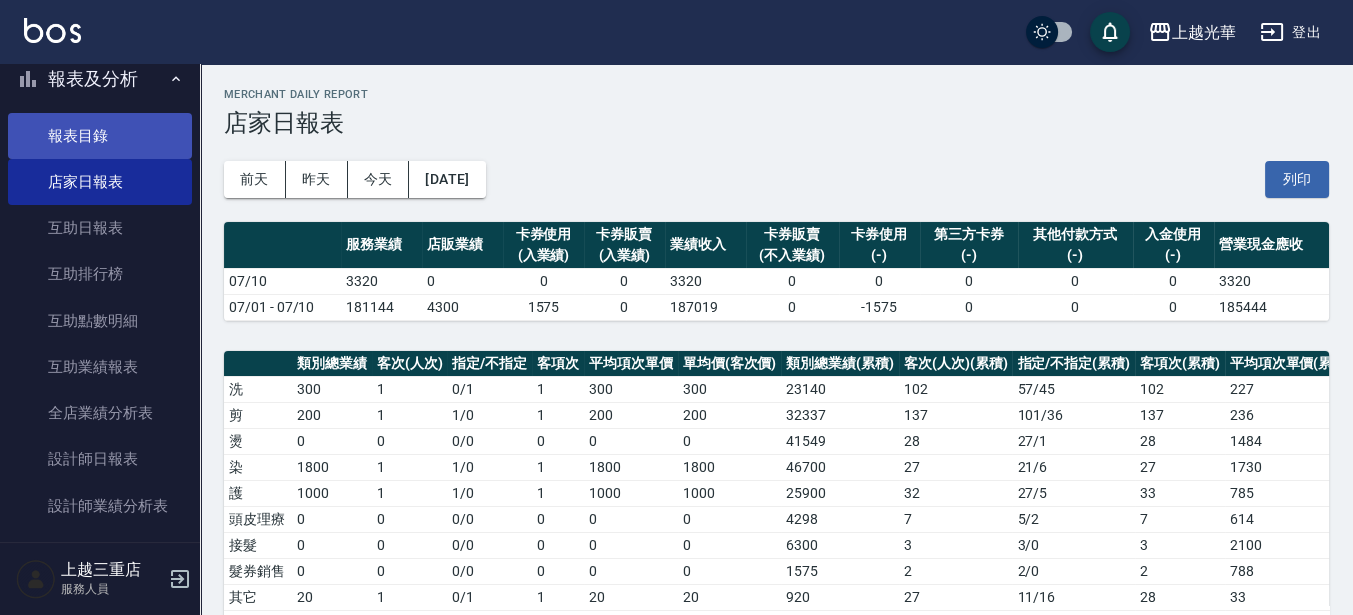 scroll, scrollTop: 0, scrollLeft: 0, axis: both 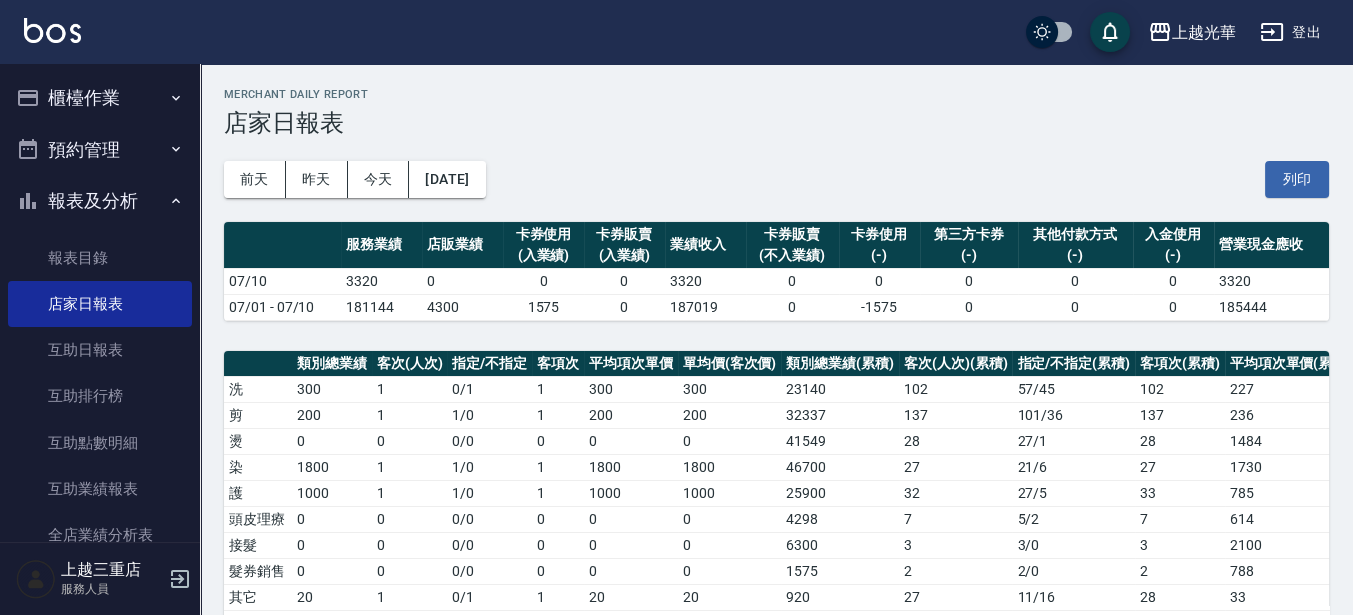 click on "櫃檯作業" at bounding box center [100, 98] 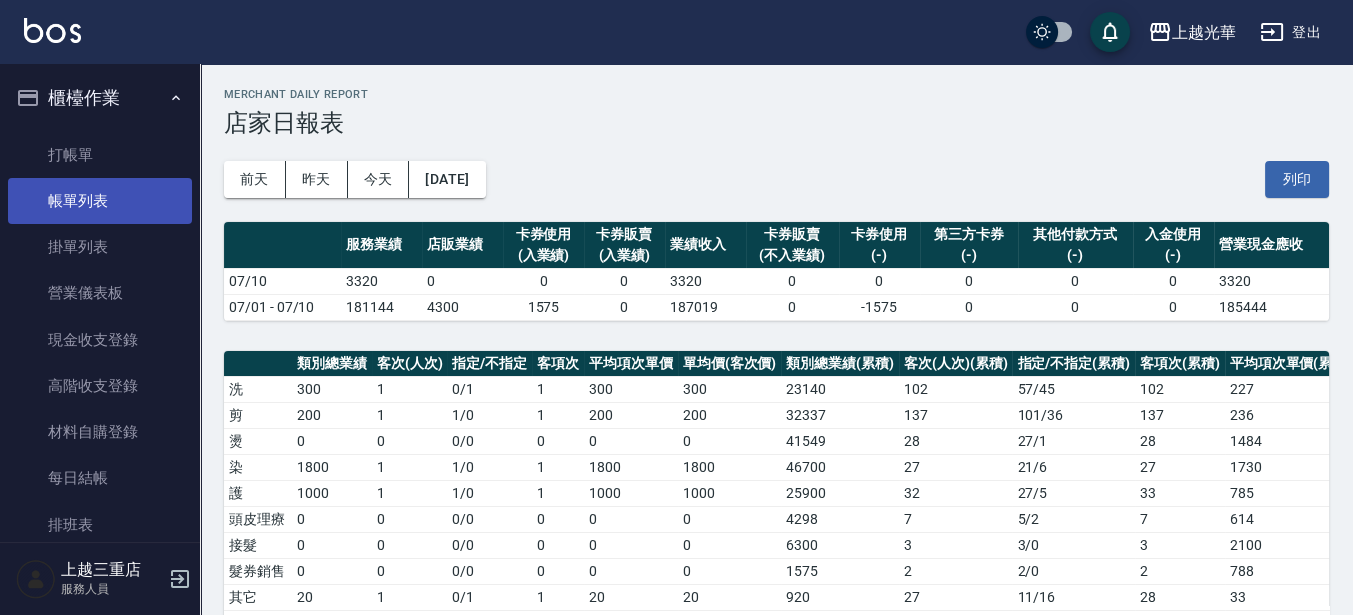 click on "帳單列表" at bounding box center [100, 201] 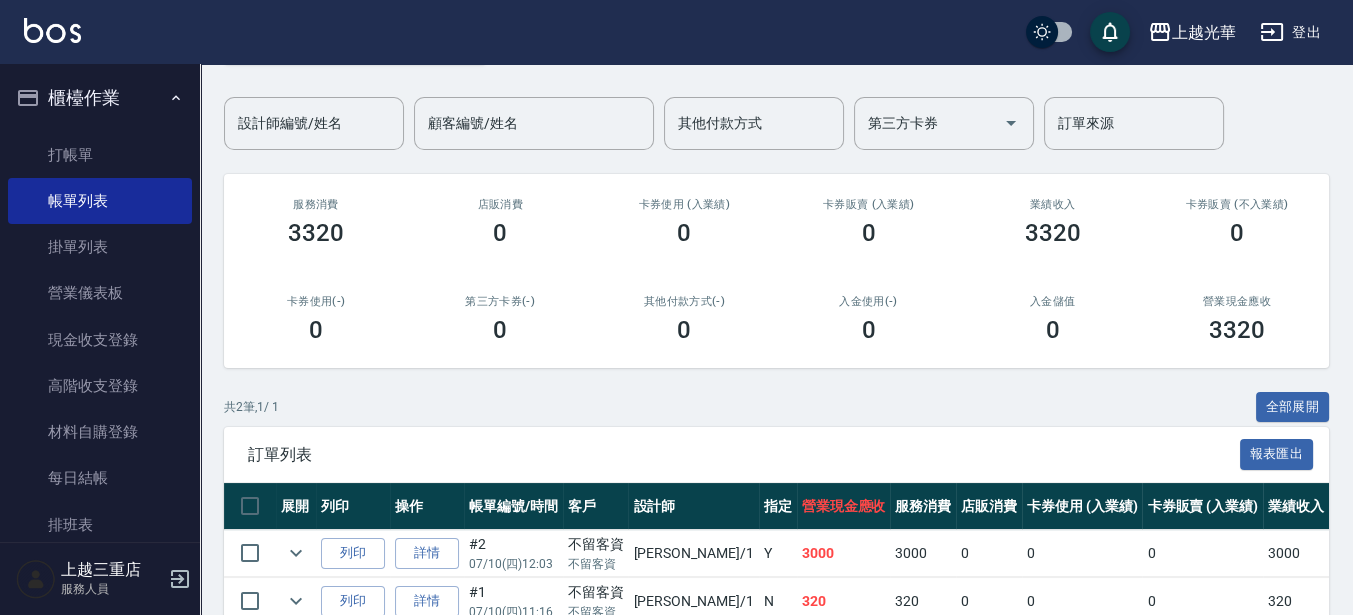 scroll, scrollTop: 240, scrollLeft: 0, axis: vertical 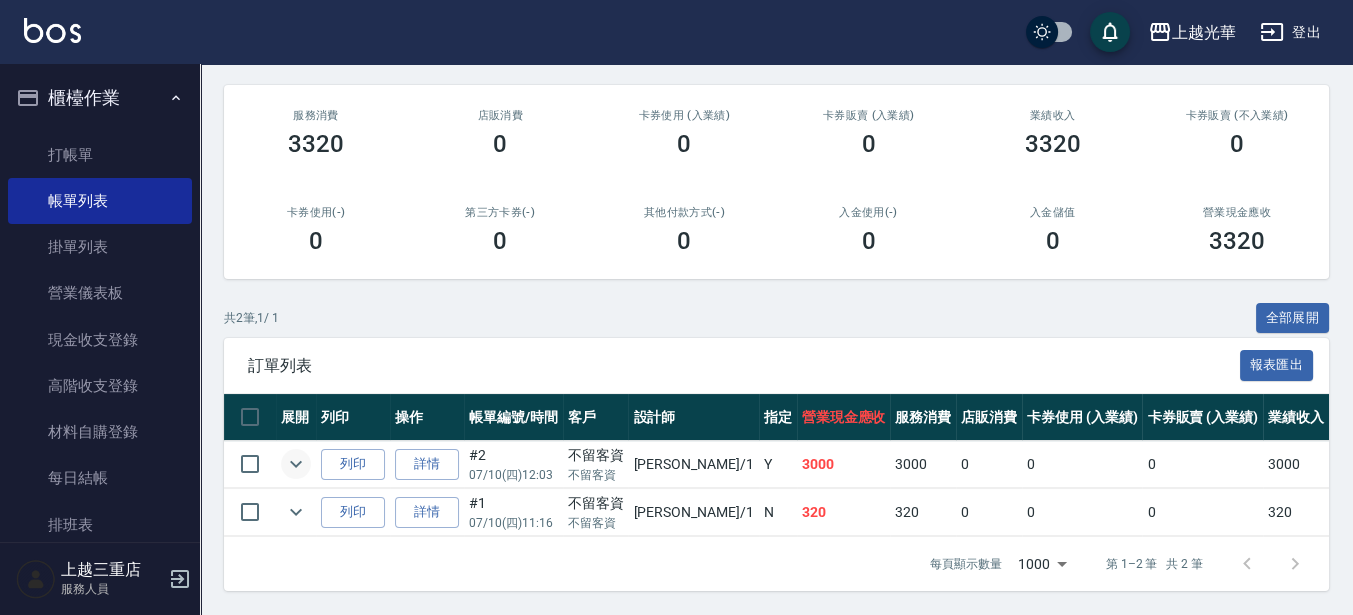 click 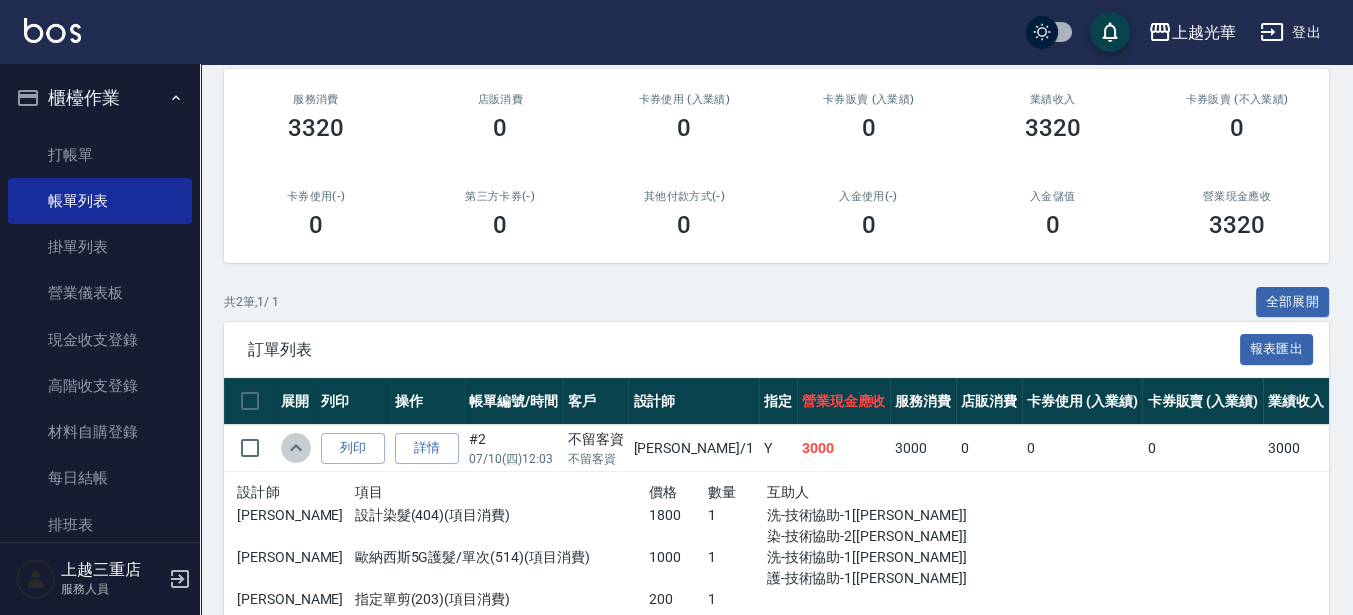 click 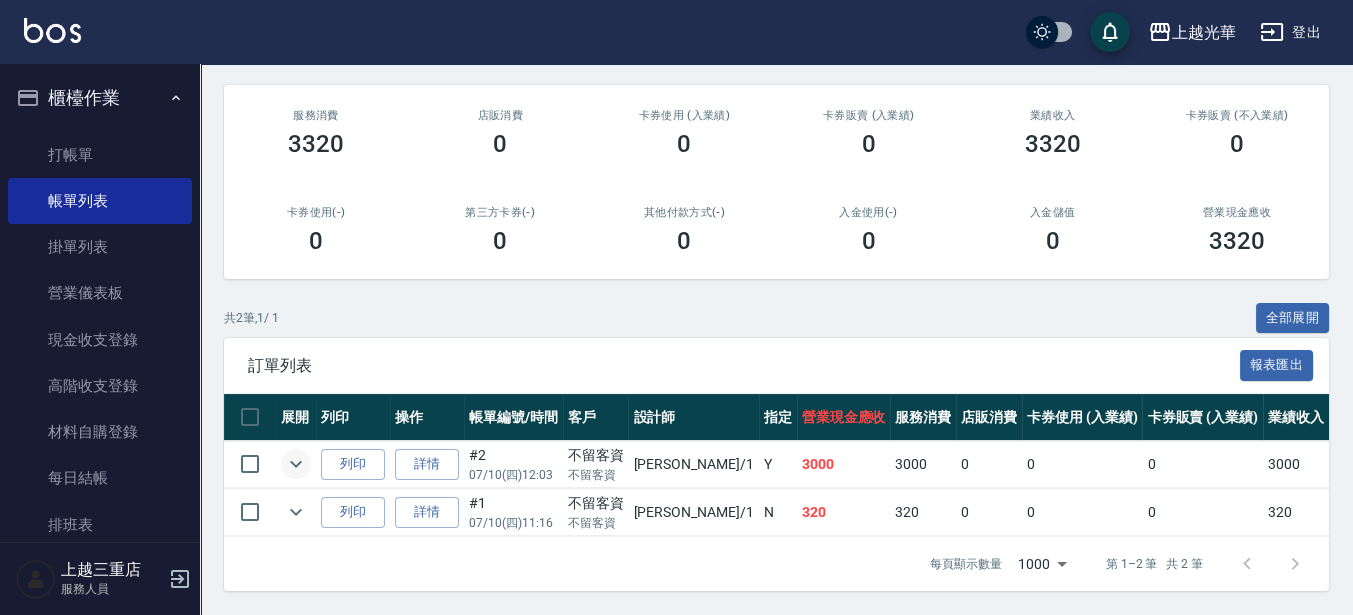 click 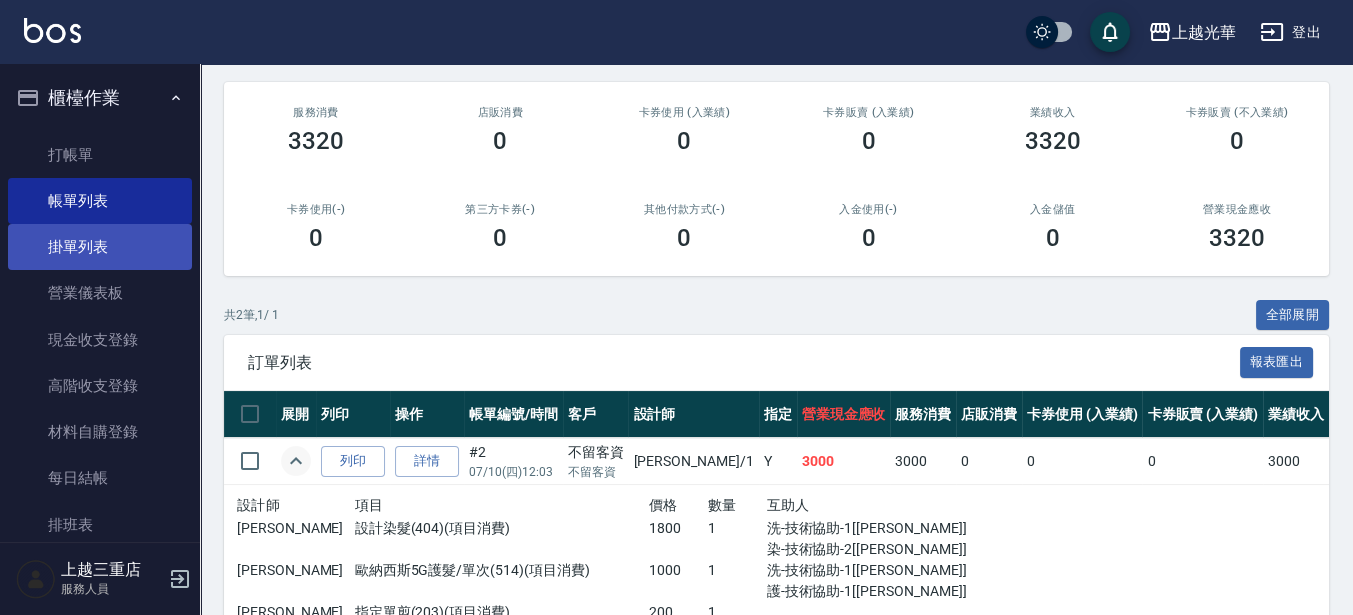 scroll, scrollTop: 0, scrollLeft: 0, axis: both 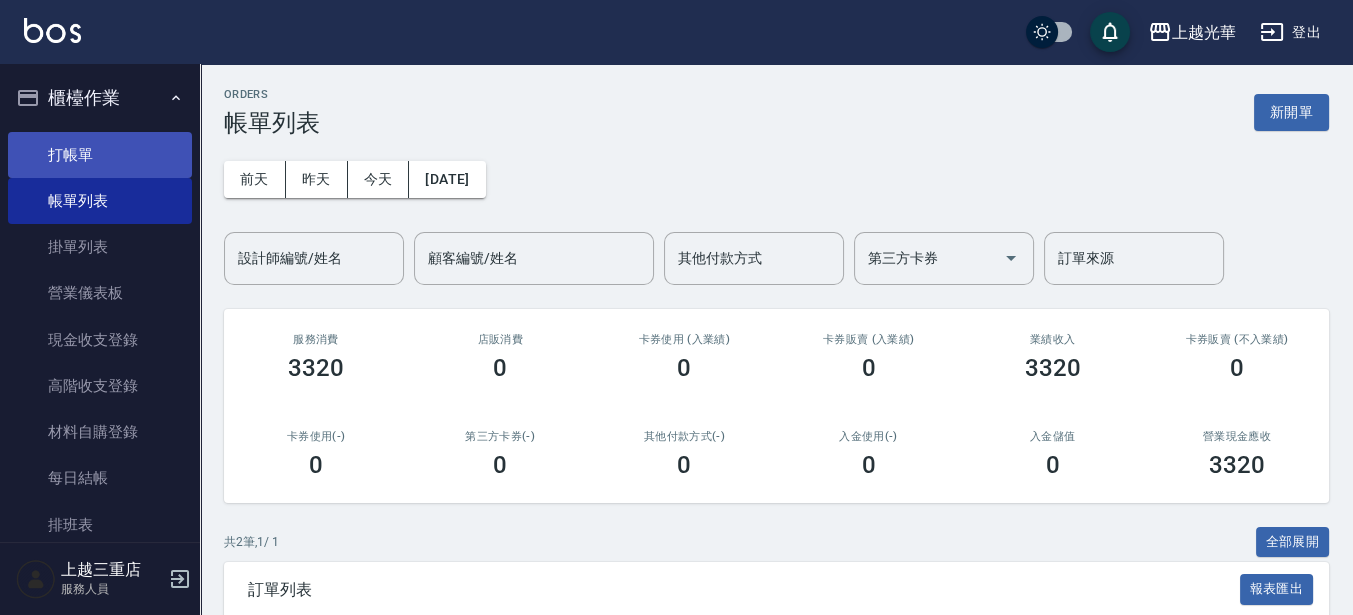 click on "打帳單" at bounding box center (100, 155) 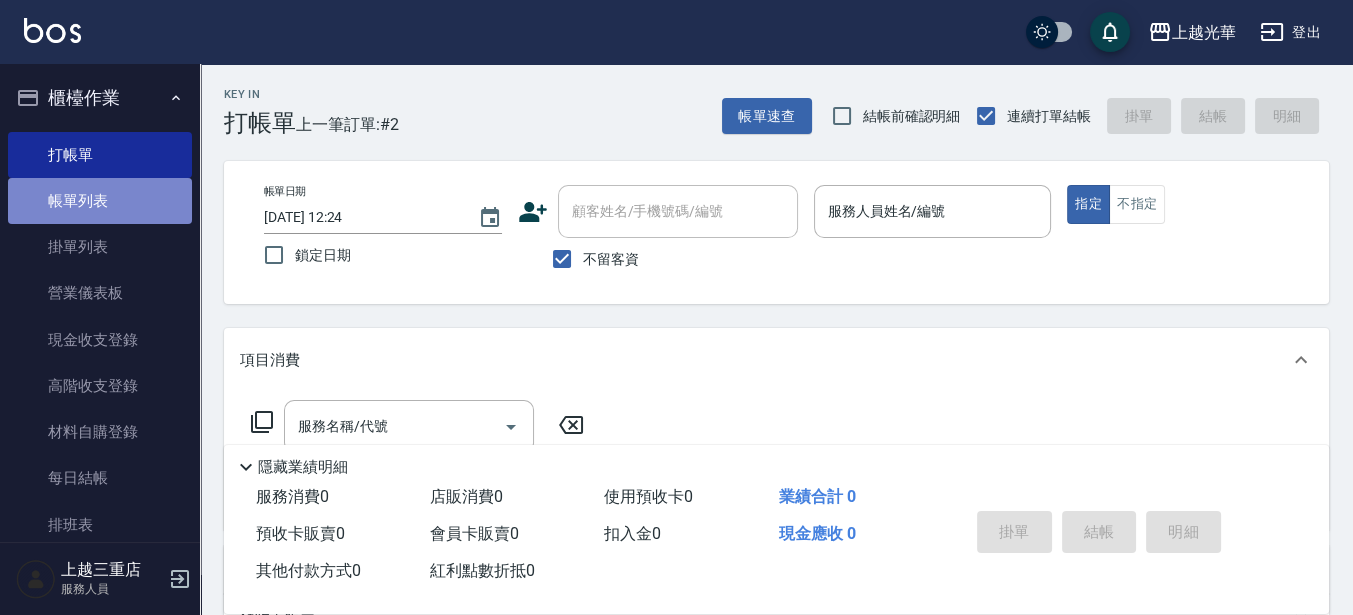 click on "帳單列表" at bounding box center [100, 201] 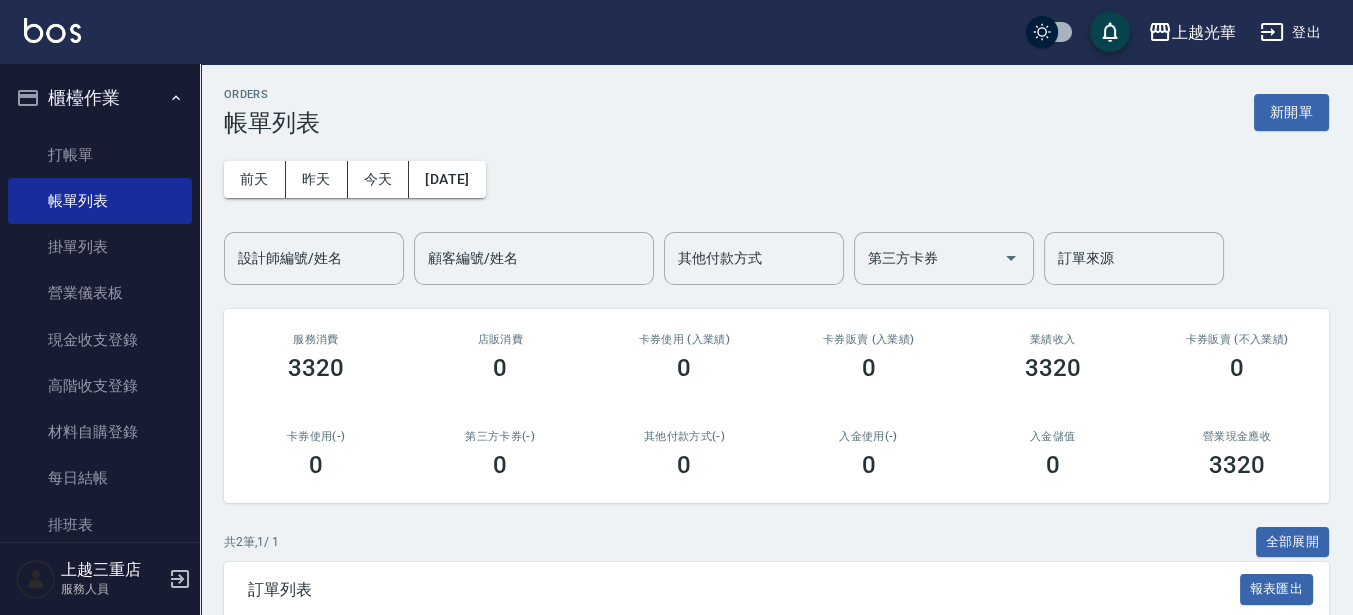 click on "設計師編號/姓名" at bounding box center (314, 258) 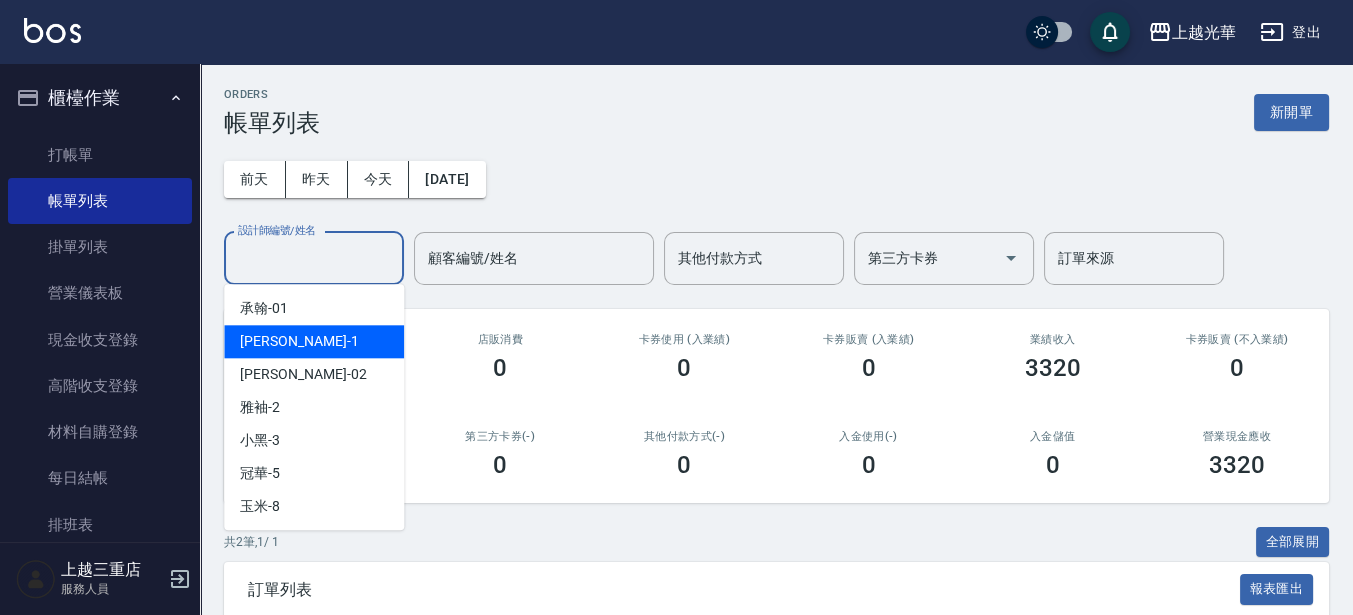 click on "小[PERSON_NAME] -1" at bounding box center [314, 341] 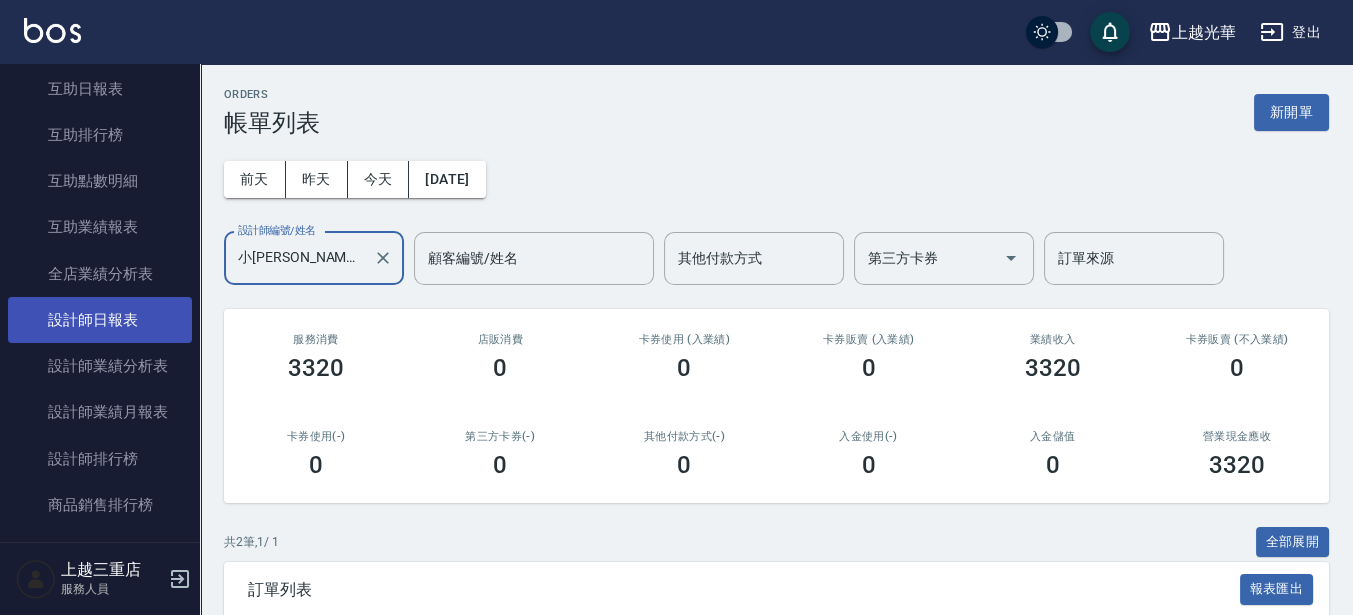 scroll, scrollTop: 750, scrollLeft: 0, axis: vertical 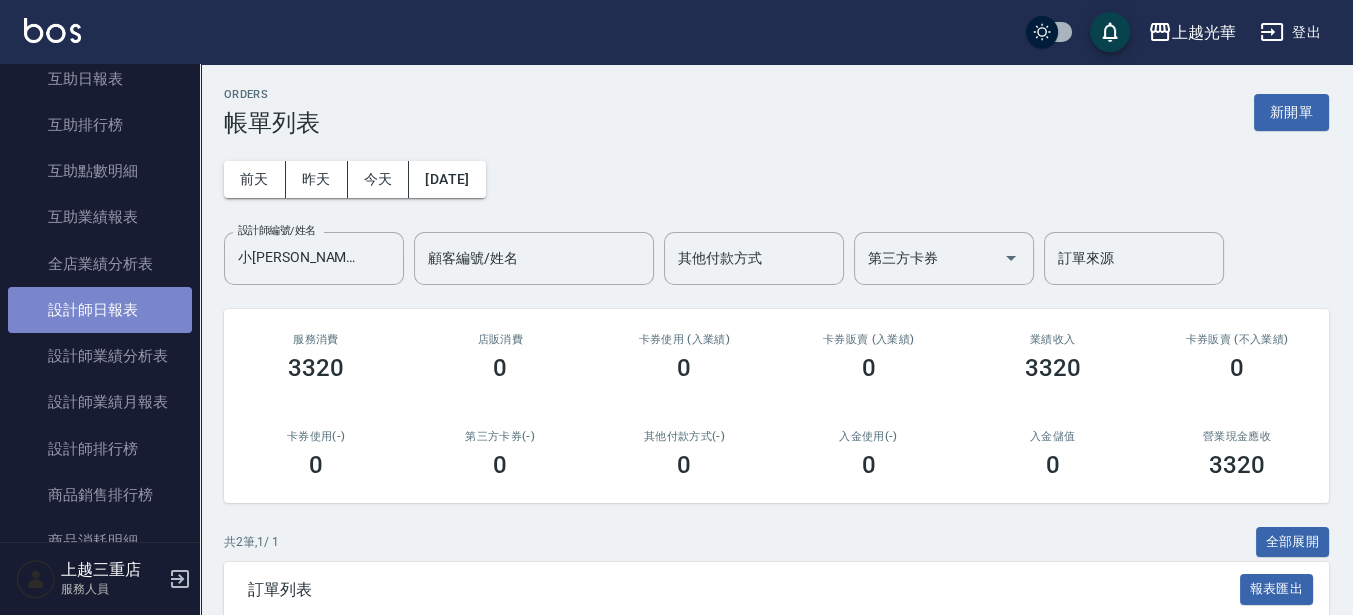 click on "設計師日報表" at bounding box center (100, 310) 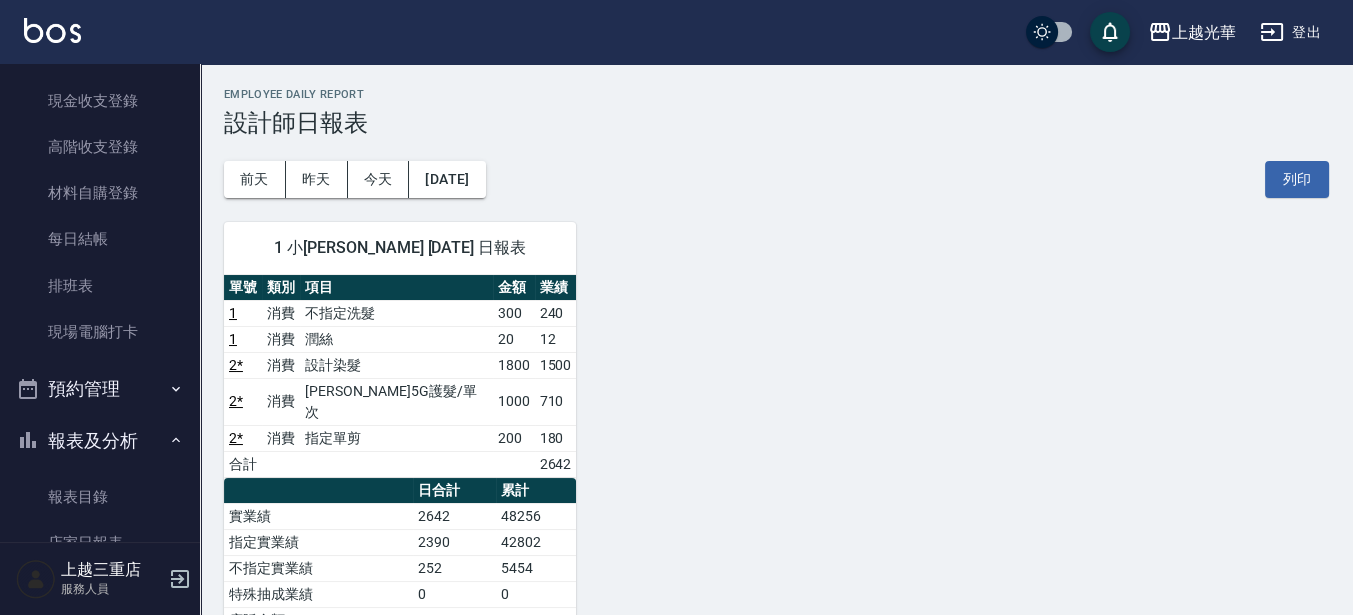 scroll, scrollTop: 0, scrollLeft: 0, axis: both 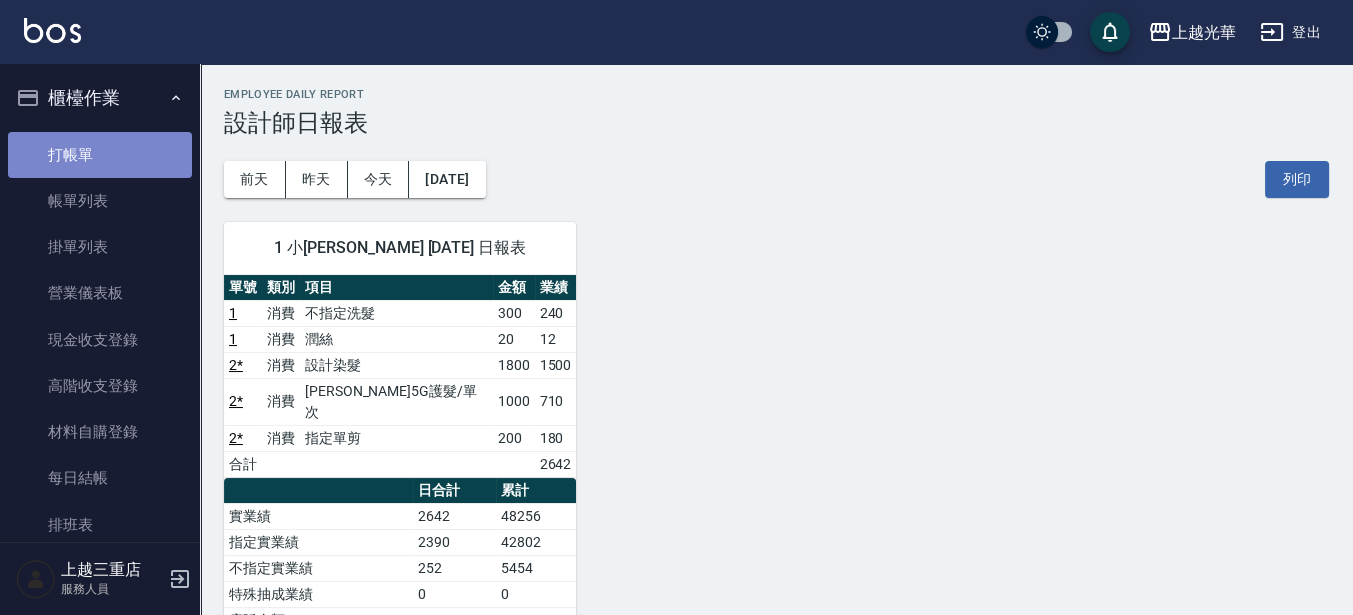 click on "打帳單" at bounding box center [100, 155] 